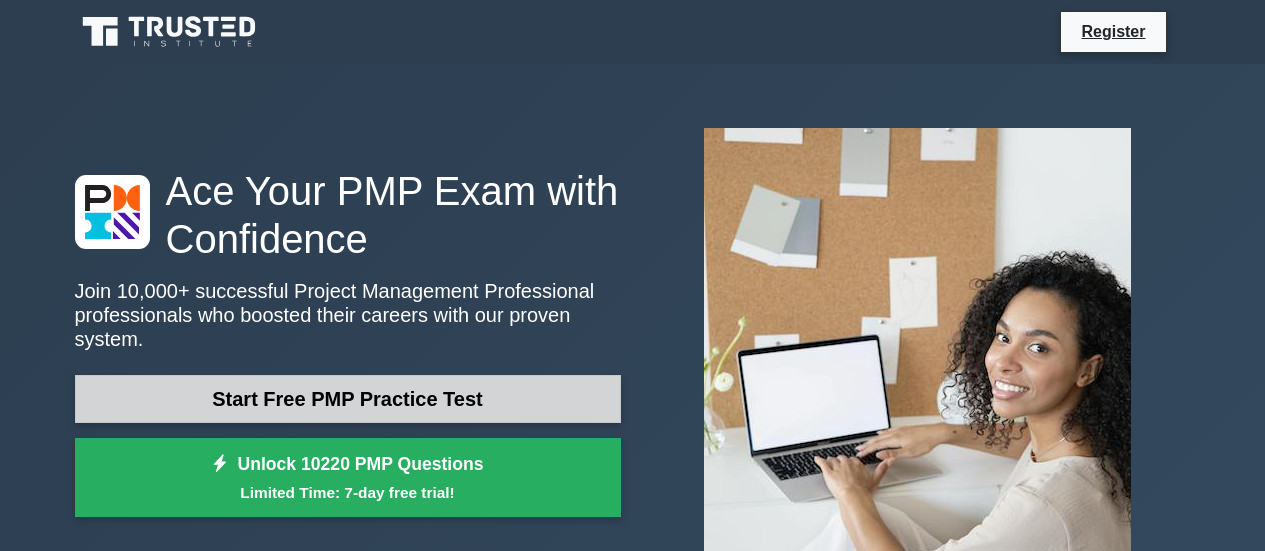 scroll, scrollTop: 0, scrollLeft: 0, axis: both 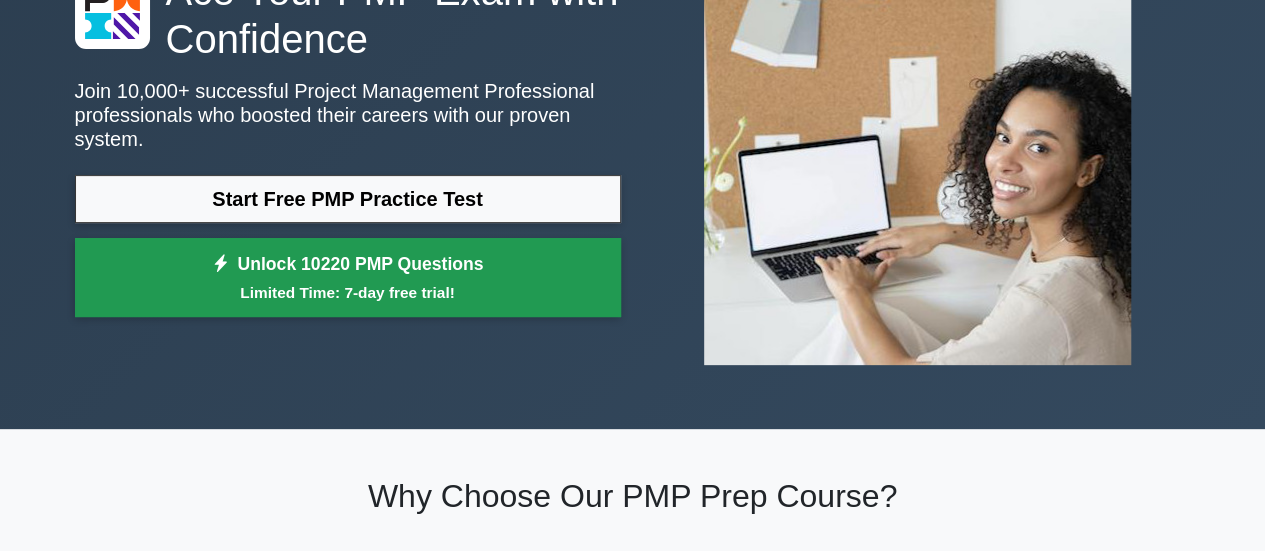 click on "Unlock 10220 PMP Questions
Limited Time: 7-day free trial!" at bounding box center [348, 278] 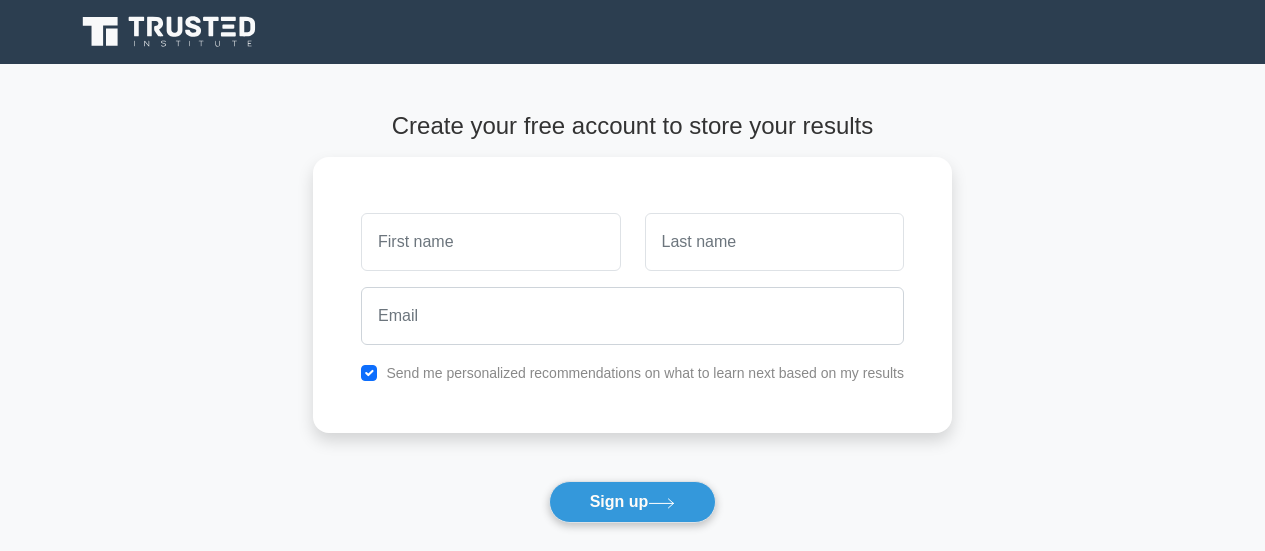 scroll, scrollTop: 0, scrollLeft: 0, axis: both 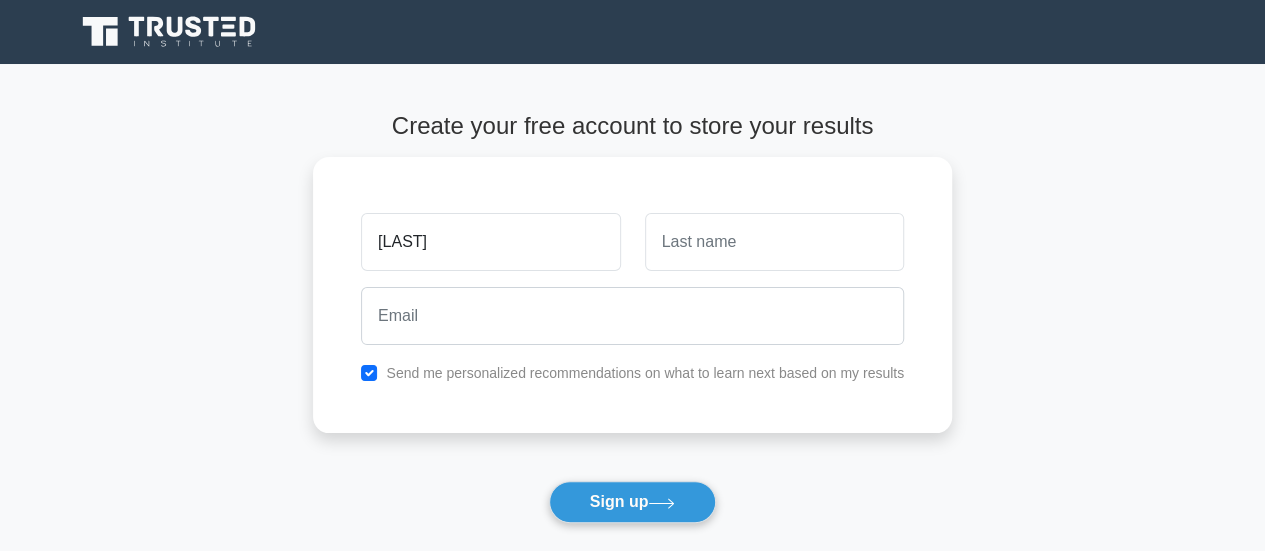 type on "[LAST]" 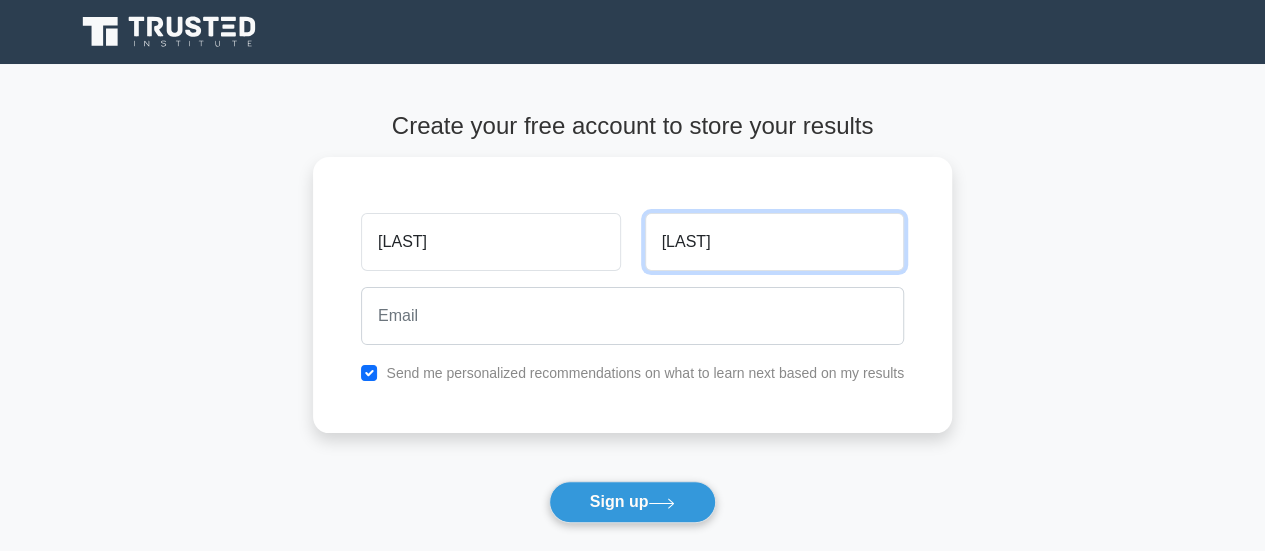type on "[LAST]" 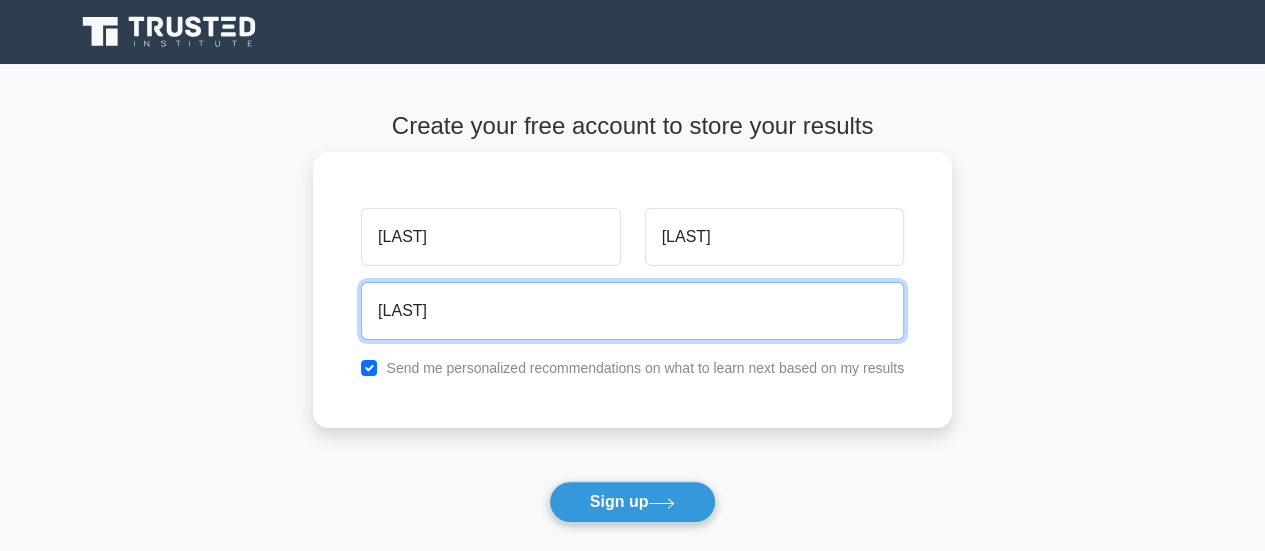 type on "[EMAIL]" 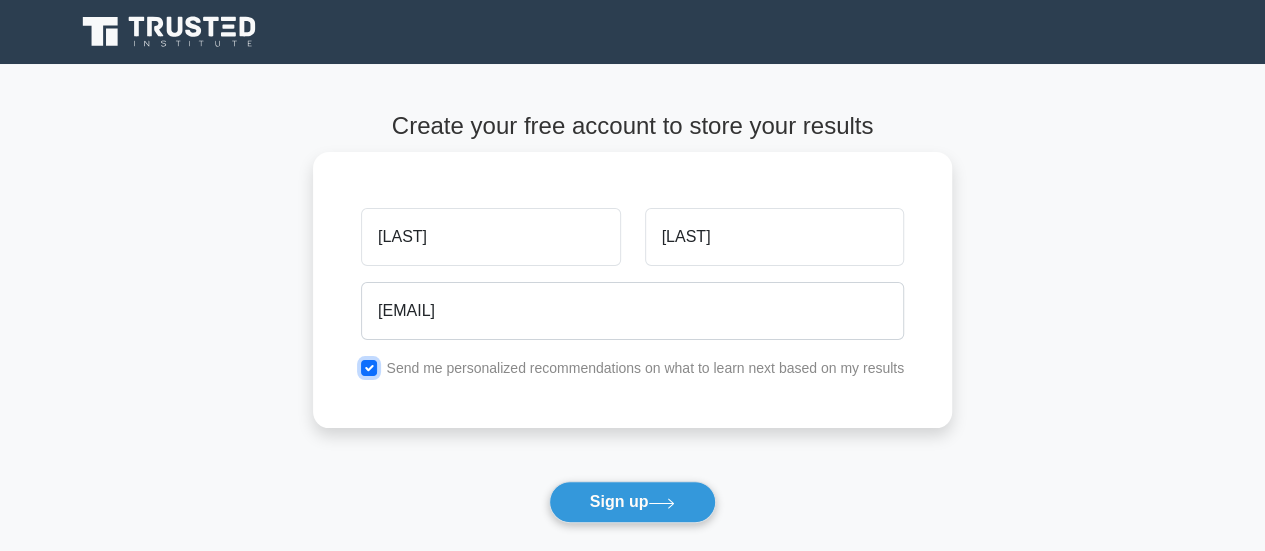 click at bounding box center [369, 368] 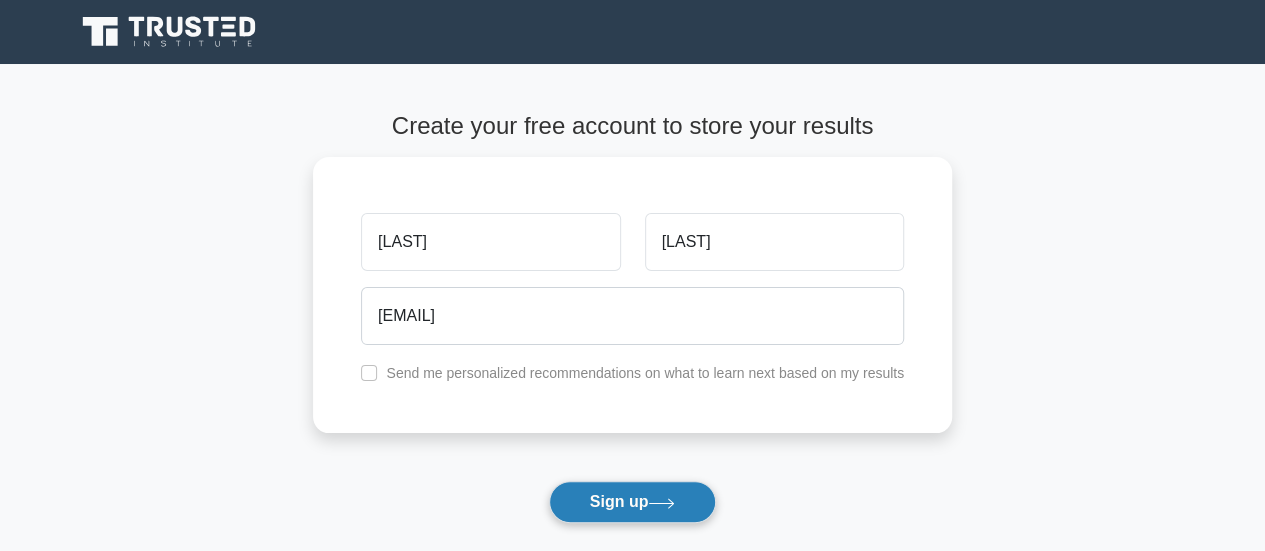 click on "Sign up" at bounding box center (633, 502) 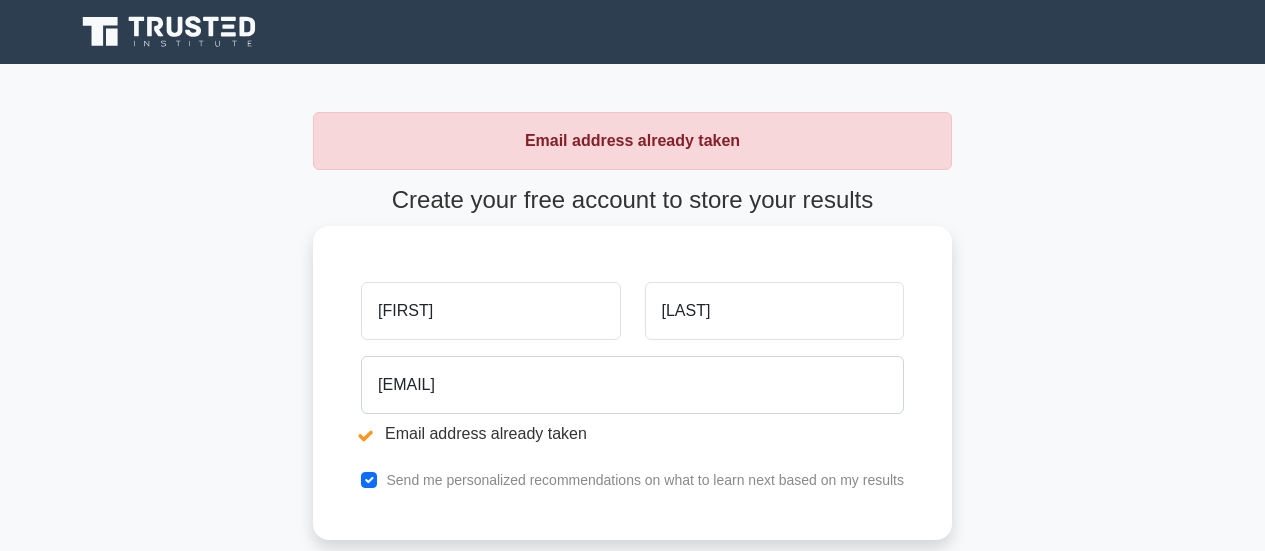 scroll, scrollTop: 0, scrollLeft: 0, axis: both 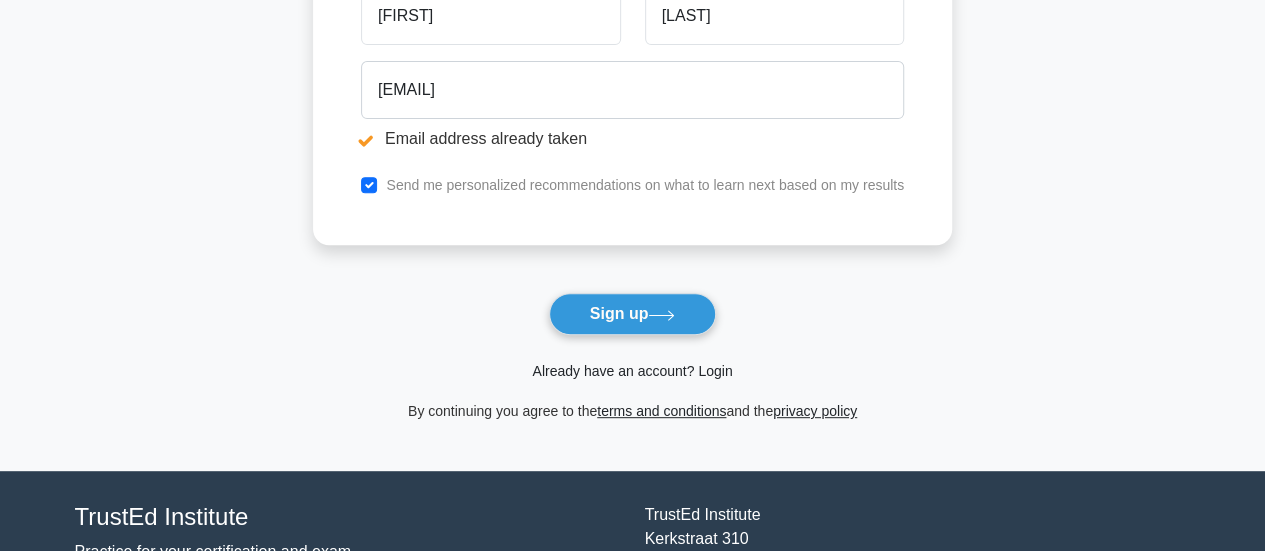 click on "Already have an account? Login" at bounding box center [632, 371] 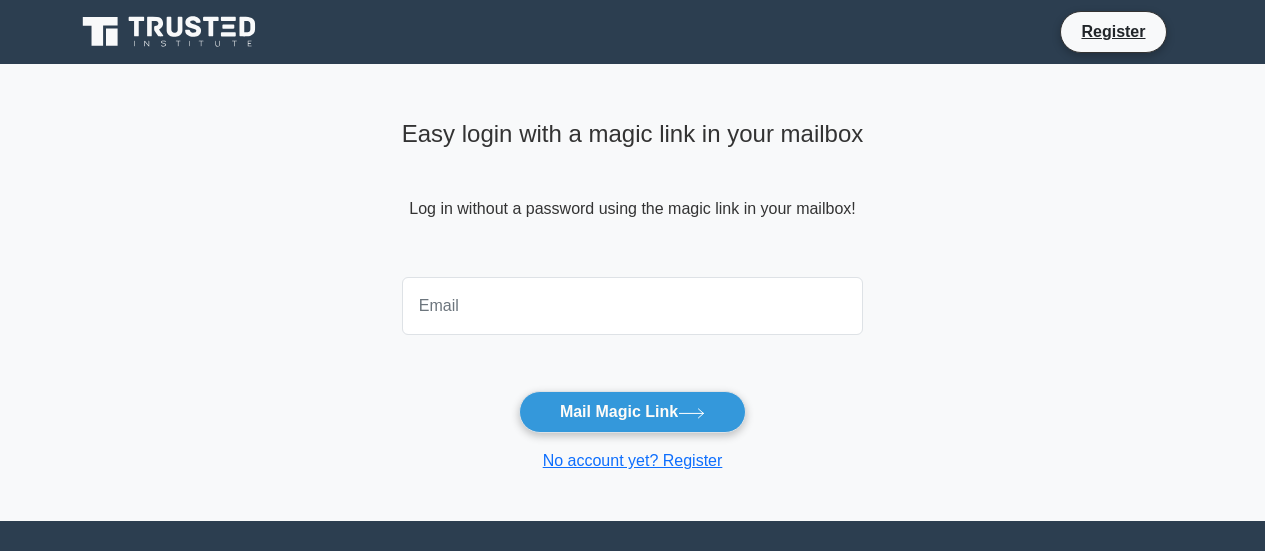 scroll, scrollTop: 0, scrollLeft: 0, axis: both 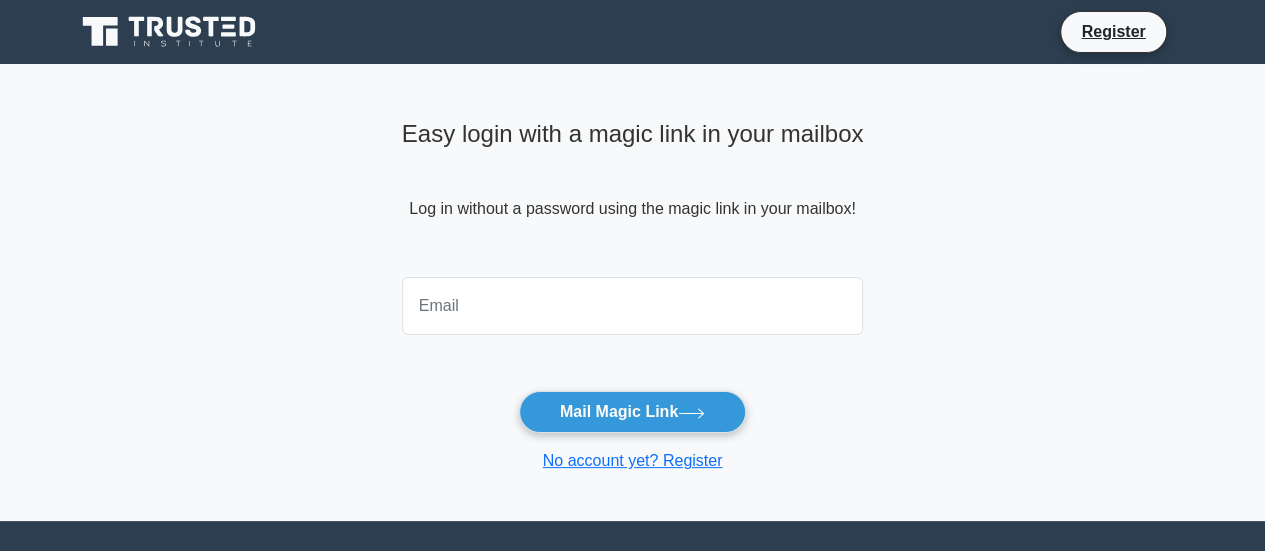 click at bounding box center (633, 306) 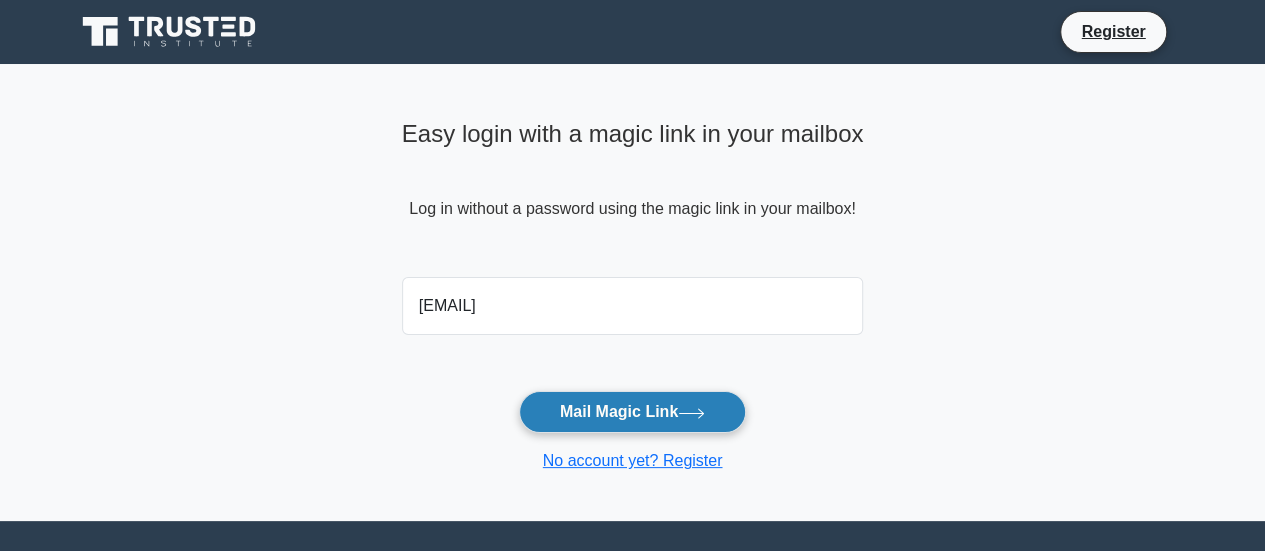 click on "Mail Magic Link" at bounding box center [632, 412] 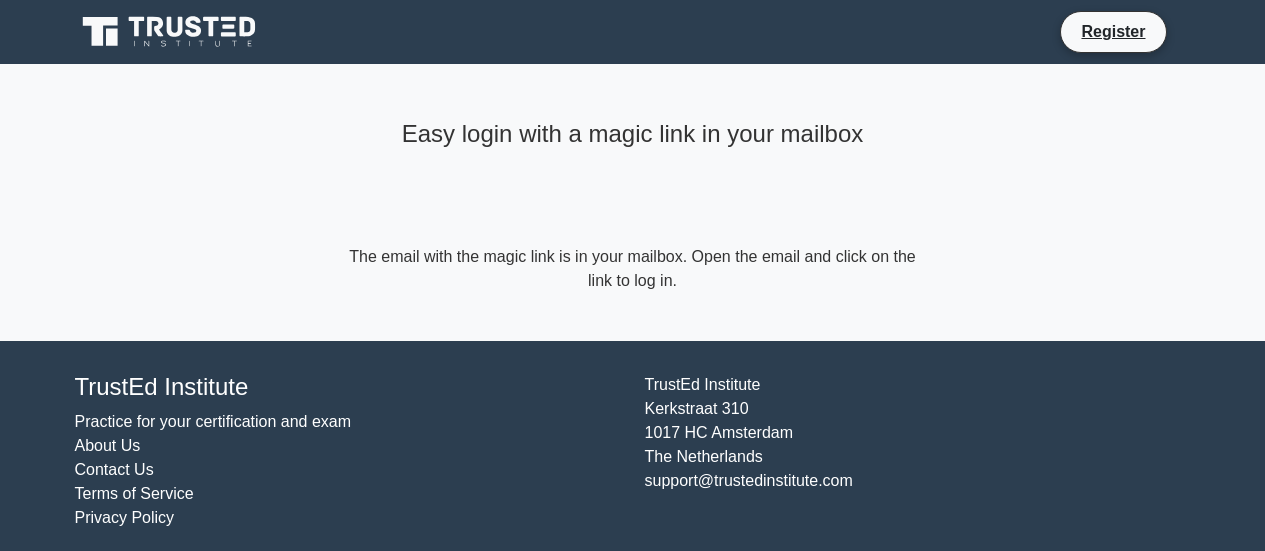 scroll, scrollTop: 0, scrollLeft: 0, axis: both 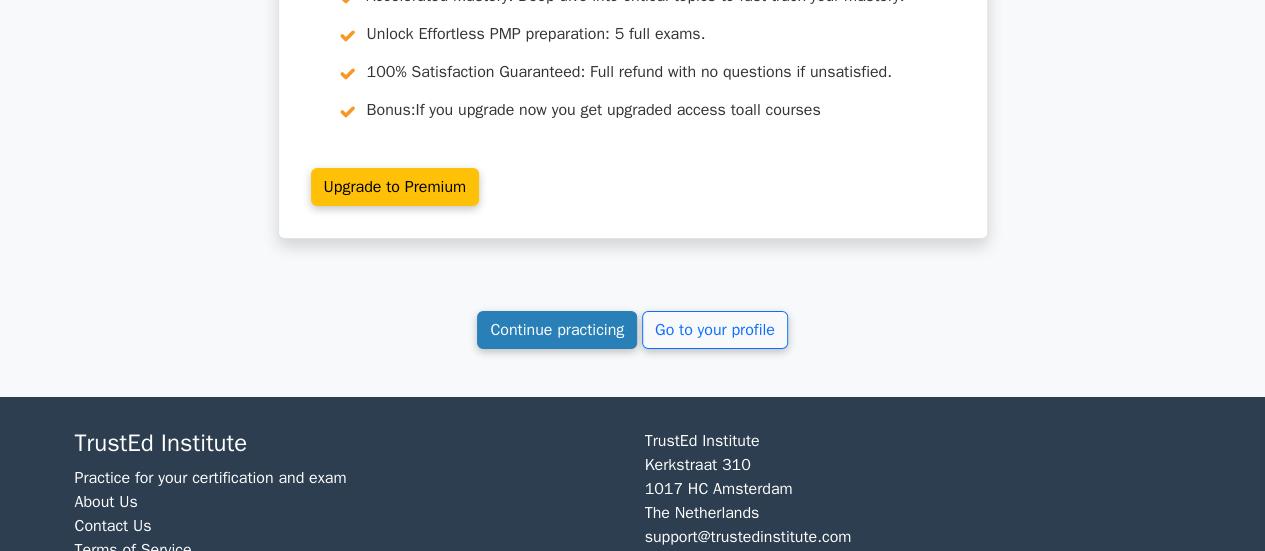 click on "Continue practicing" at bounding box center [557, 330] 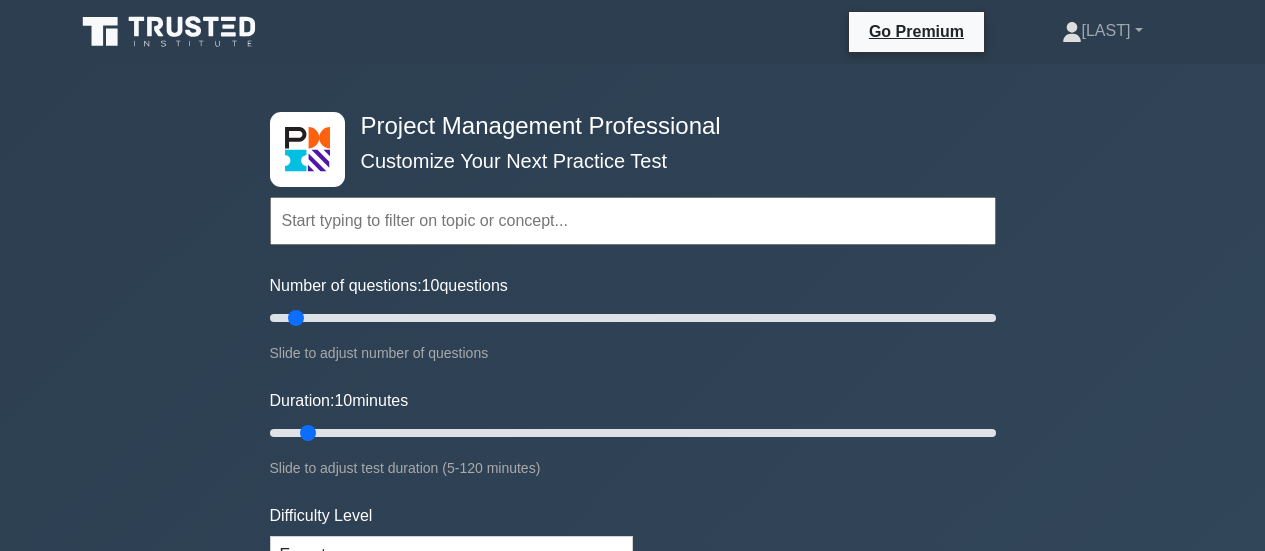 scroll, scrollTop: 0, scrollLeft: 0, axis: both 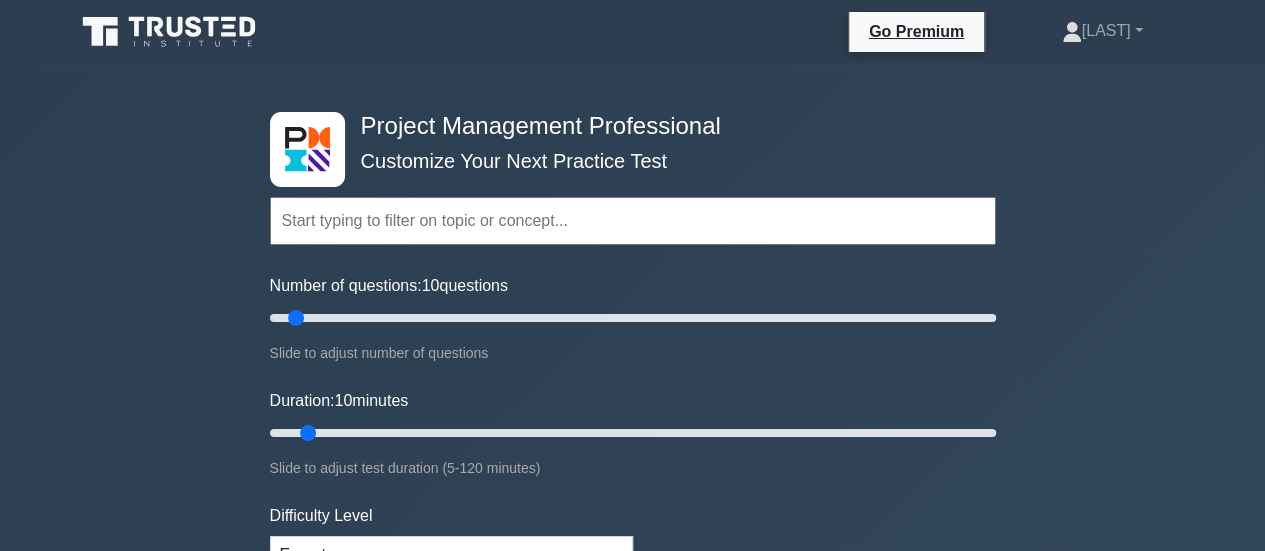 click at bounding box center [633, 221] 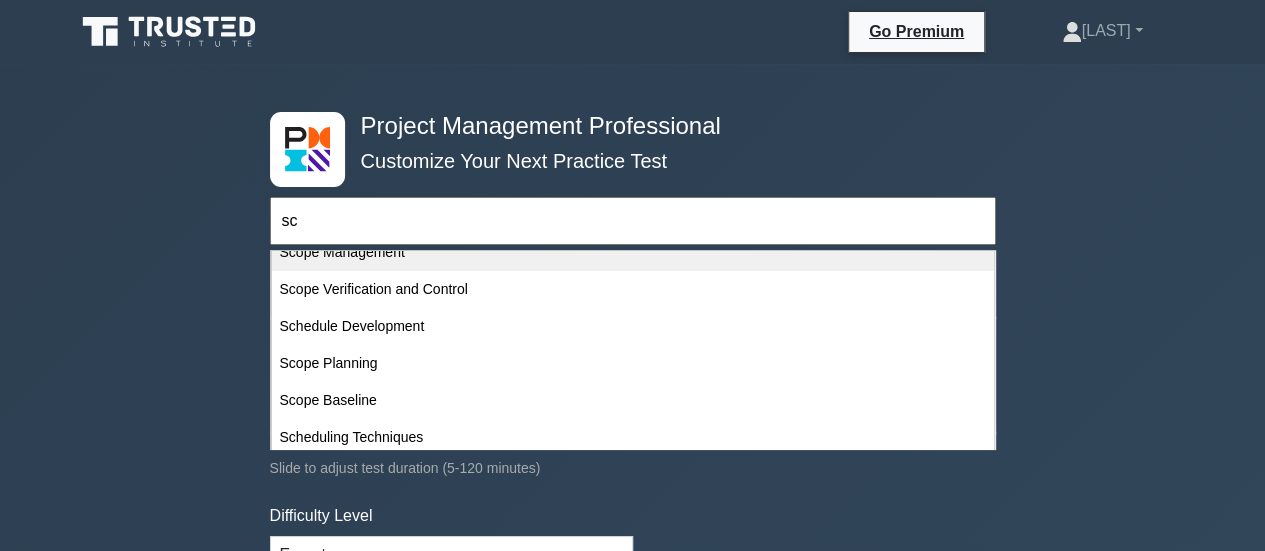 scroll, scrollTop: 100, scrollLeft: 0, axis: vertical 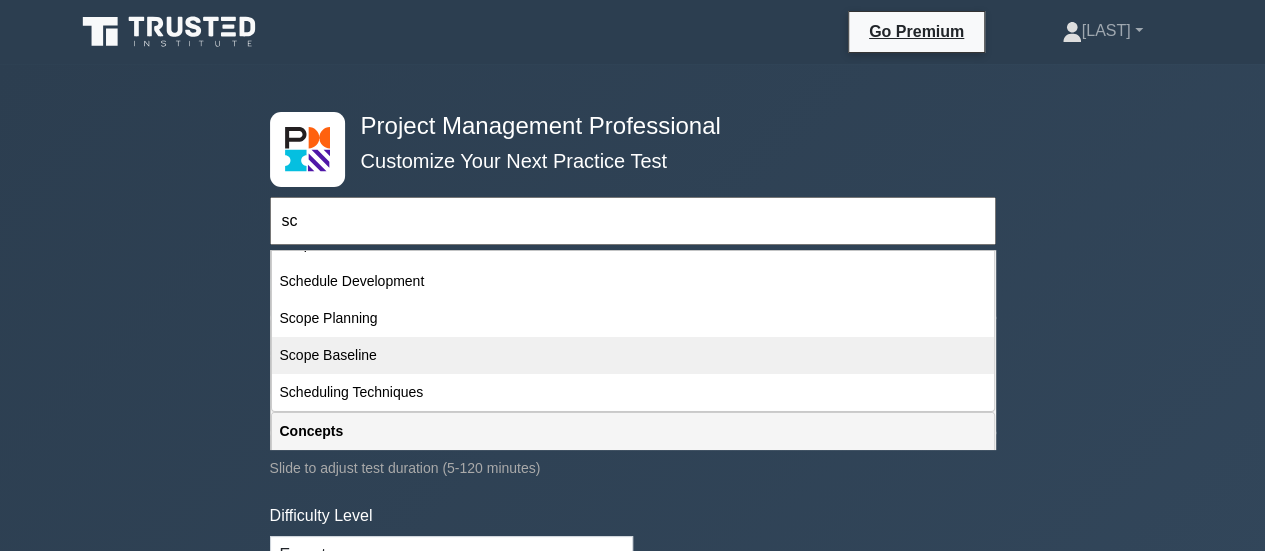 click on "Scope Baseline" at bounding box center (633, 355) 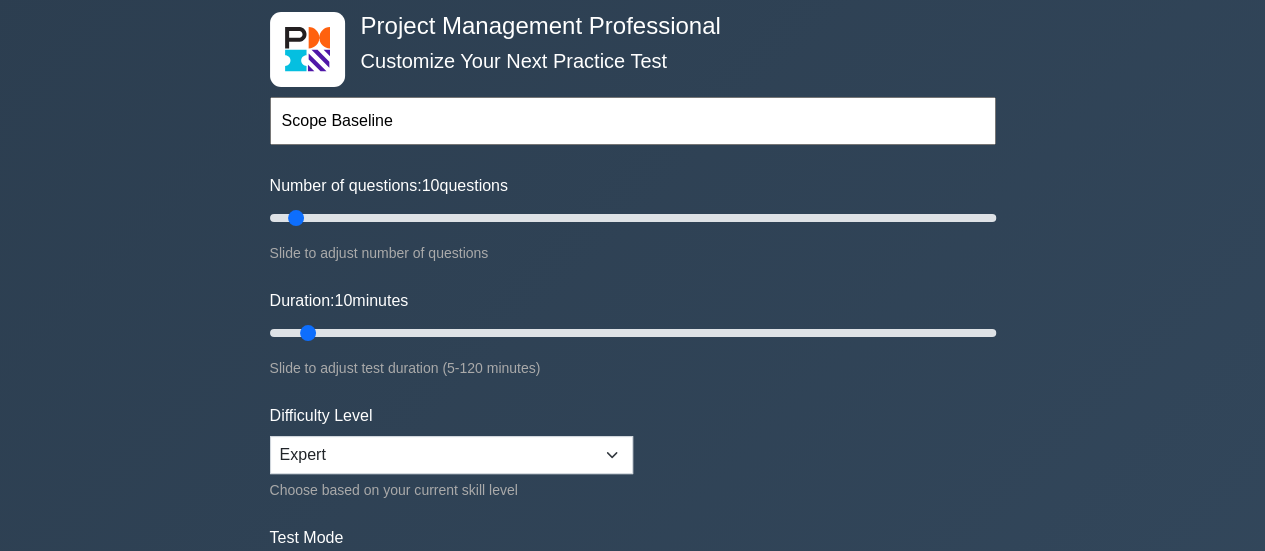 scroll, scrollTop: 200, scrollLeft: 0, axis: vertical 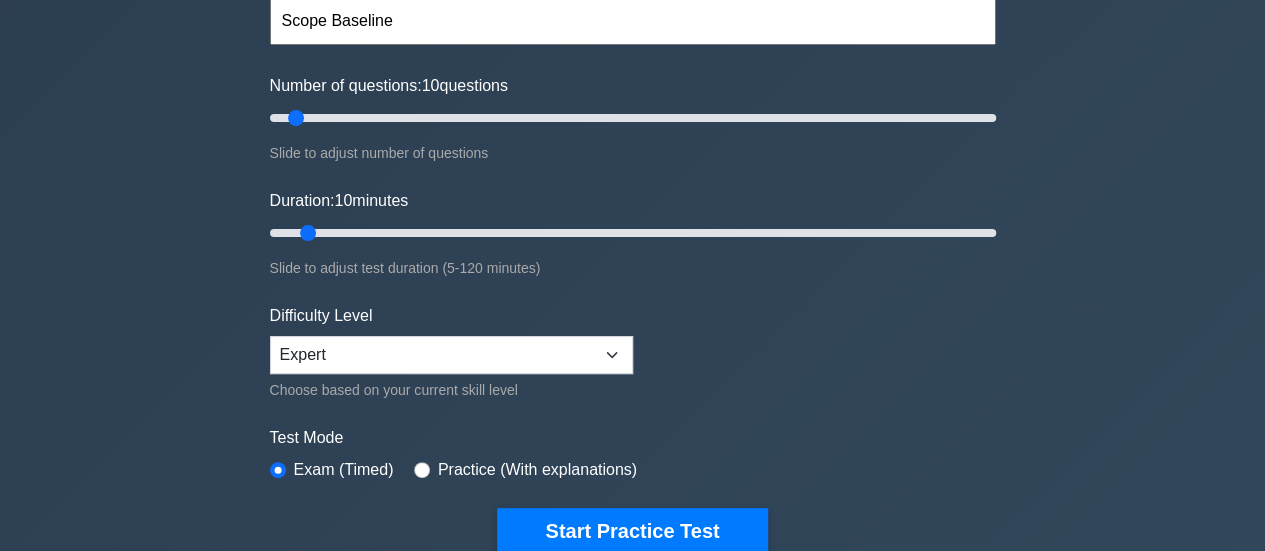 click on "Difficulty Level
Beginner
Intermediate
Expert
Choose based on your current skill level" at bounding box center [451, 353] 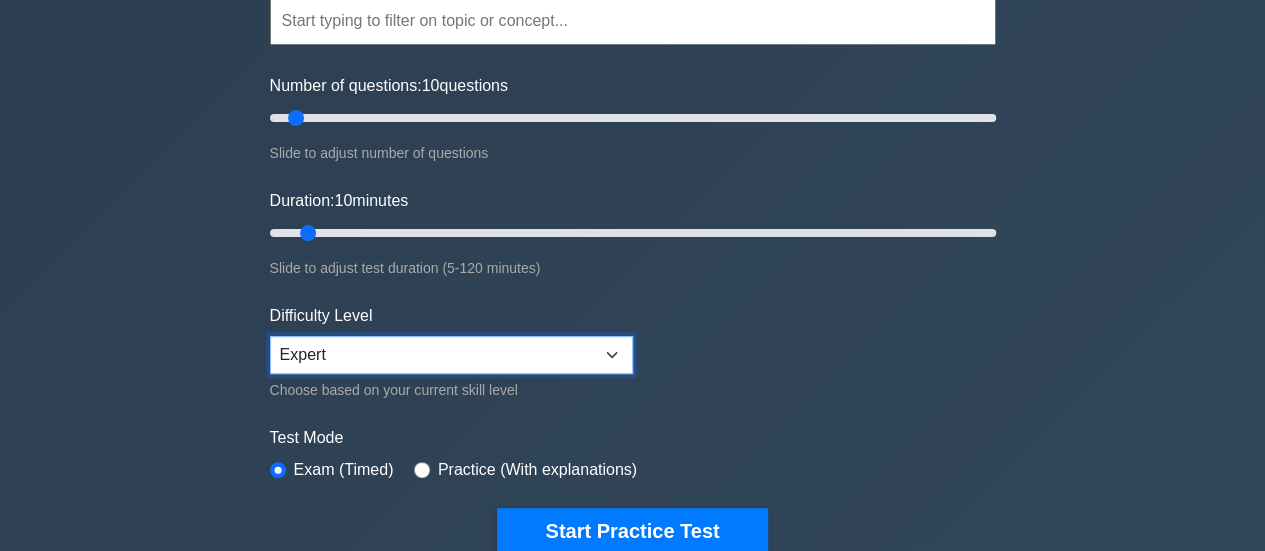 click on "Beginner
Intermediate
Expert" at bounding box center [451, 355] 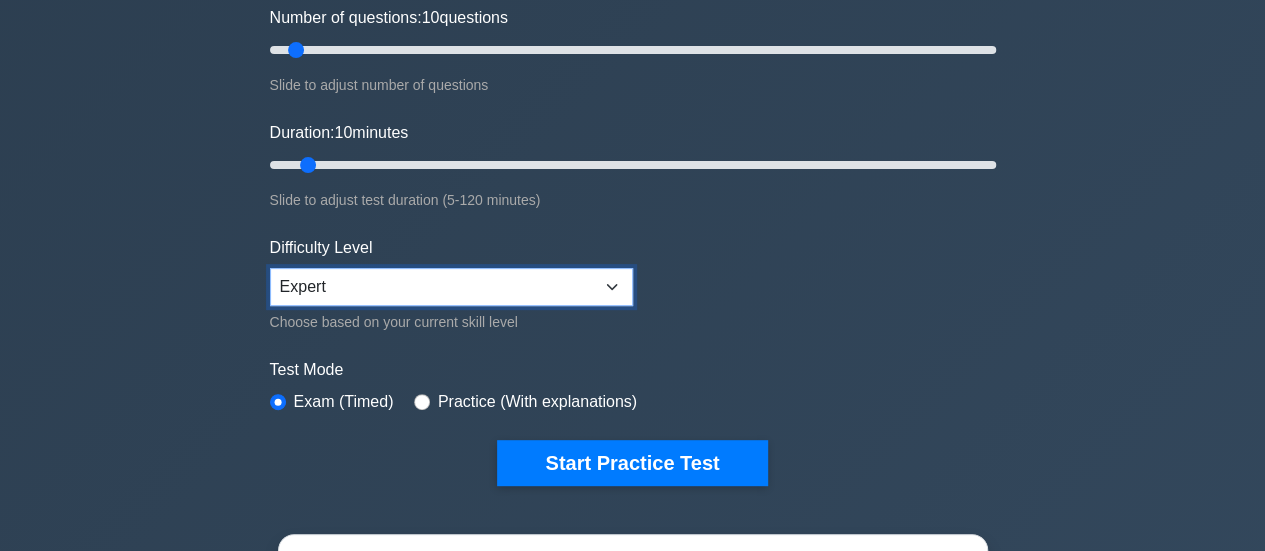 scroll, scrollTop: 300, scrollLeft: 0, axis: vertical 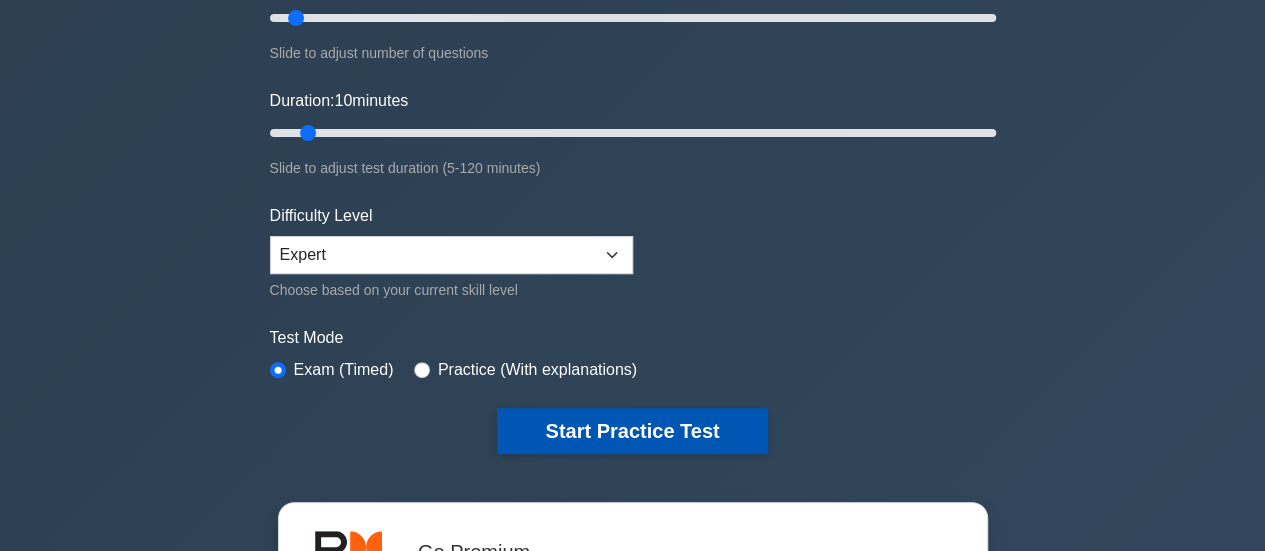 click on "Start Practice Test" at bounding box center [632, 431] 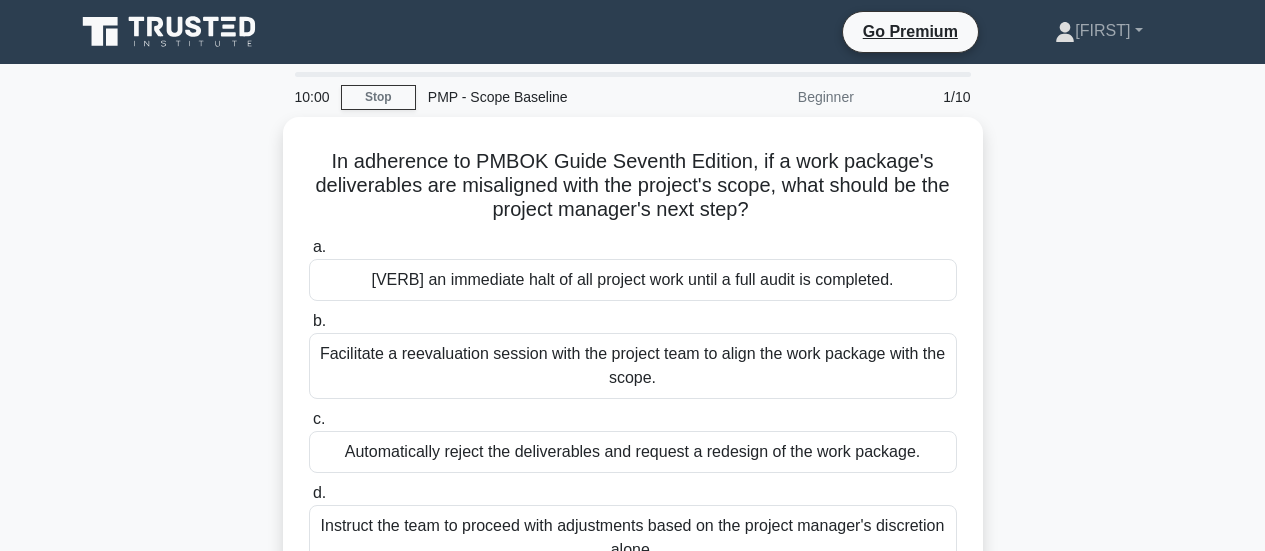 scroll, scrollTop: 0, scrollLeft: 0, axis: both 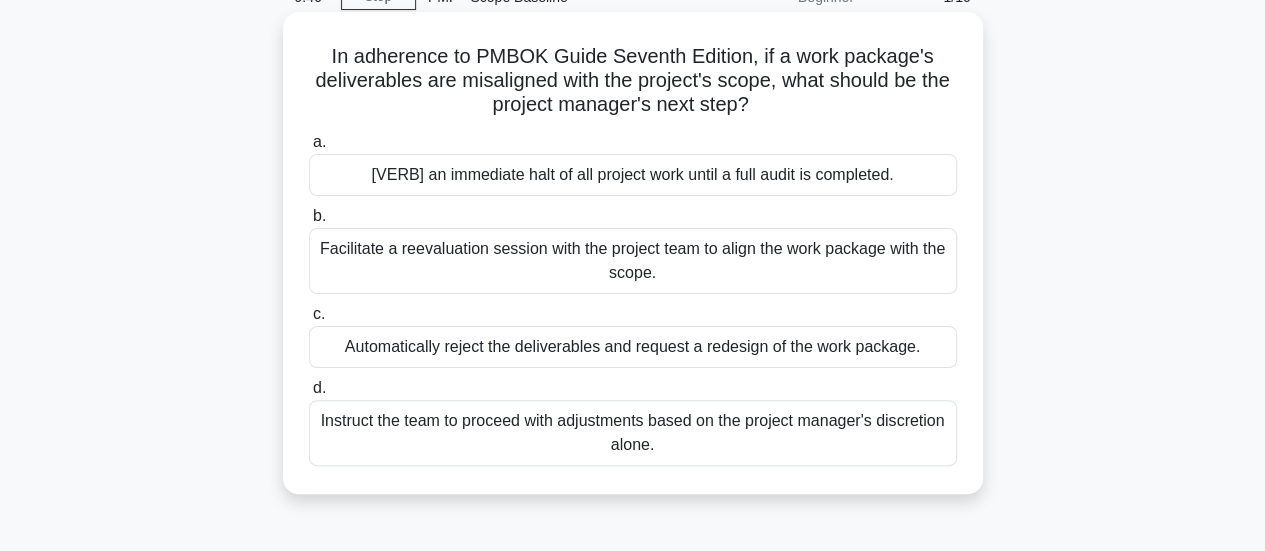click on "Facilitate a reevaluation session with the project team to align the work package with the scope." at bounding box center [633, 261] 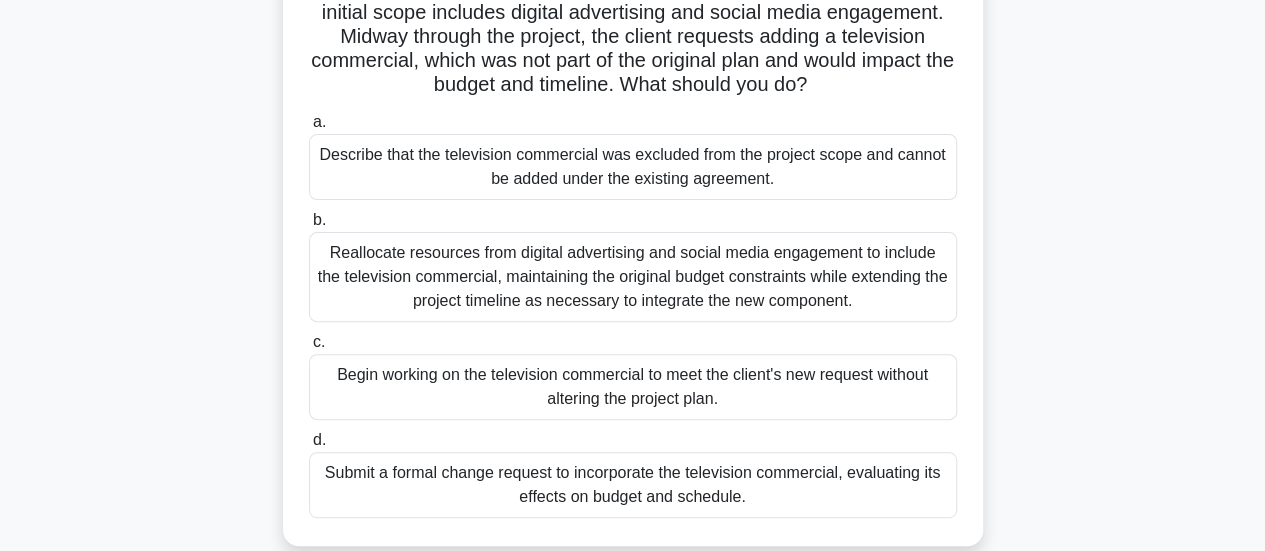 scroll, scrollTop: 200, scrollLeft: 0, axis: vertical 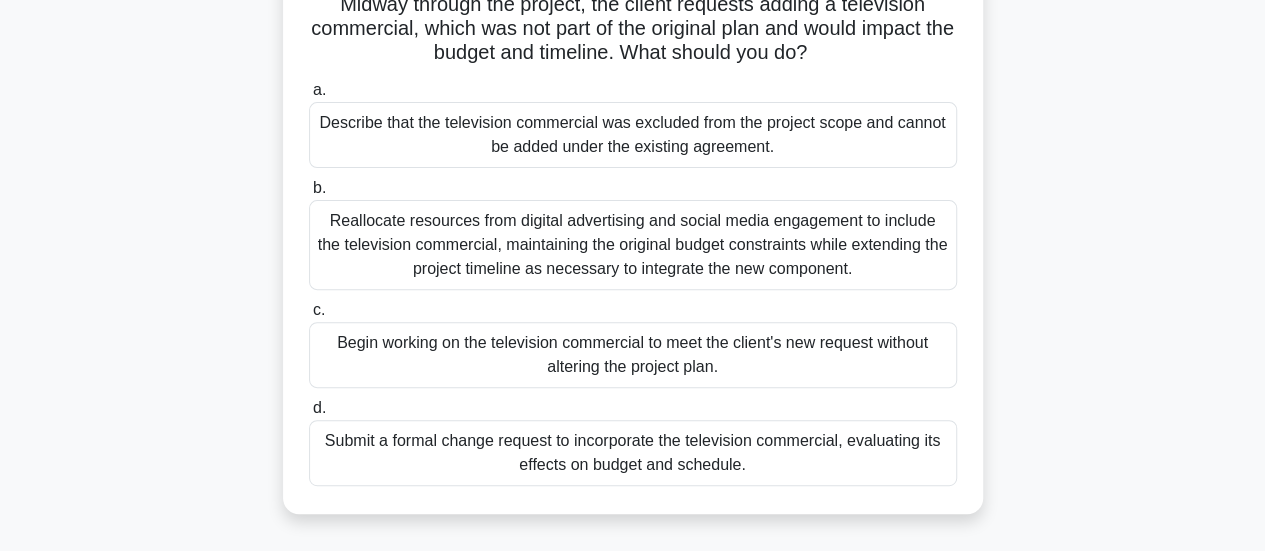 click on "Submit a formal change request to incorporate the television commercial, evaluating its effects on budget and schedule." at bounding box center (633, 453) 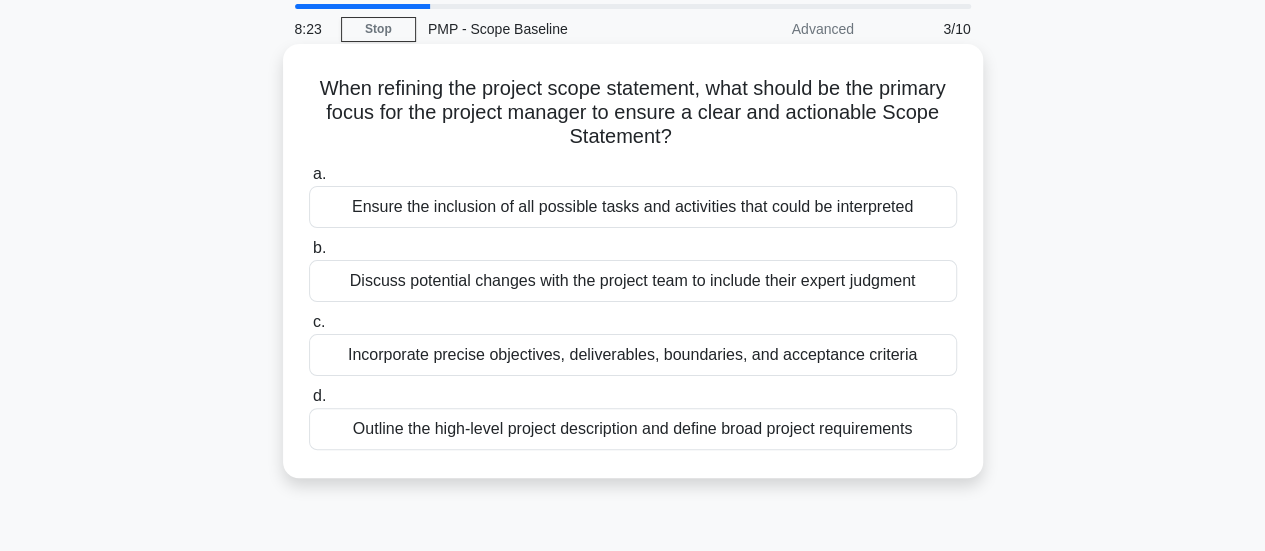 scroll, scrollTop: 100, scrollLeft: 0, axis: vertical 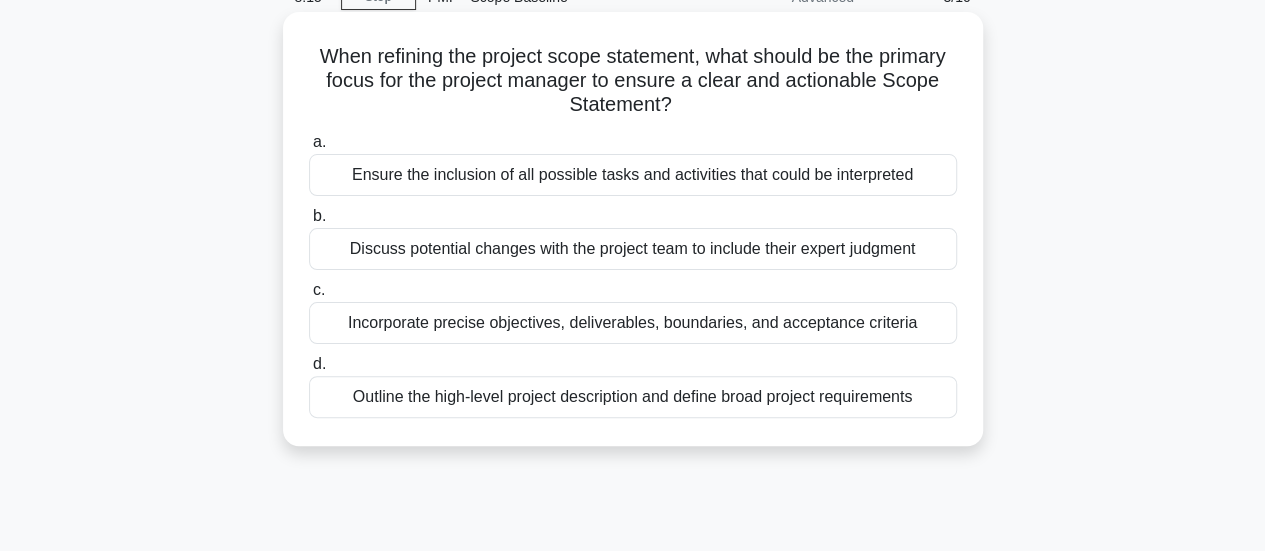 click on "Incorporate precise objectives, deliverables, boundaries, and acceptance criteria" at bounding box center (633, 323) 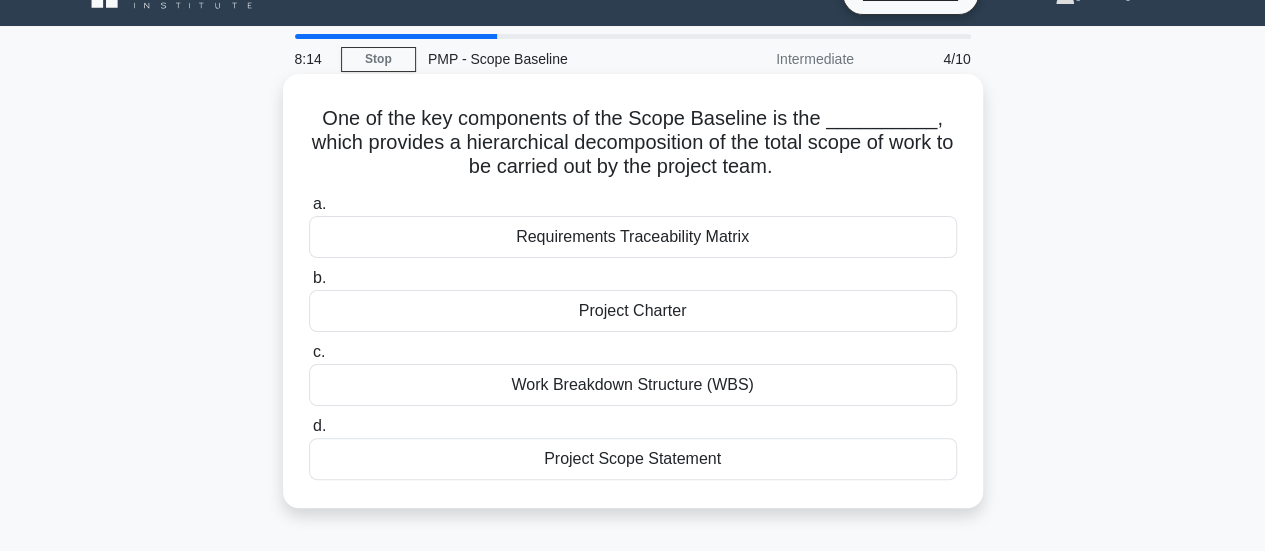 scroll, scrollTop: 0, scrollLeft: 0, axis: both 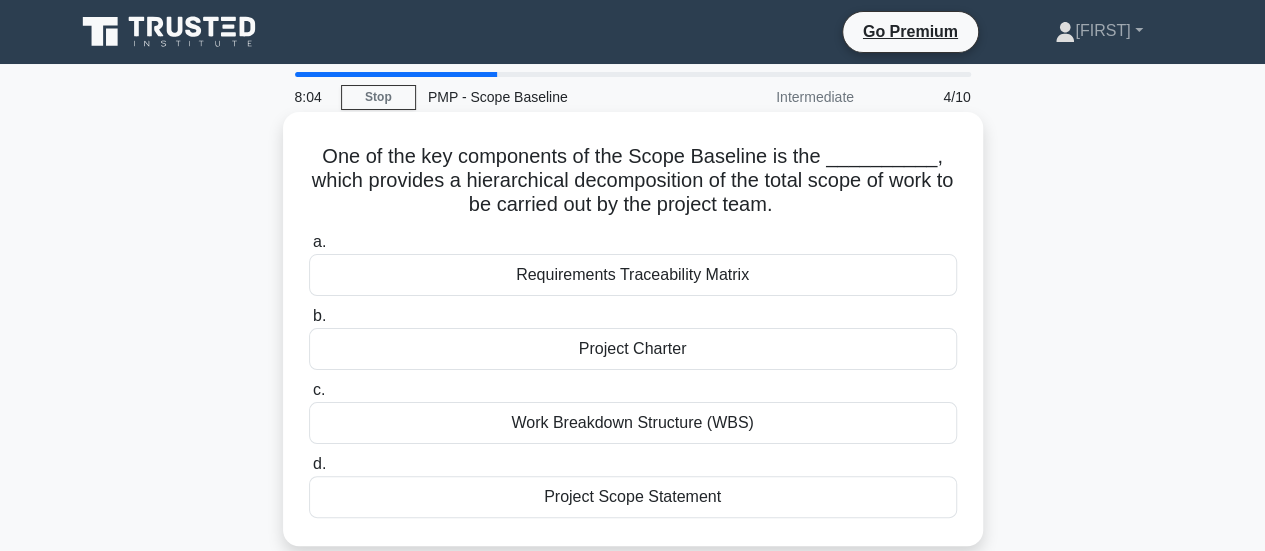click on "Work Breakdown Structure (WBS)" at bounding box center [633, 423] 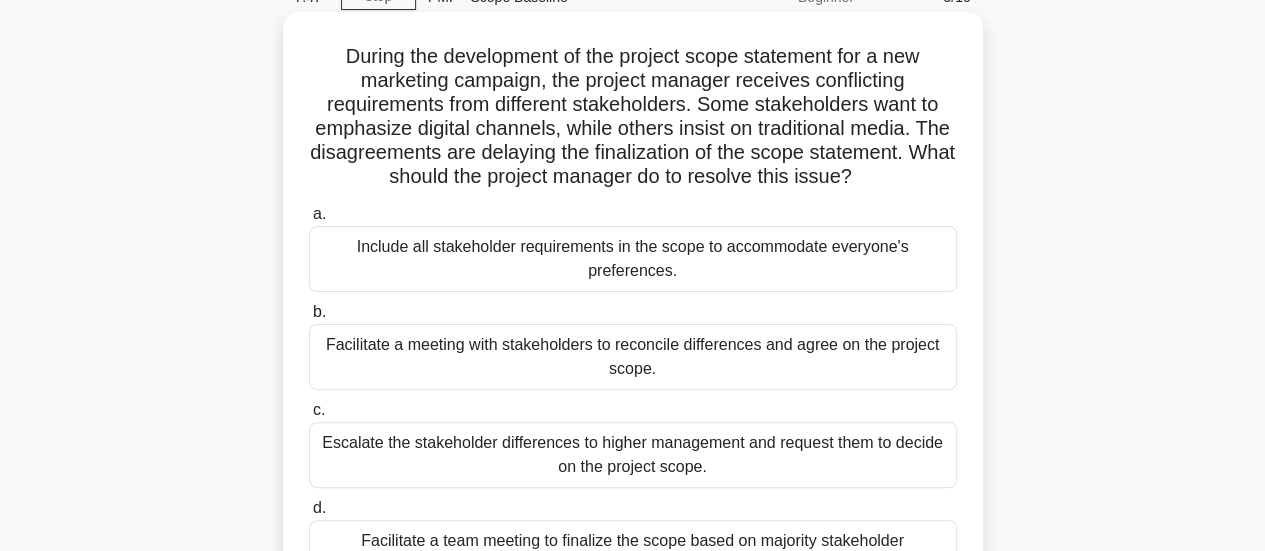 scroll, scrollTop: 200, scrollLeft: 0, axis: vertical 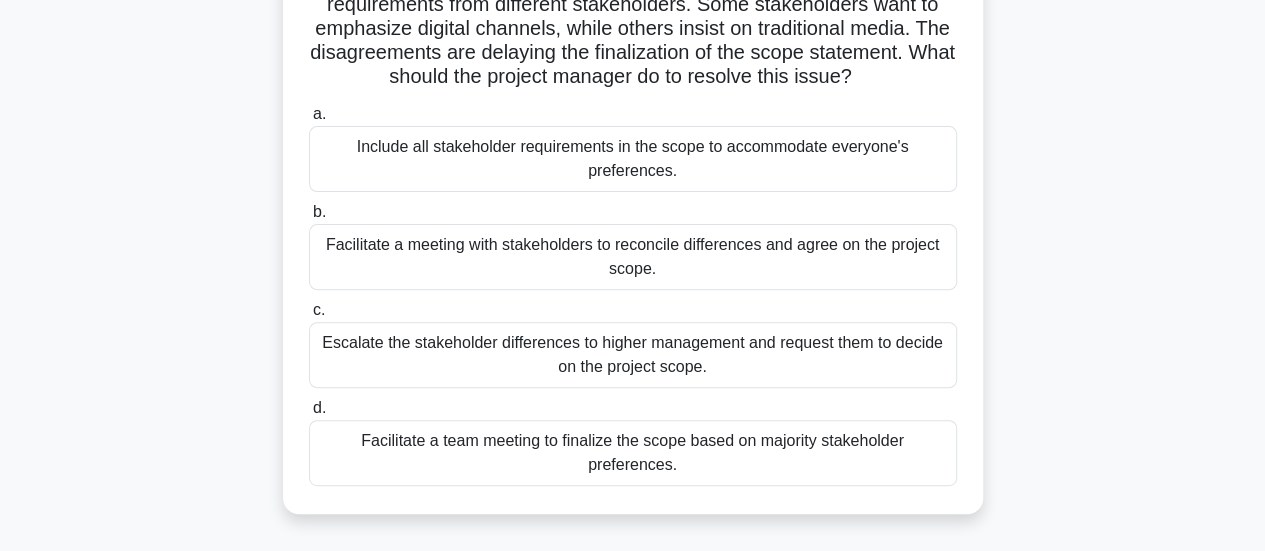 click on "Facilitate a meeting with stakeholders to reconcile differences and agree on the project scope." at bounding box center (633, 257) 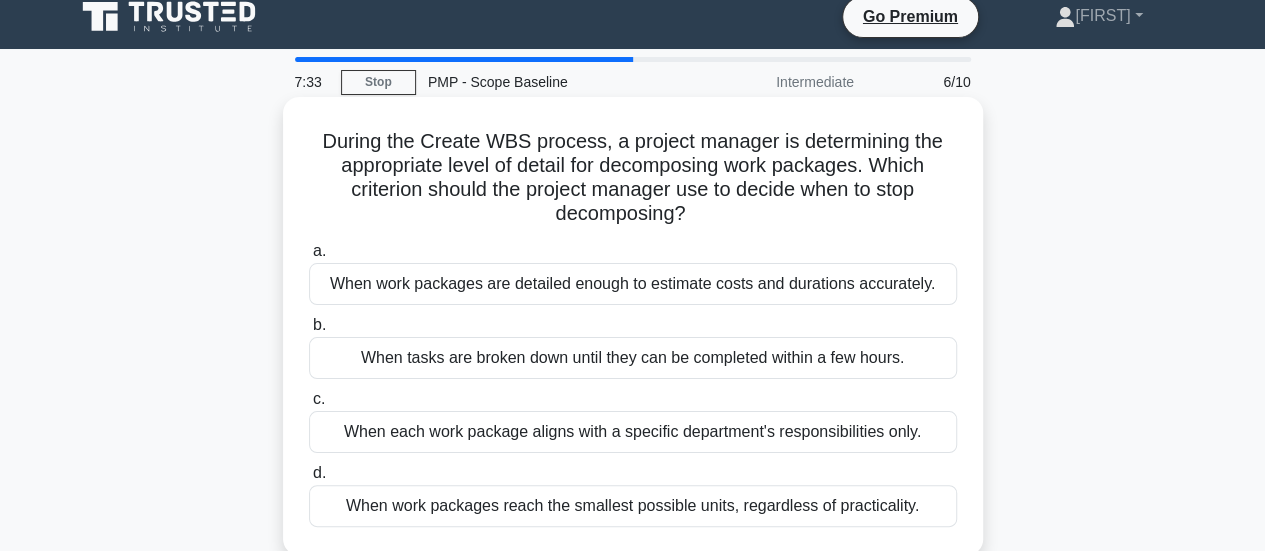 scroll, scrollTop: 0, scrollLeft: 0, axis: both 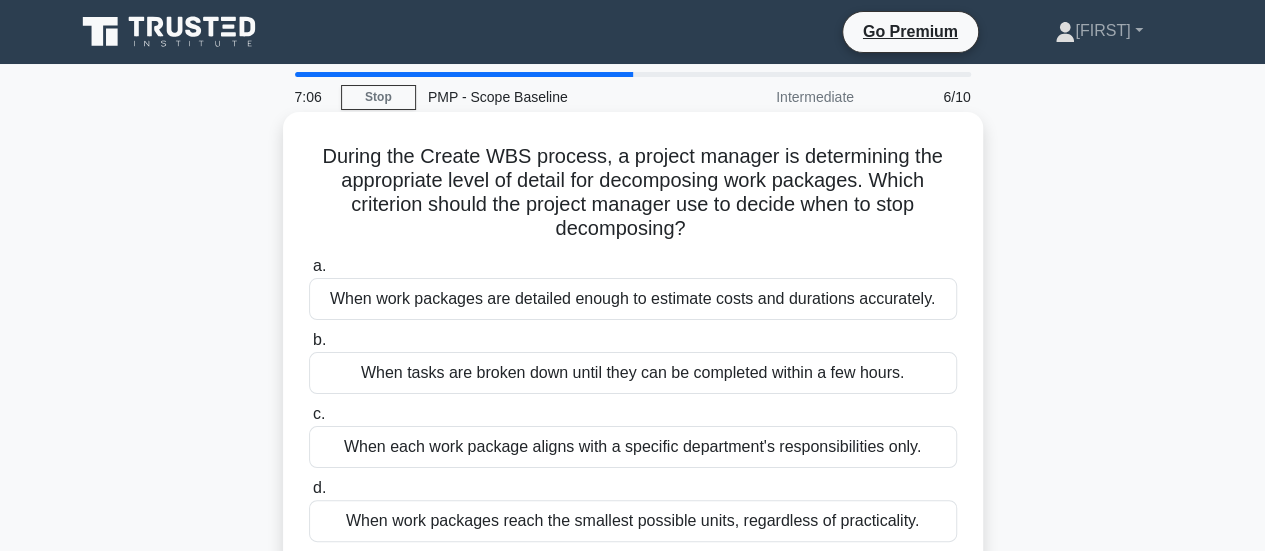 click on "When work packages are detailed enough to estimate costs and durations accurately." at bounding box center [633, 299] 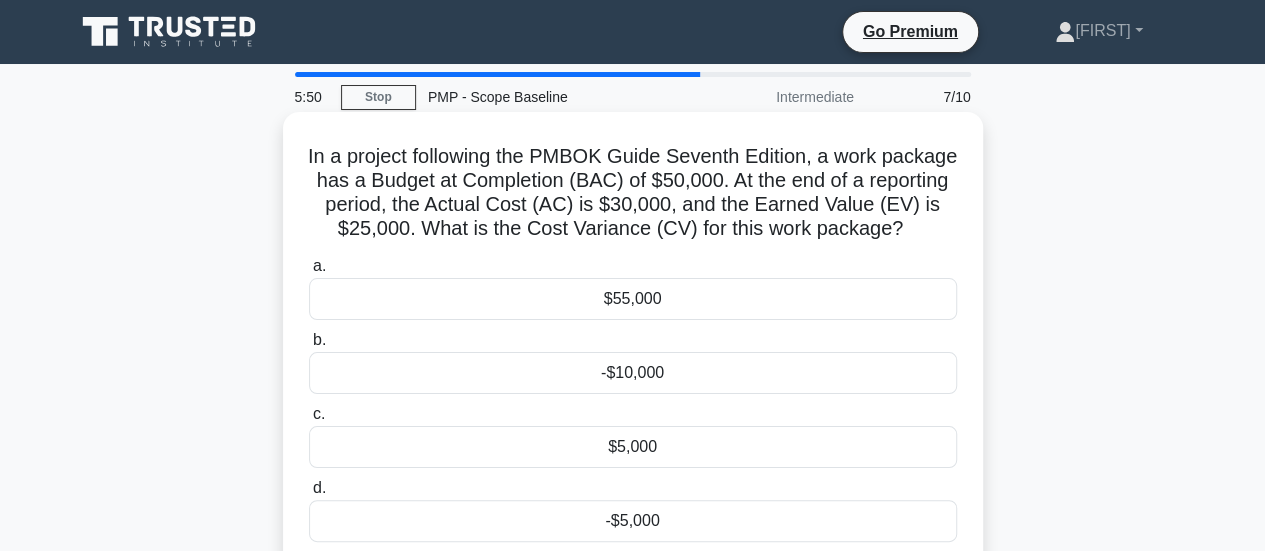 scroll, scrollTop: 100, scrollLeft: 0, axis: vertical 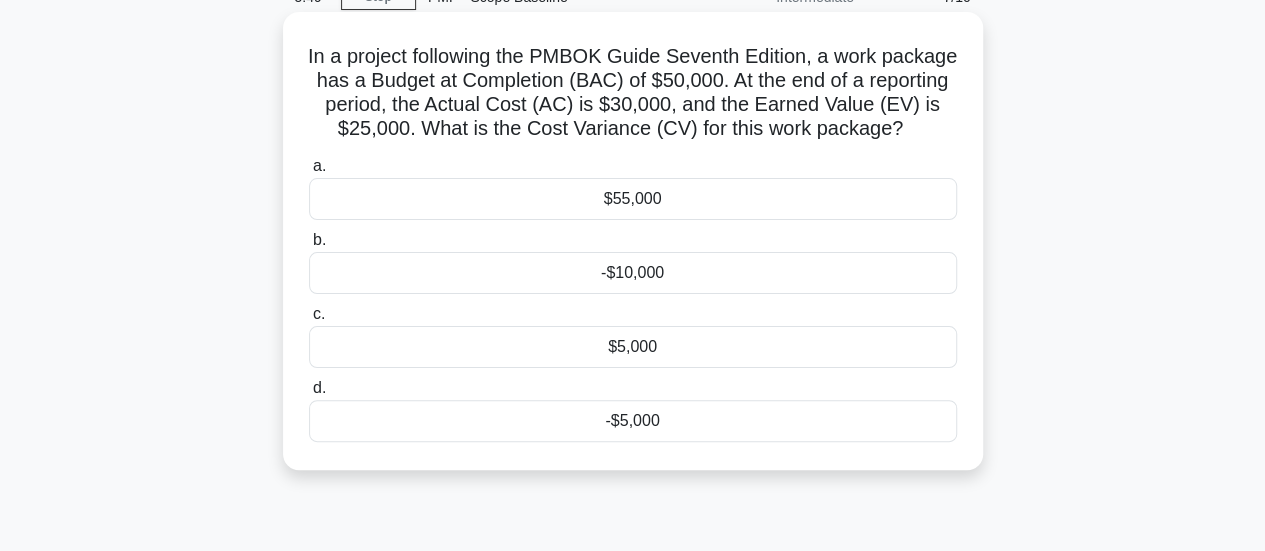 click on "-$5,000" at bounding box center (633, 421) 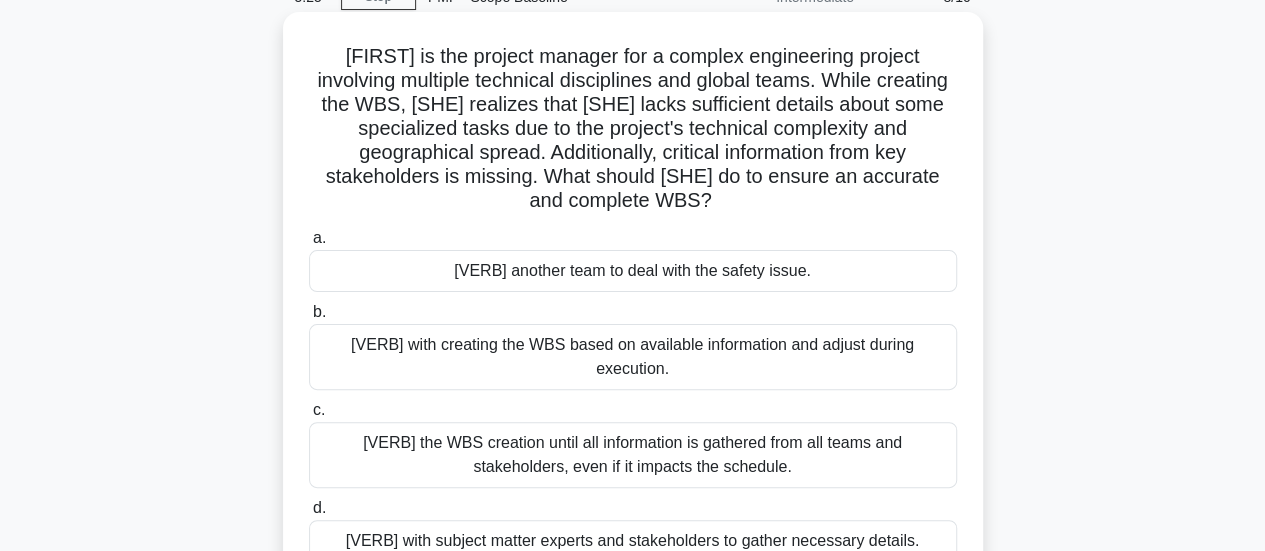 scroll, scrollTop: 200, scrollLeft: 0, axis: vertical 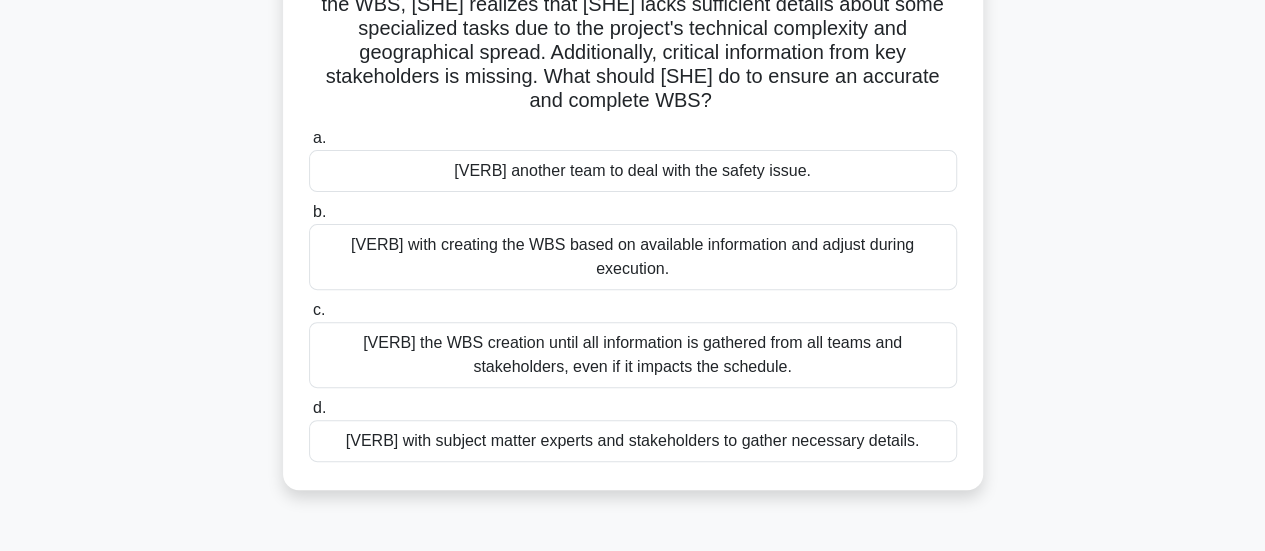 click on "Collaborate with subject matter experts and stakeholders to gather necessary details." at bounding box center (633, 441) 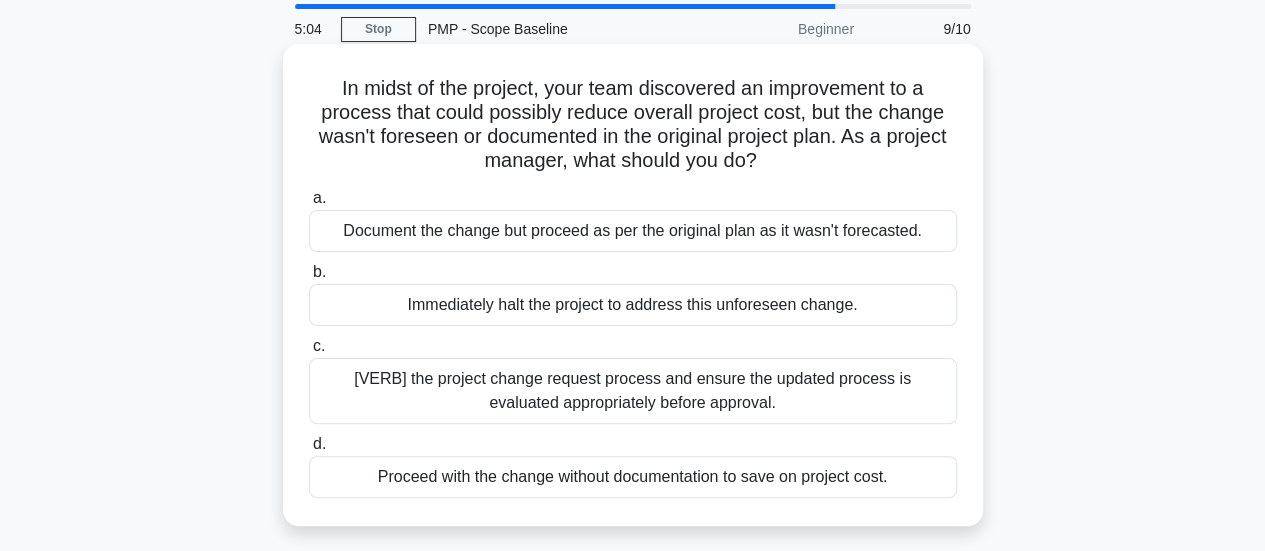 scroll, scrollTop: 100, scrollLeft: 0, axis: vertical 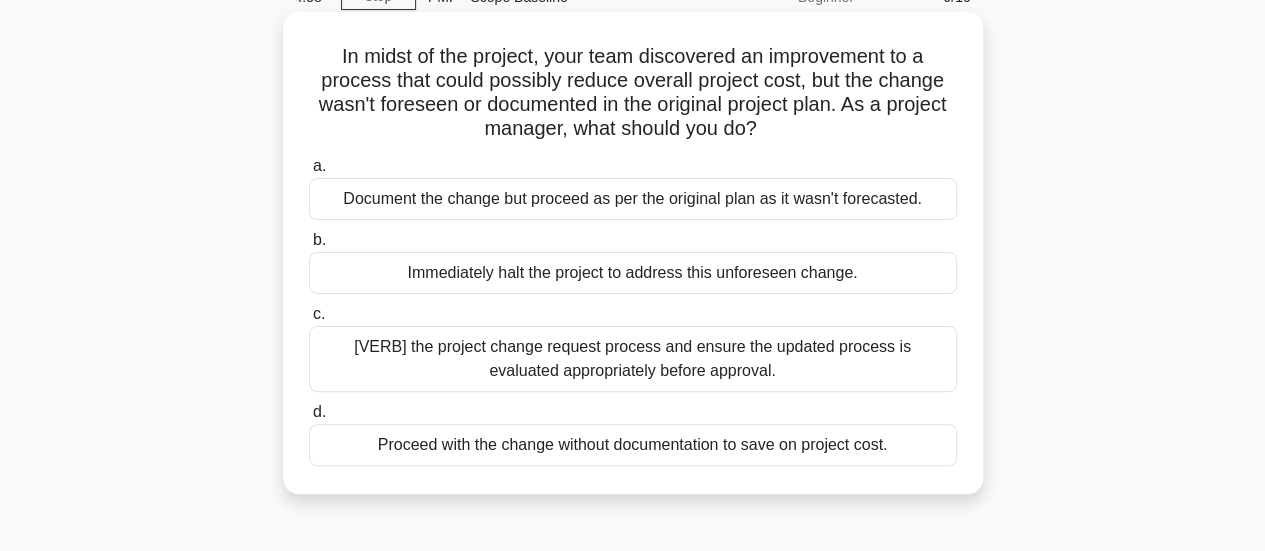 click on "Initiate the project change request process and ensure the updated process is evaluated appropriately before approval." at bounding box center (633, 359) 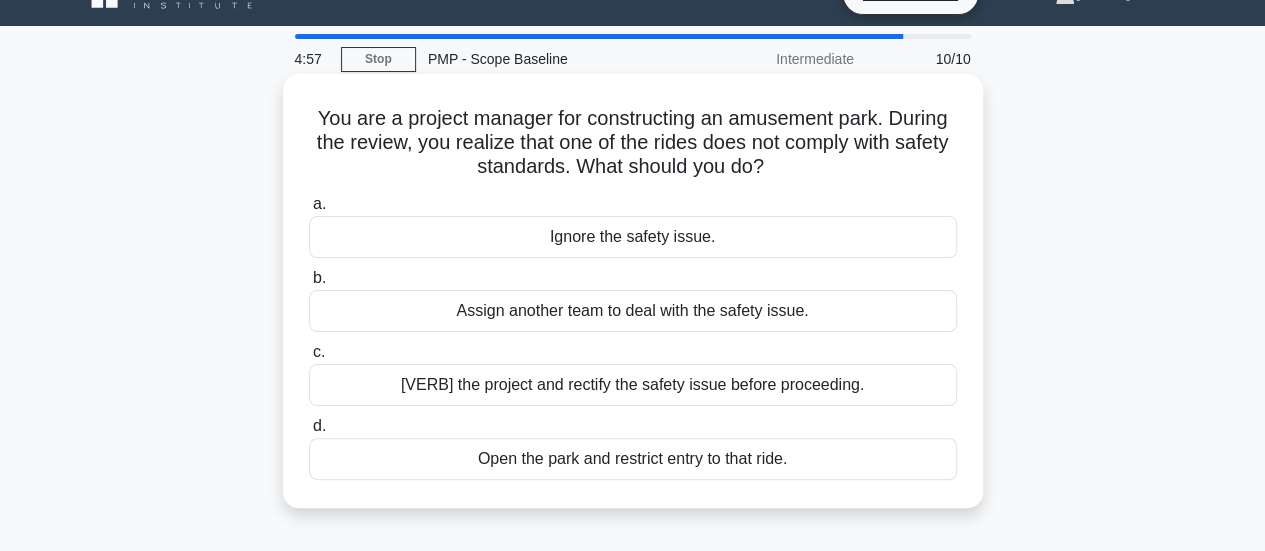 scroll, scrollTop: 0, scrollLeft: 0, axis: both 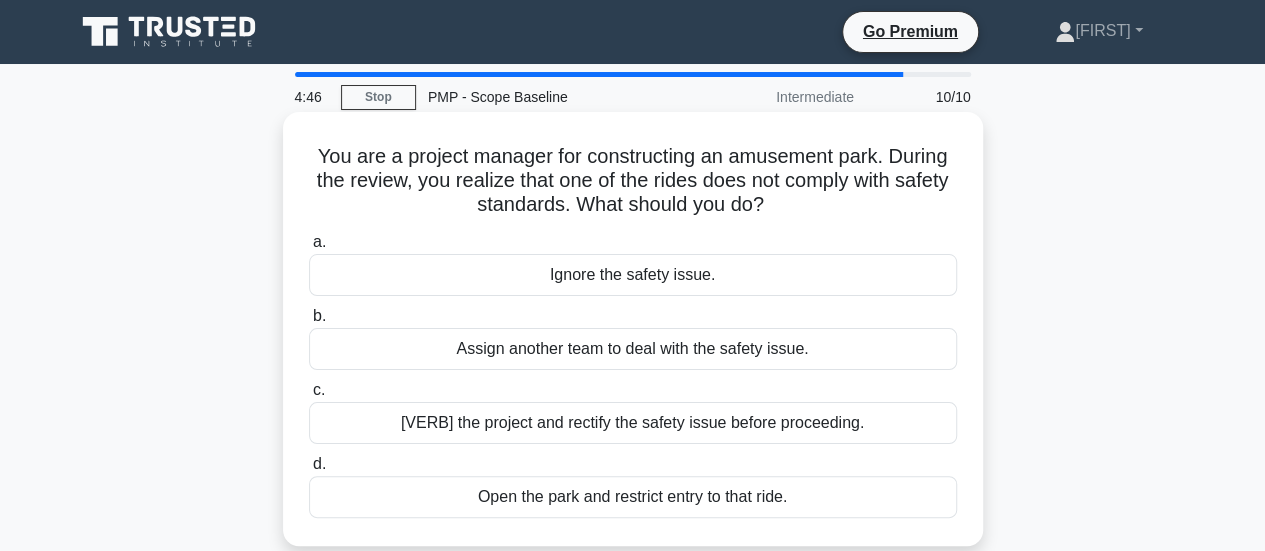 click on "Stop the project and rectify the safety issue before proceeding." at bounding box center (633, 423) 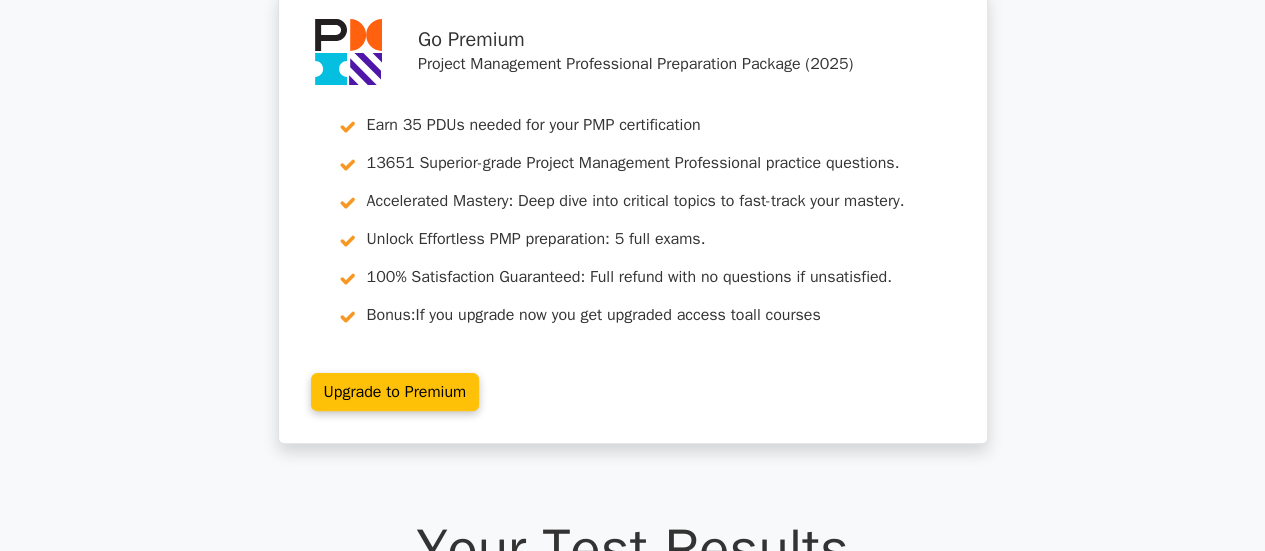 scroll, scrollTop: 0, scrollLeft: 0, axis: both 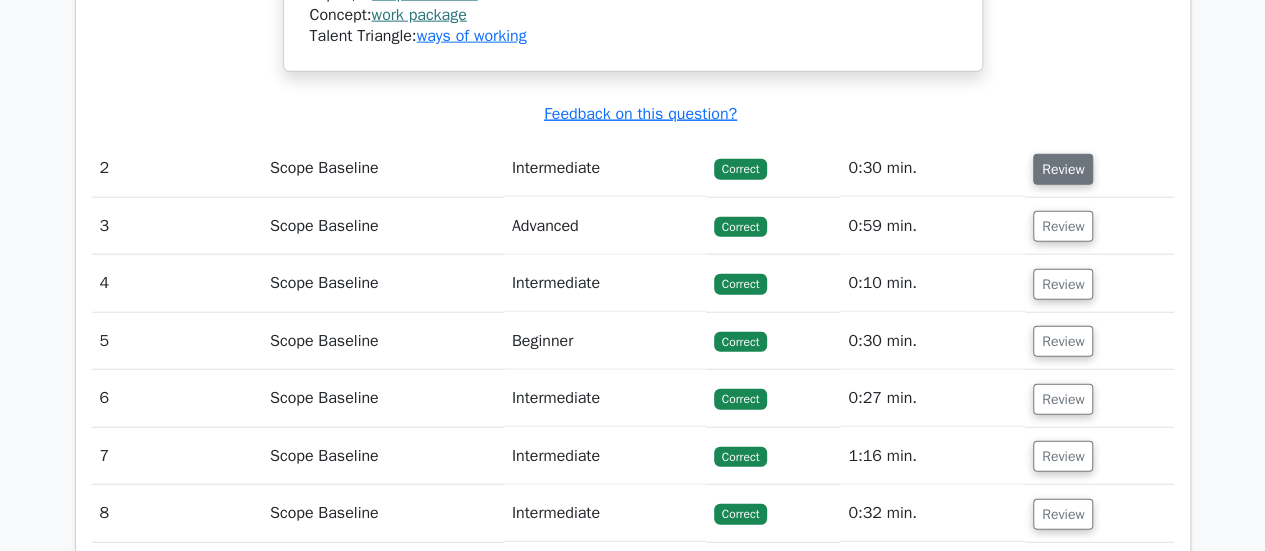 click on "Review" at bounding box center (1063, 169) 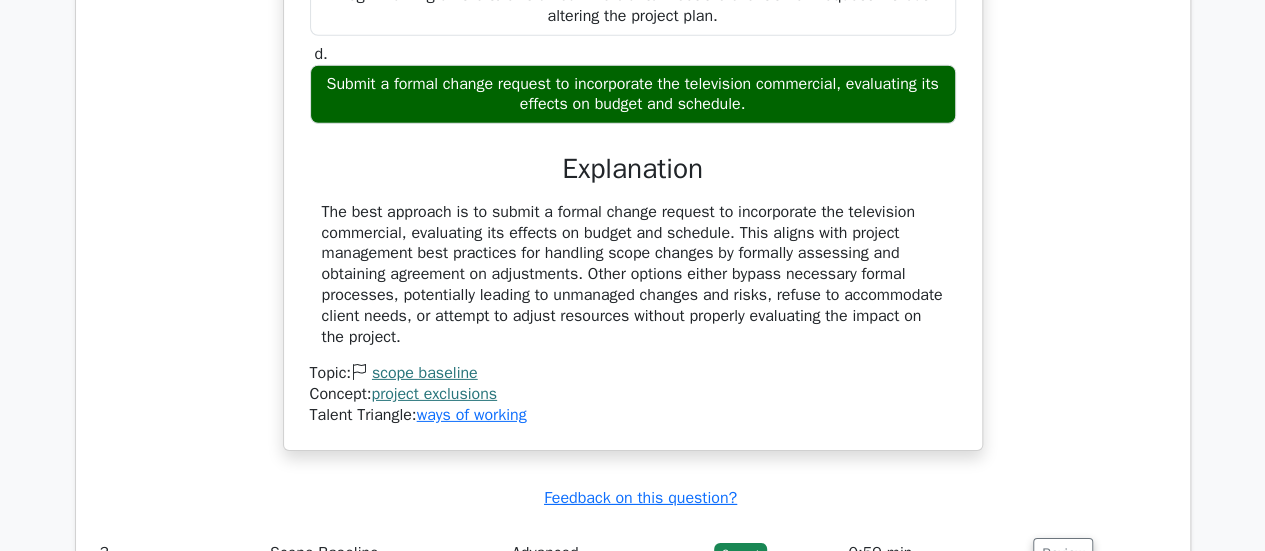 scroll, scrollTop: 3400, scrollLeft: 0, axis: vertical 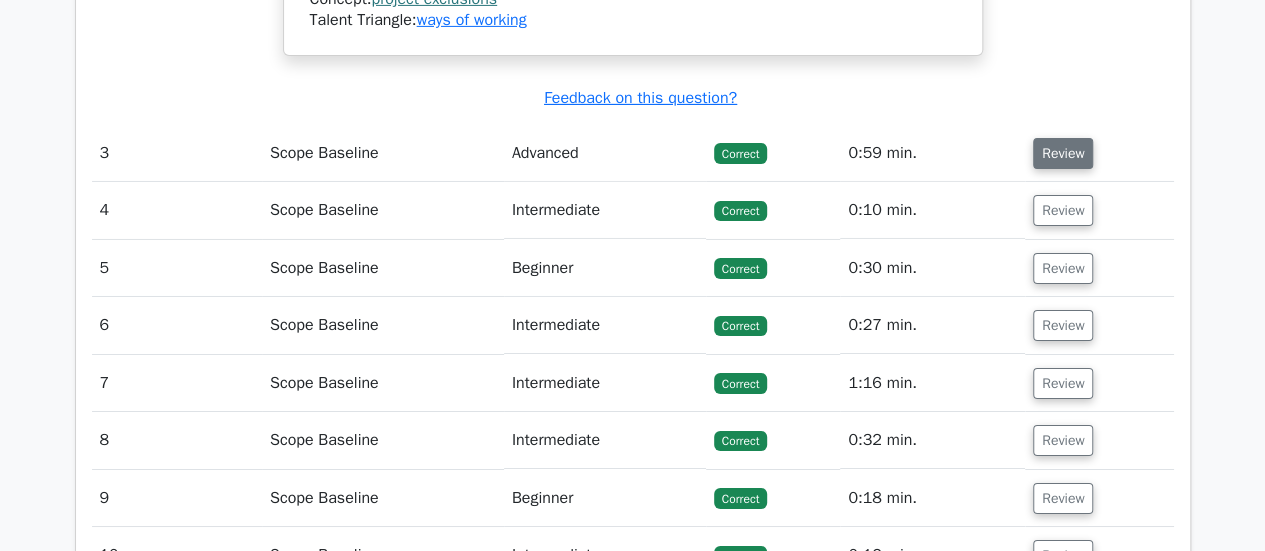 click on "Review" at bounding box center [1063, 153] 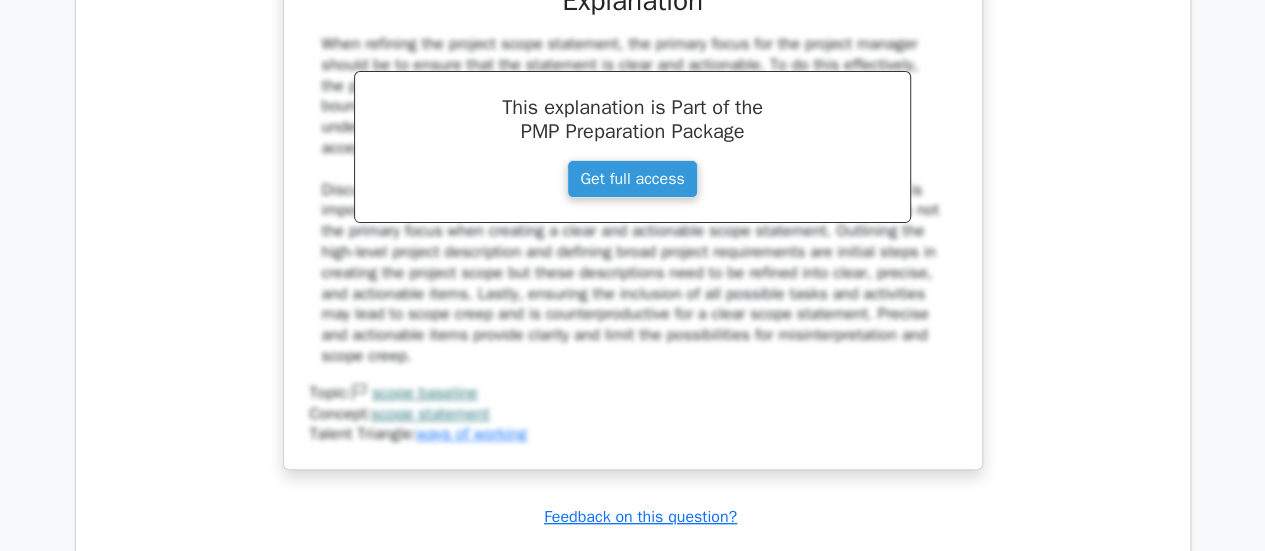 scroll, scrollTop: 4300, scrollLeft: 0, axis: vertical 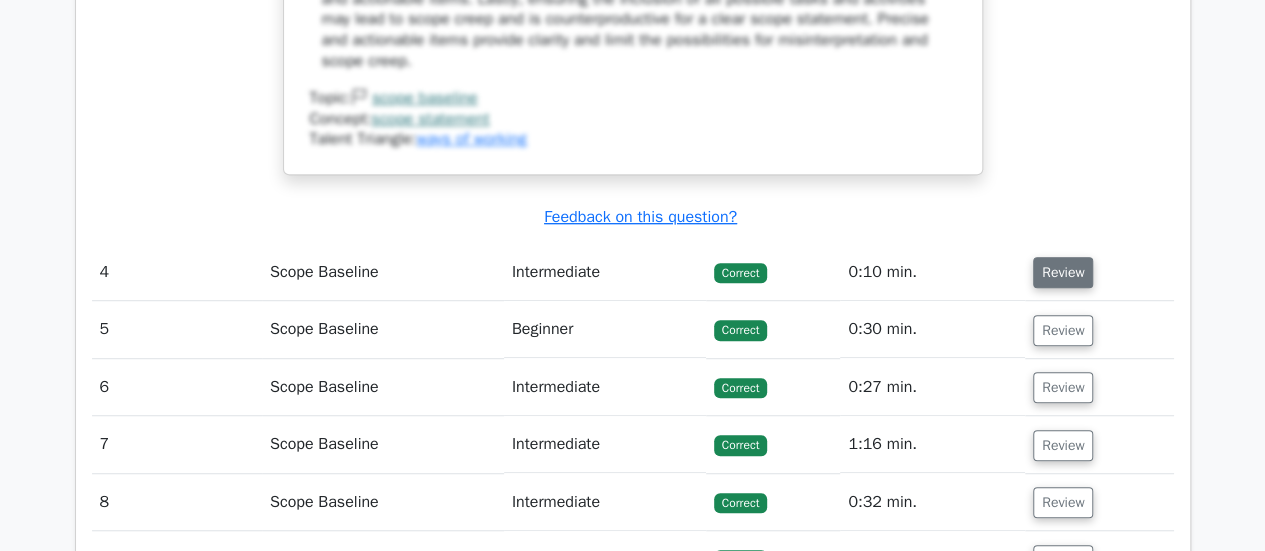 click on "Review" at bounding box center (1063, 272) 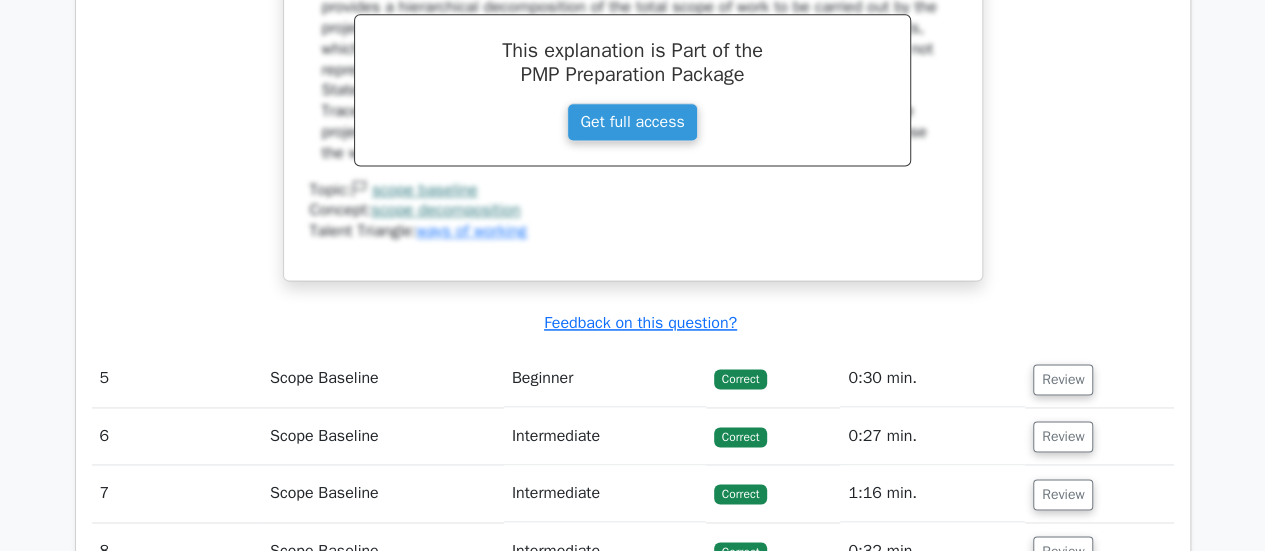 scroll, scrollTop: 5200, scrollLeft: 0, axis: vertical 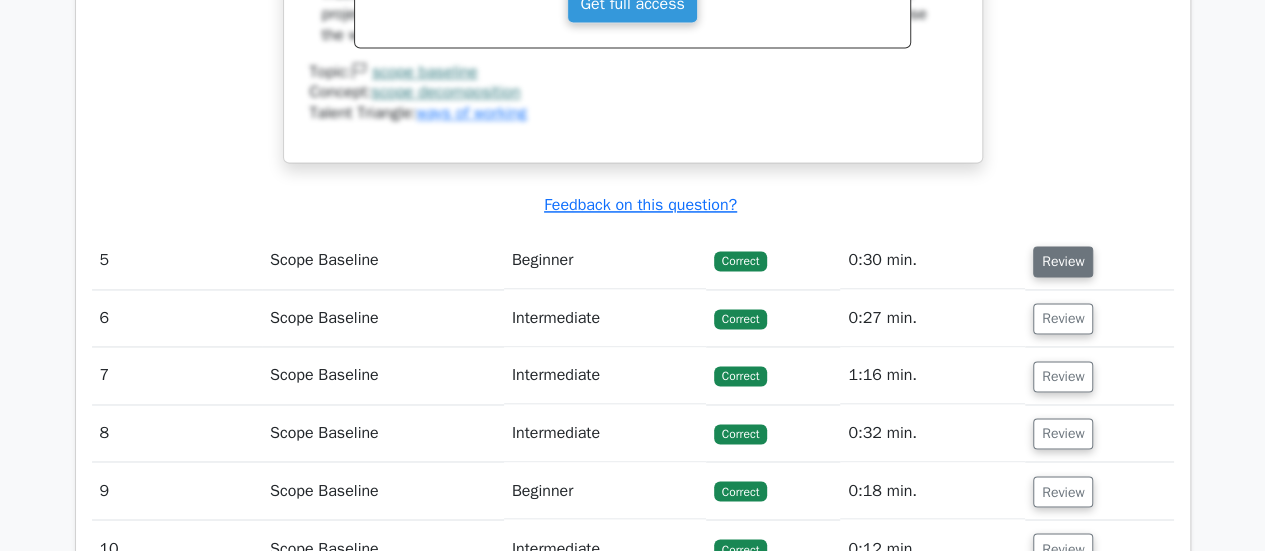 click on "Review" at bounding box center (1063, 261) 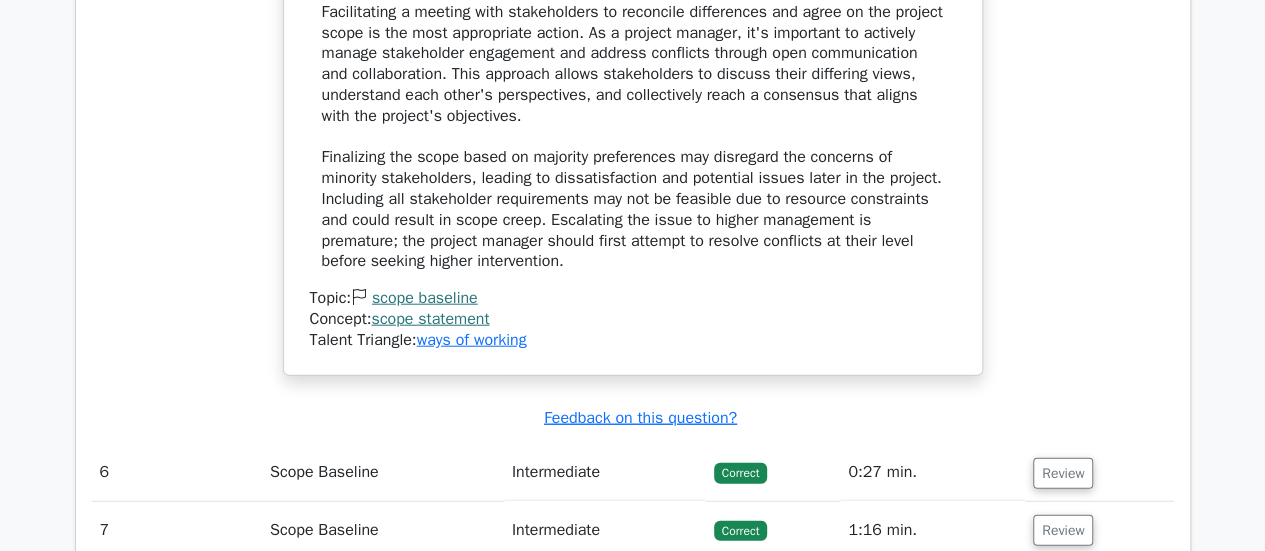 scroll, scrollTop: 6400, scrollLeft: 0, axis: vertical 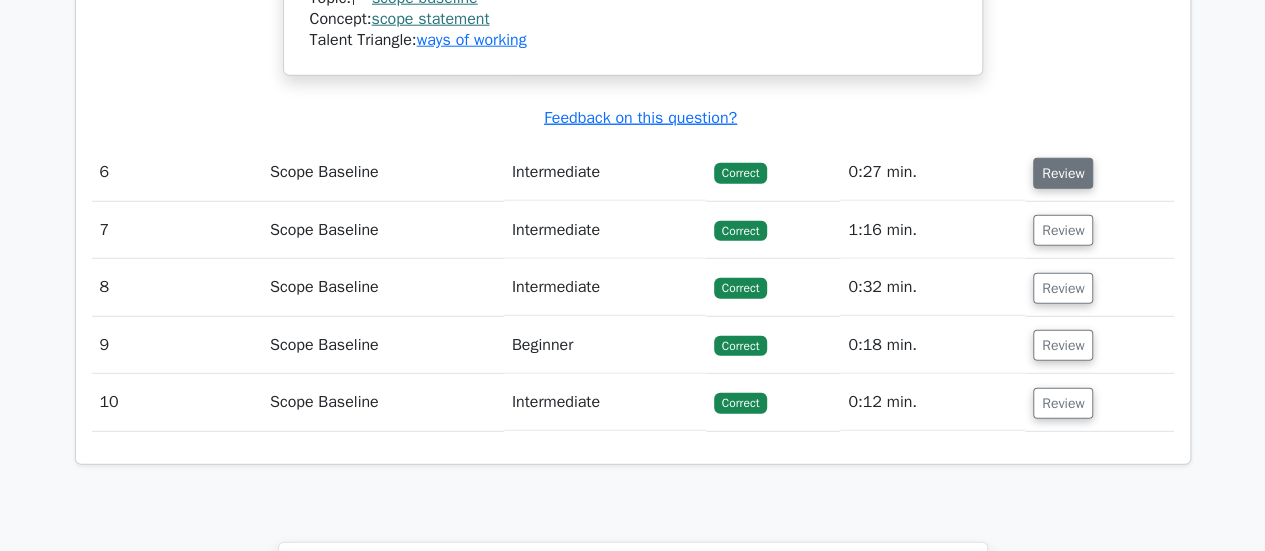 click on "Review" at bounding box center [1063, 173] 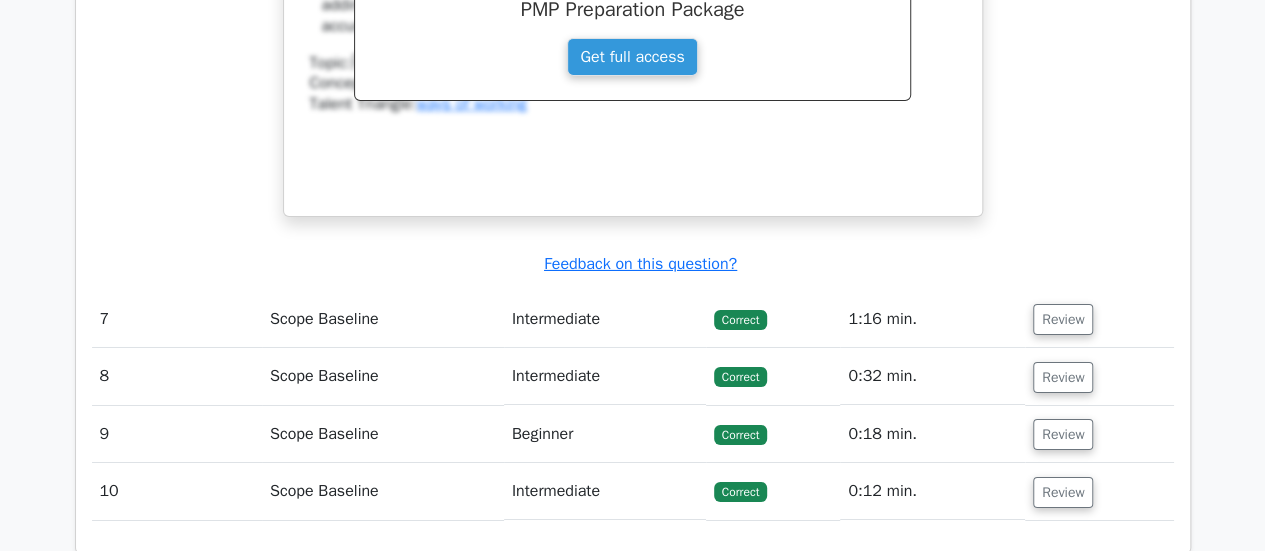 scroll, scrollTop: 7200, scrollLeft: 0, axis: vertical 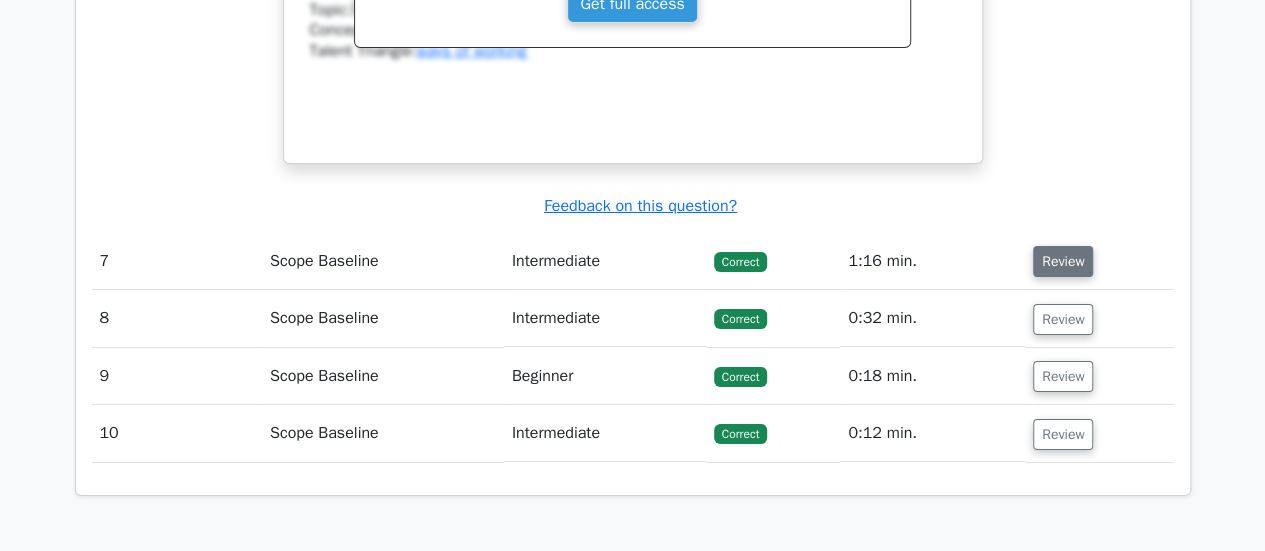 click on "Review" at bounding box center [1063, 261] 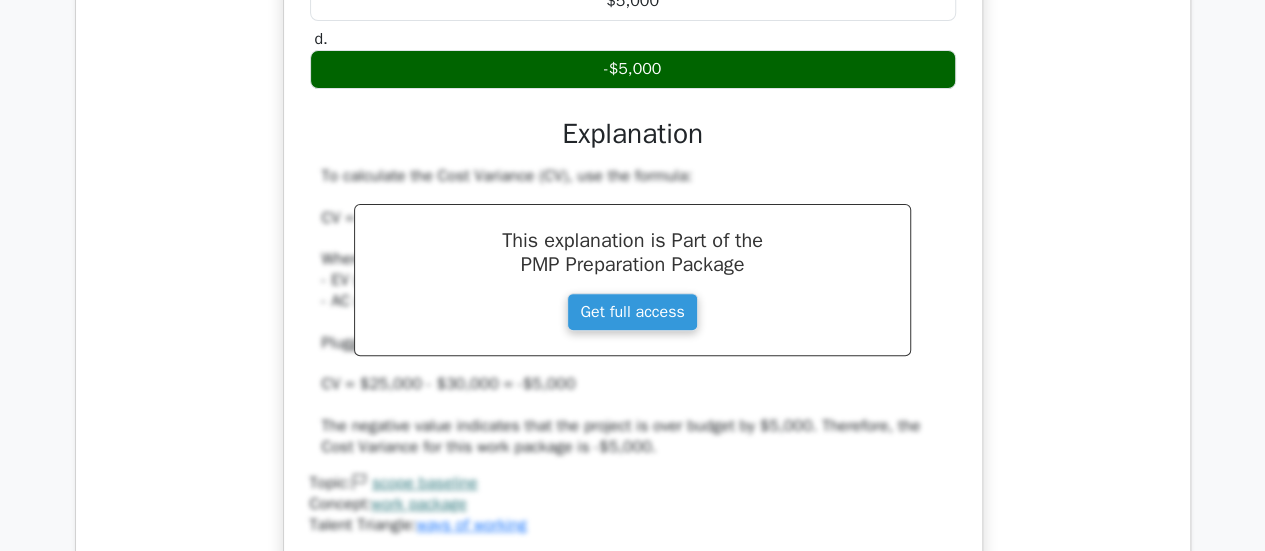 scroll, scrollTop: 8100, scrollLeft: 0, axis: vertical 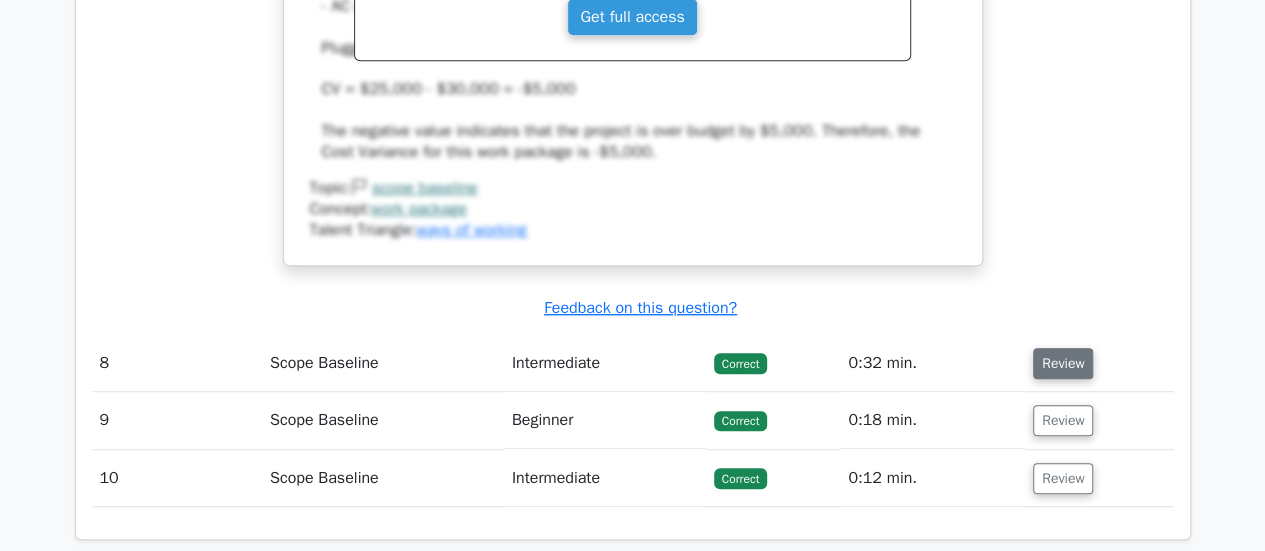 click on "Review" at bounding box center (1063, 363) 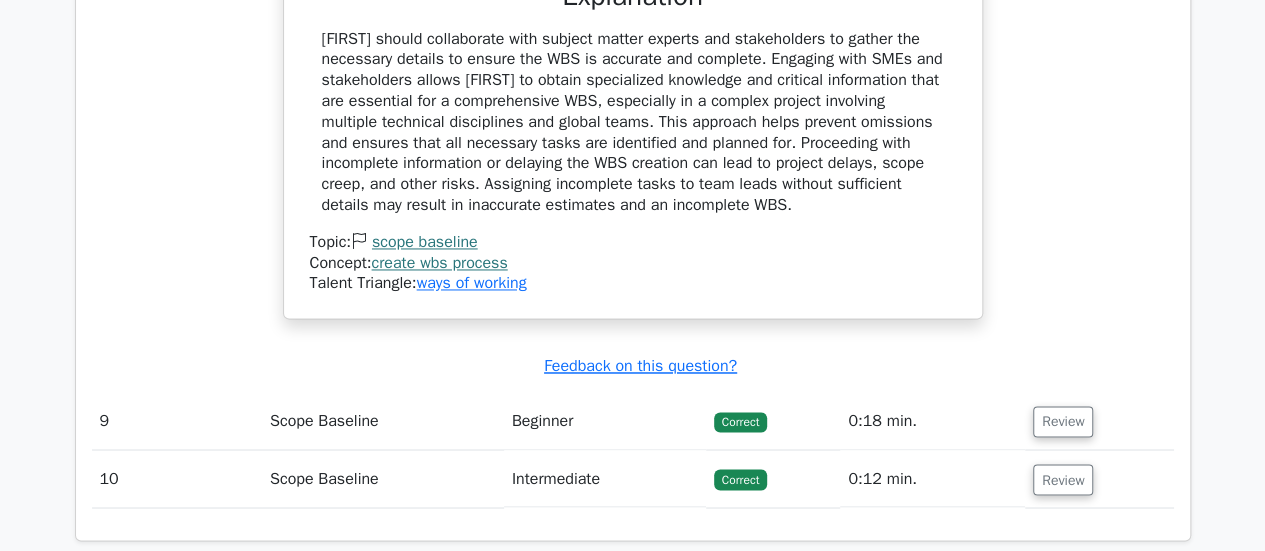 scroll, scrollTop: 9200, scrollLeft: 0, axis: vertical 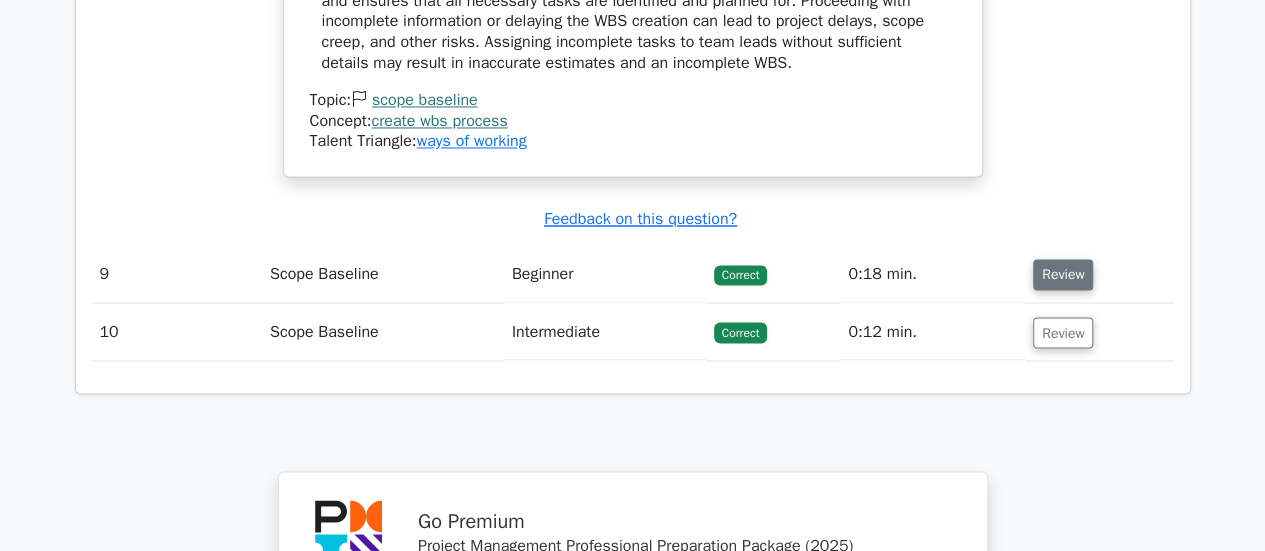 click on "Review" at bounding box center (1063, 274) 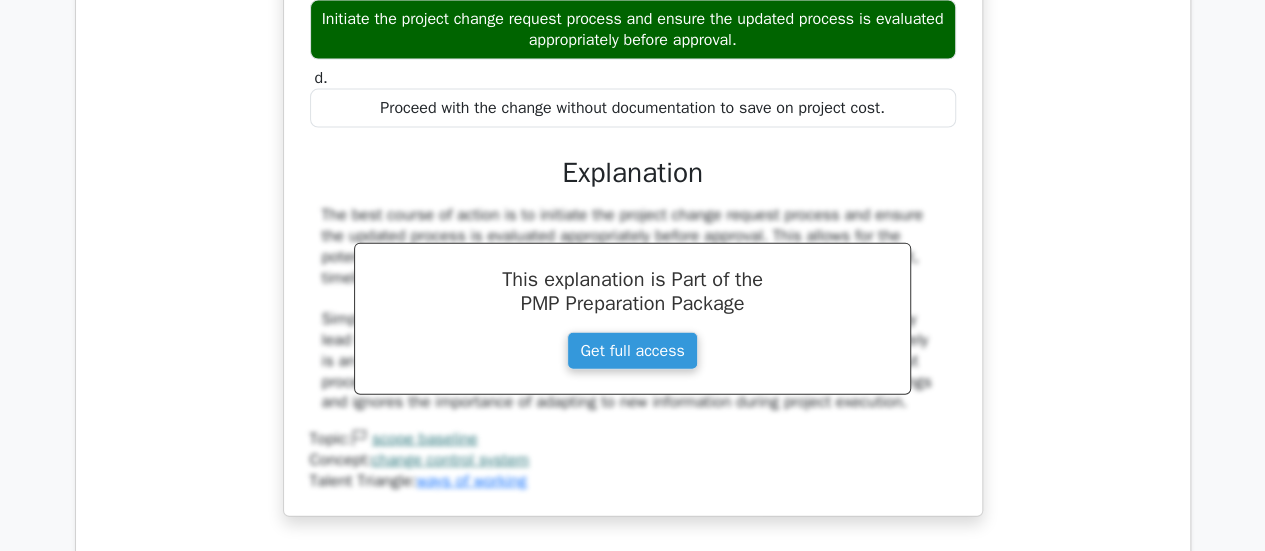 scroll, scrollTop: 10100, scrollLeft: 0, axis: vertical 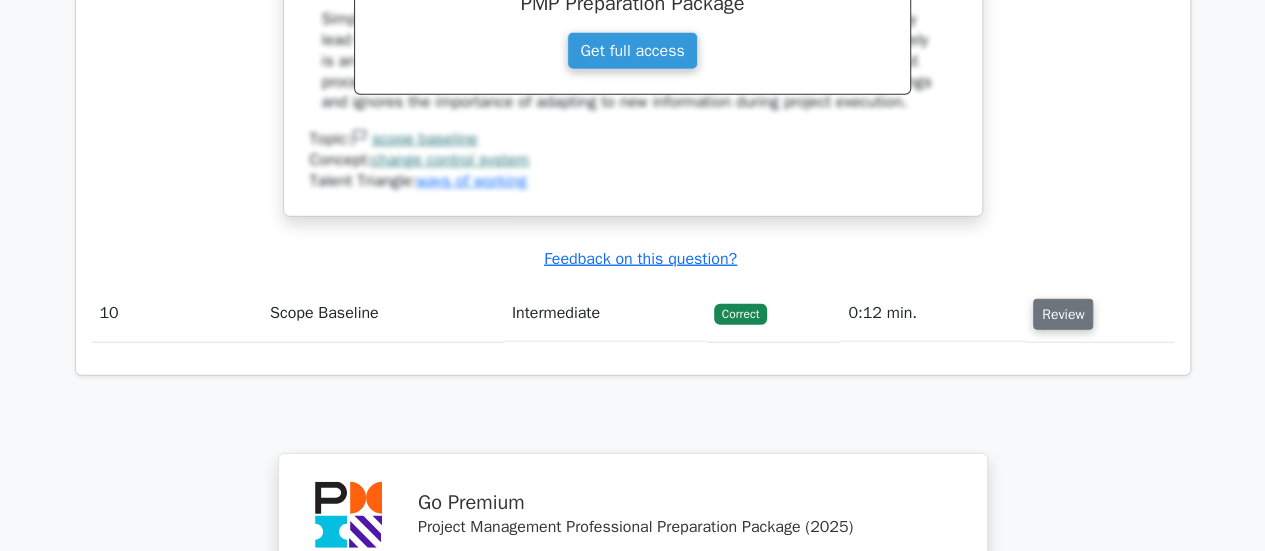 click on "Review" at bounding box center [1063, 314] 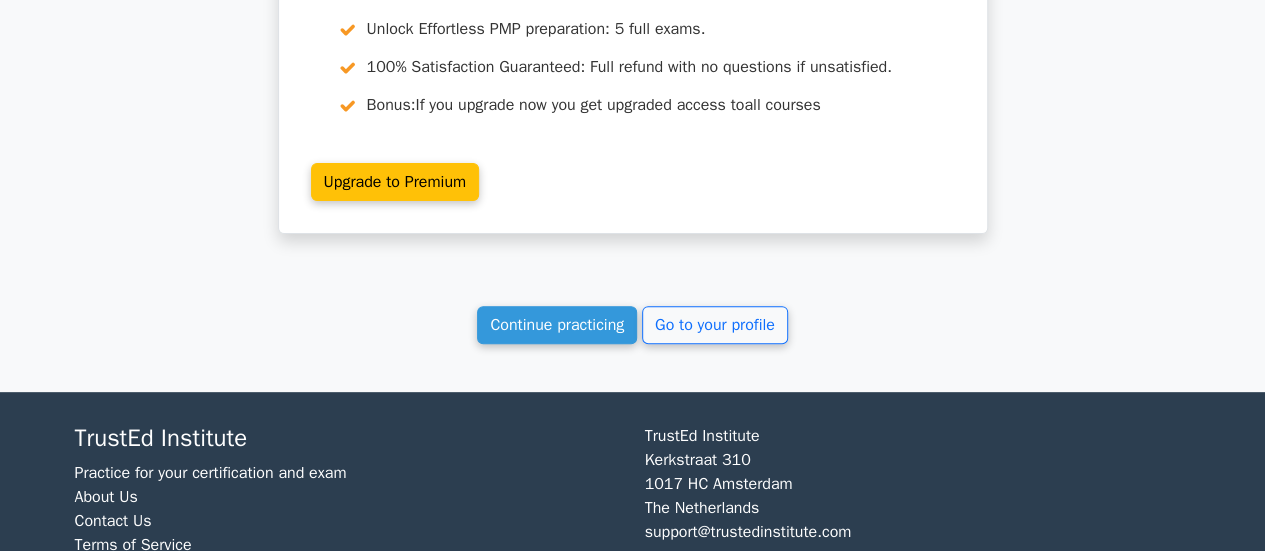 scroll, scrollTop: 11696, scrollLeft: 0, axis: vertical 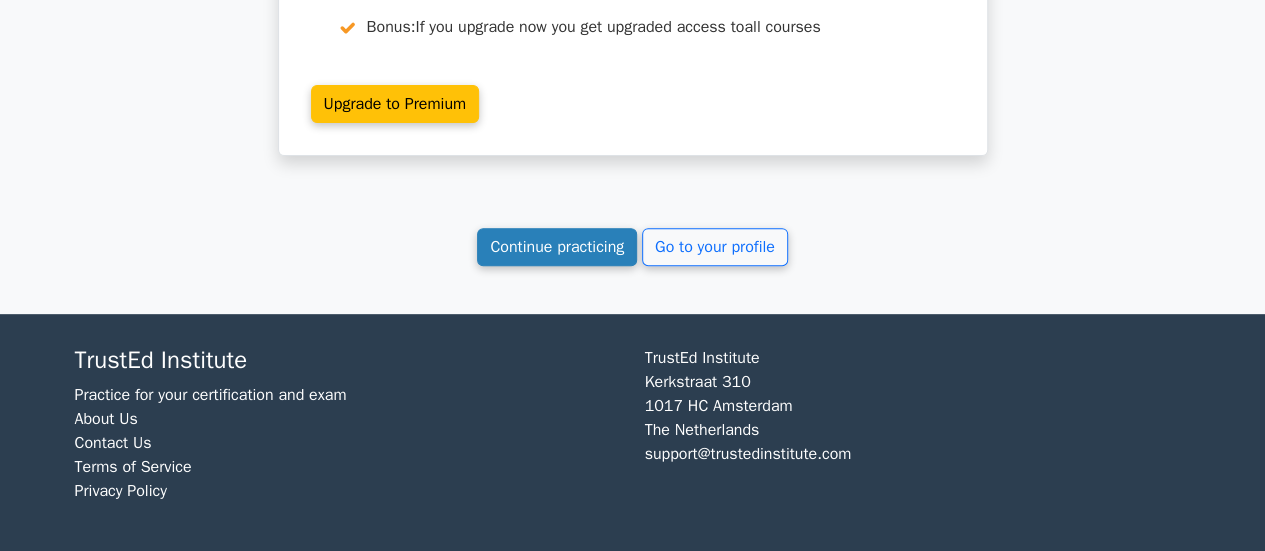click on "Continue practicing" at bounding box center (557, 247) 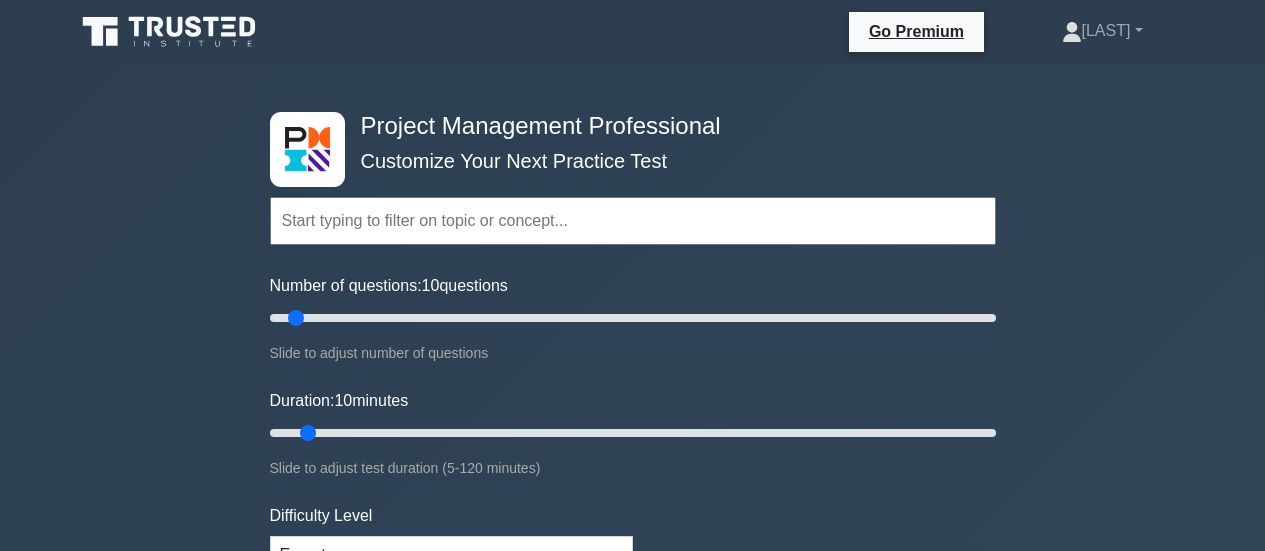 scroll, scrollTop: 0, scrollLeft: 0, axis: both 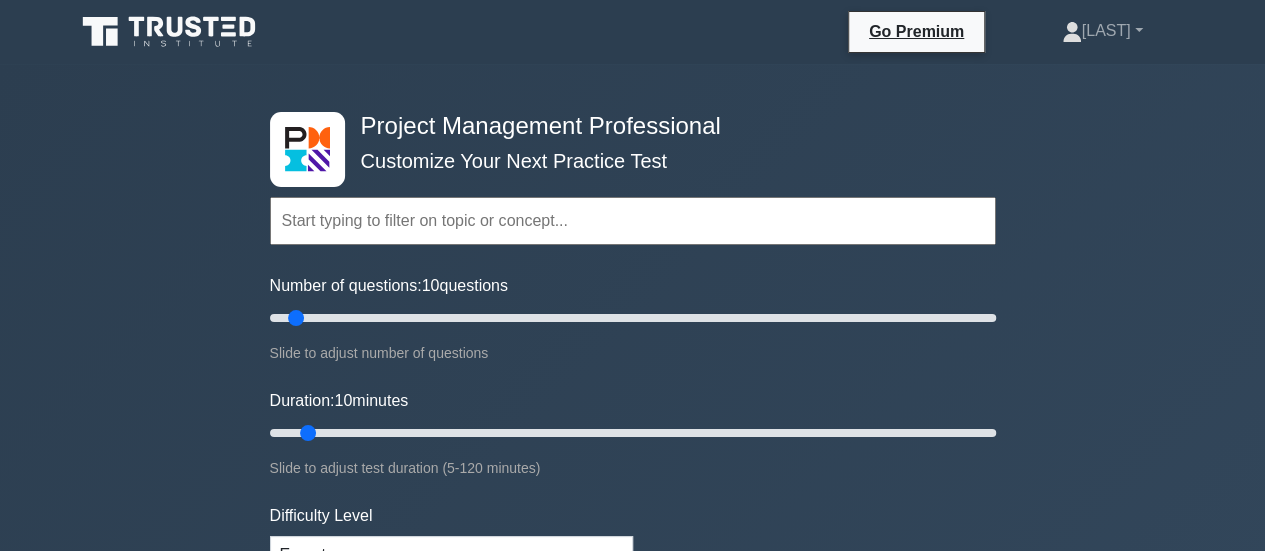 click at bounding box center (633, 221) 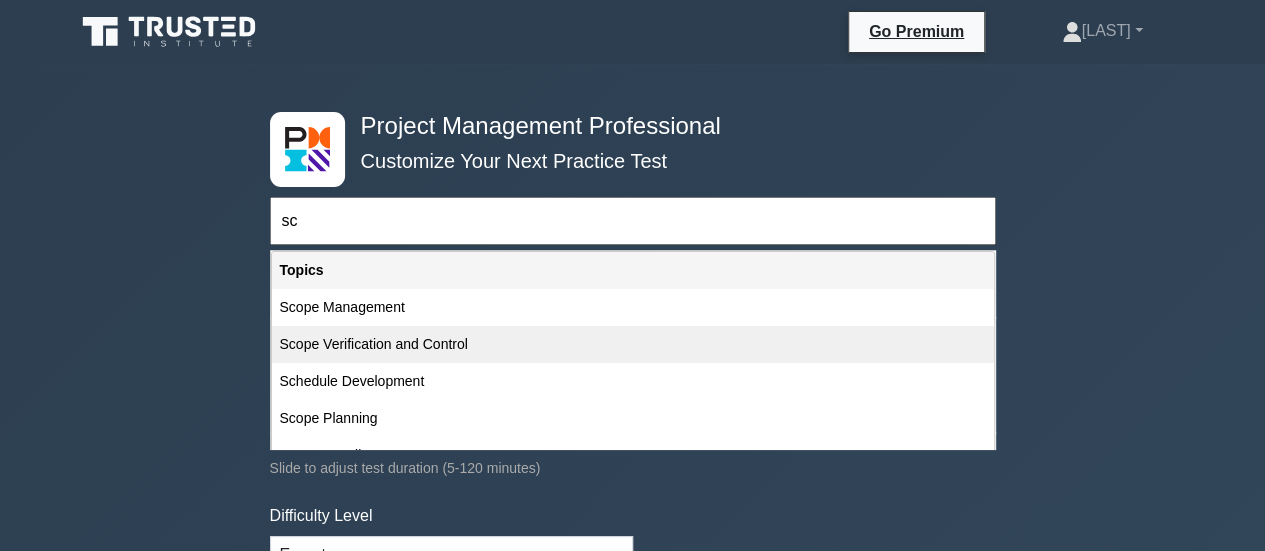 scroll, scrollTop: 100, scrollLeft: 0, axis: vertical 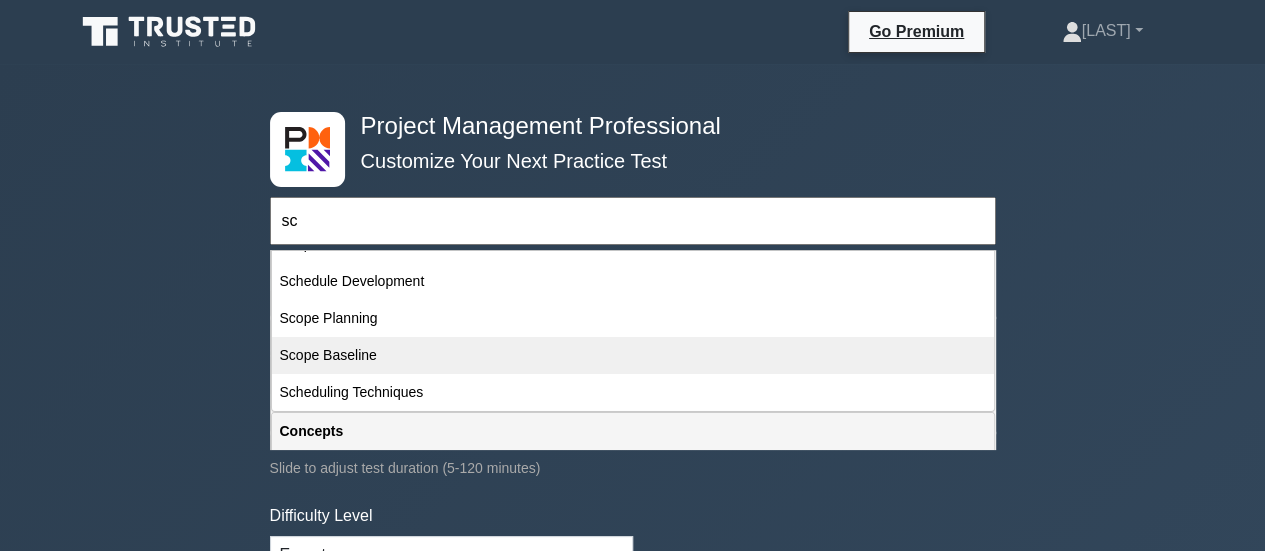 click on "Scope Baseline" at bounding box center (633, 355) 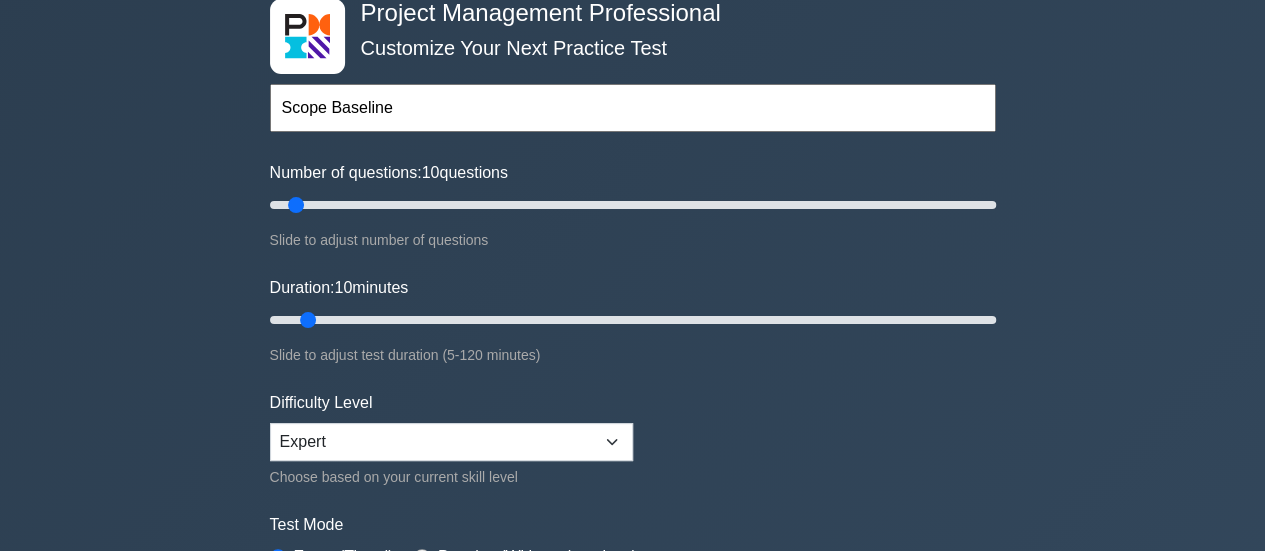 scroll, scrollTop: 300, scrollLeft: 0, axis: vertical 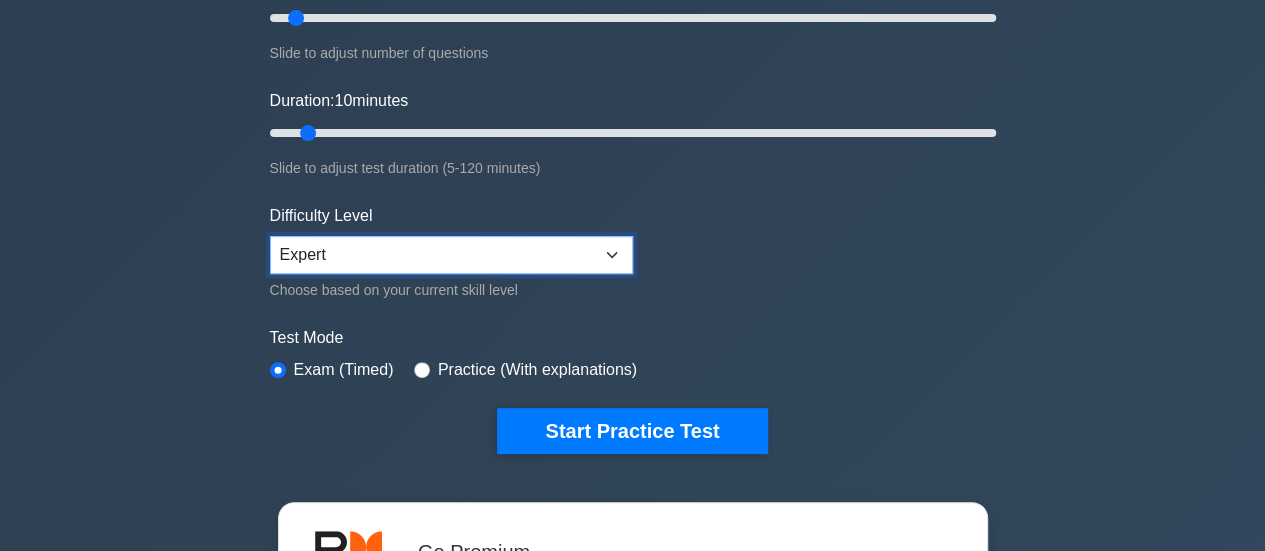 click on "Beginner
Intermediate
Expert" at bounding box center [451, 255] 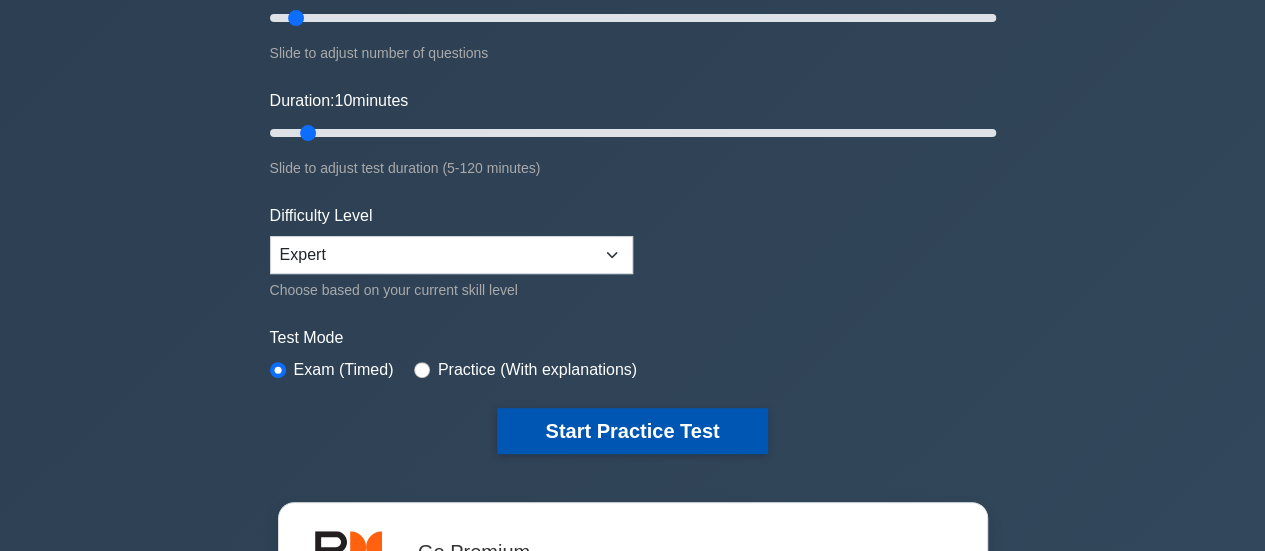 click on "Start Practice Test" at bounding box center (632, 431) 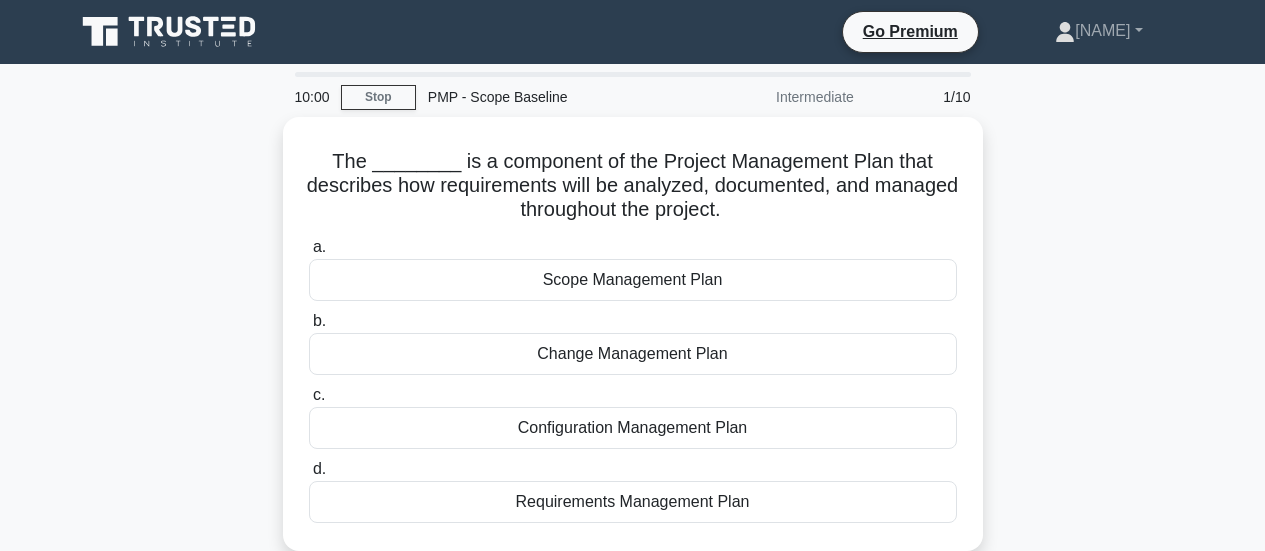 scroll, scrollTop: 0, scrollLeft: 0, axis: both 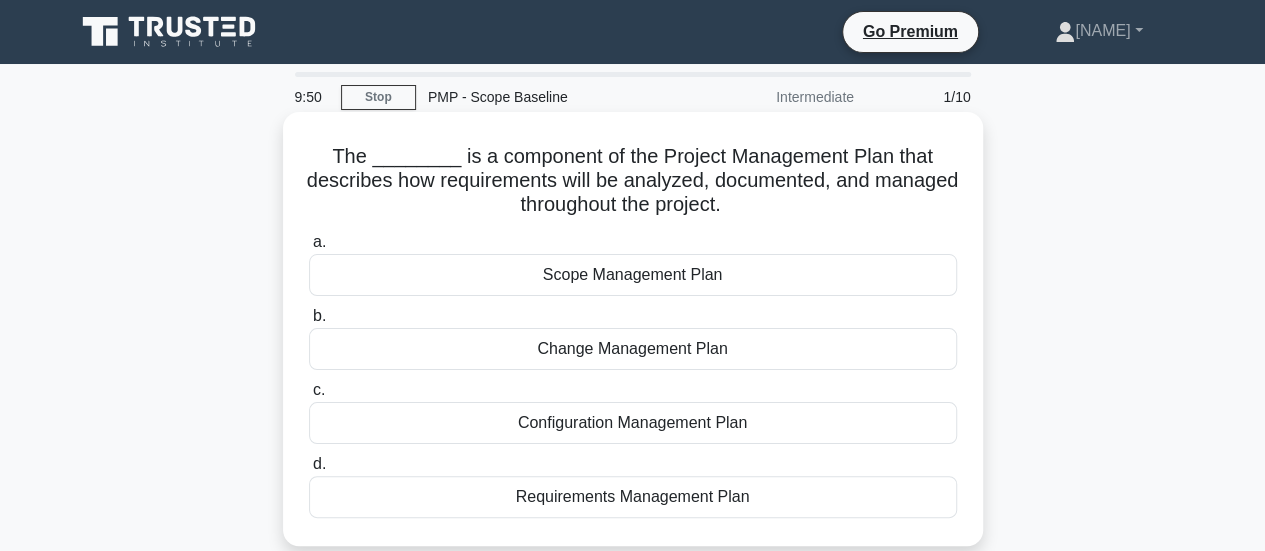click on "Scope Management Plan" at bounding box center (633, 275) 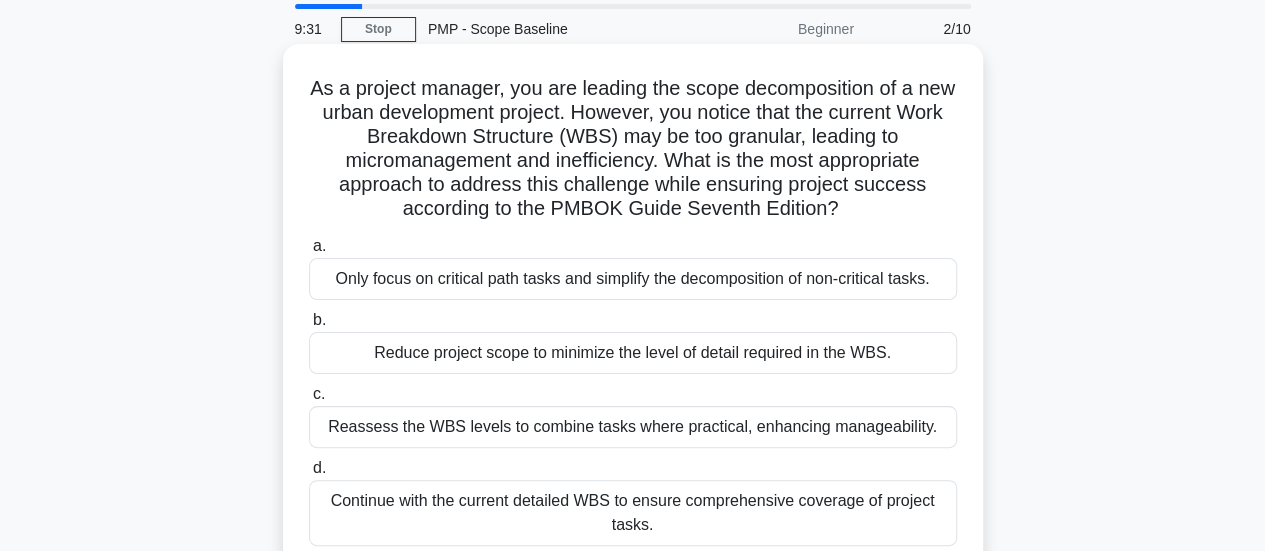 scroll, scrollTop: 100, scrollLeft: 0, axis: vertical 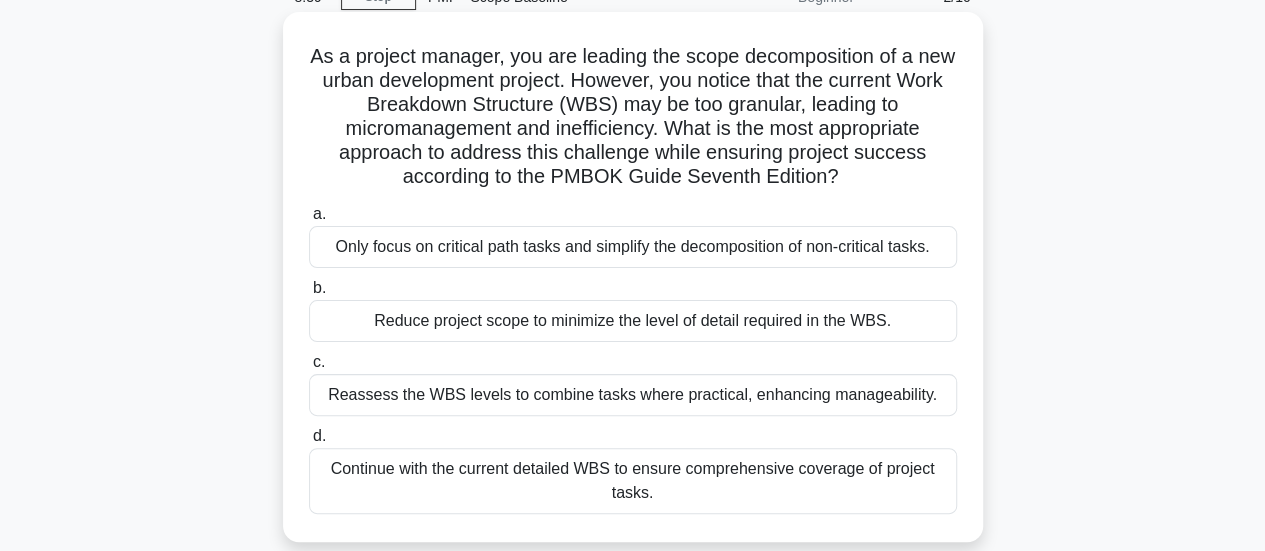 click on "Reassess the WBS levels to combine tasks where practical, enhancing manageability." at bounding box center (633, 395) 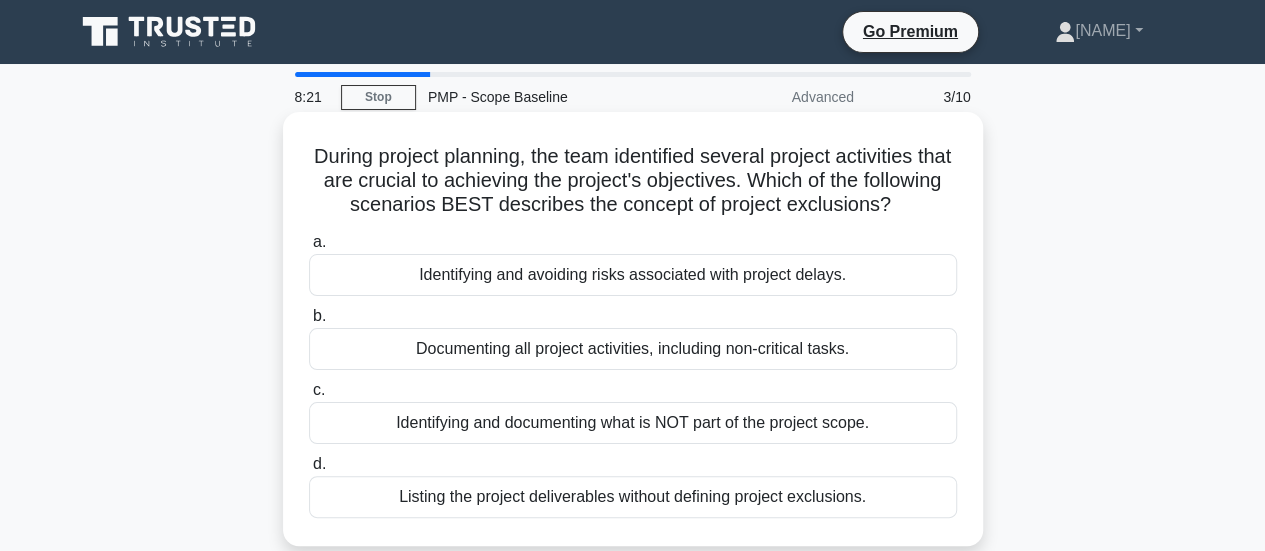 scroll, scrollTop: 100, scrollLeft: 0, axis: vertical 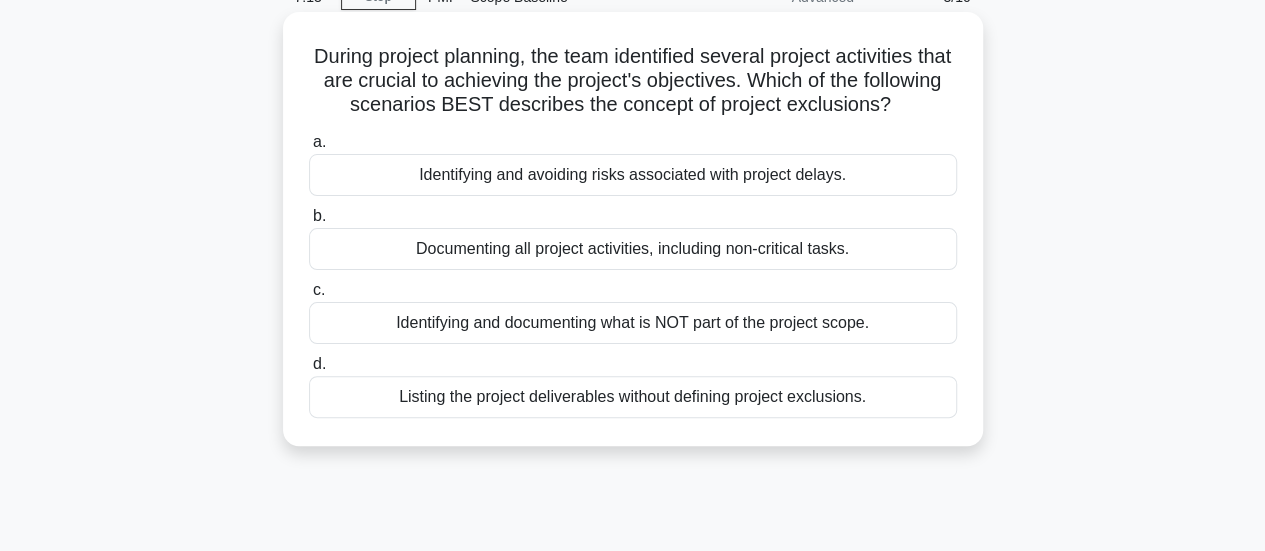 click on "Documenting all project activities, including non-critical tasks." at bounding box center [633, 249] 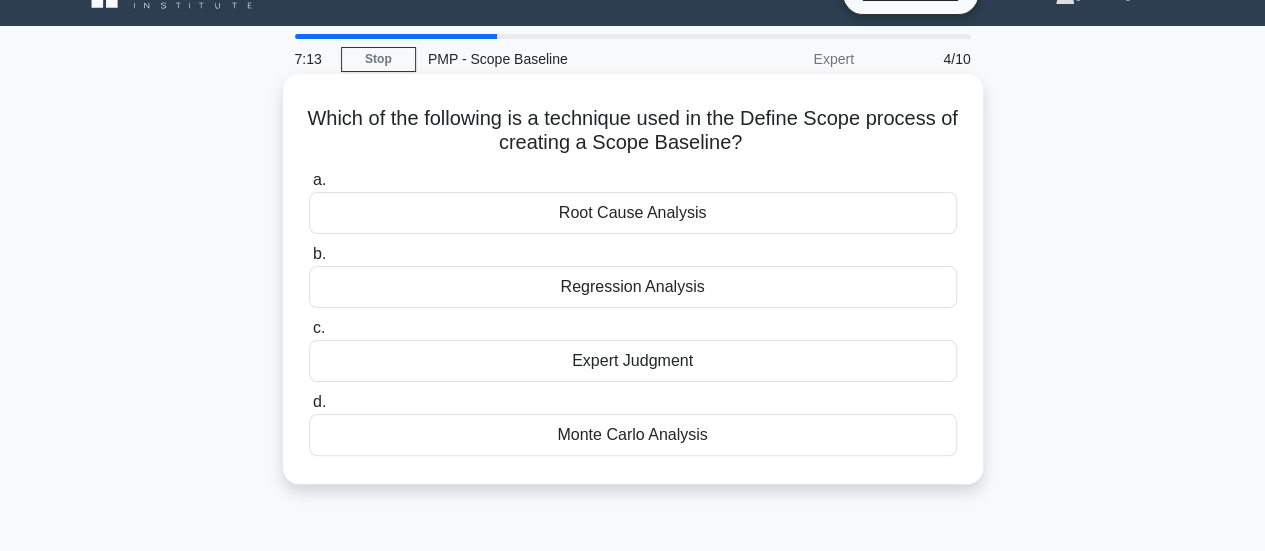 scroll, scrollTop: 0, scrollLeft: 0, axis: both 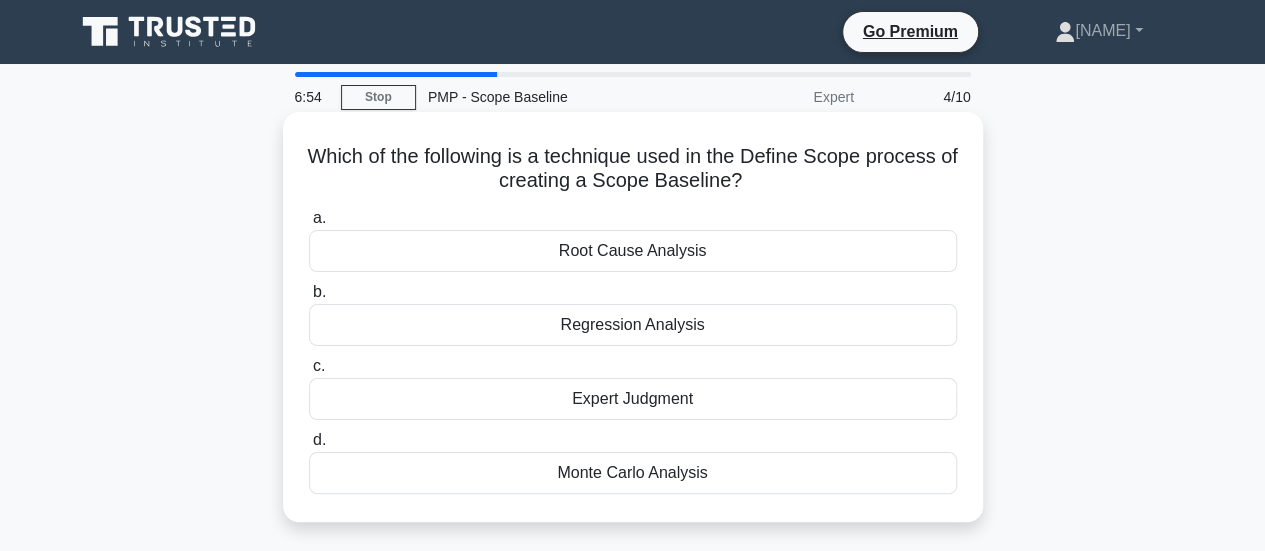 click on "Monte Carlo Analysis" at bounding box center (633, 473) 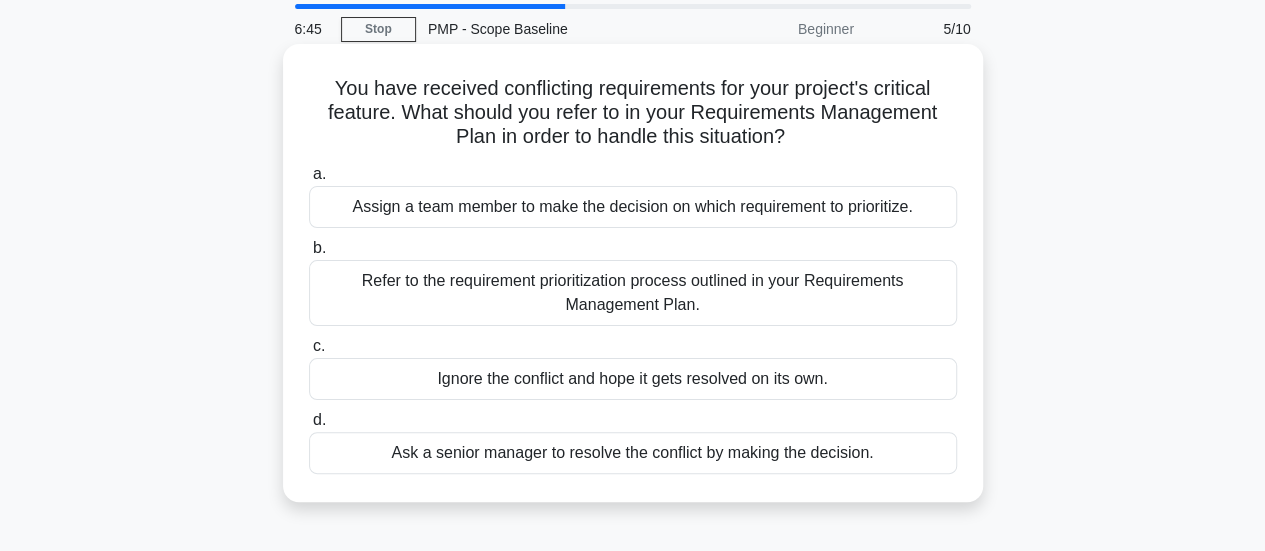 scroll, scrollTop: 100, scrollLeft: 0, axis: vertical 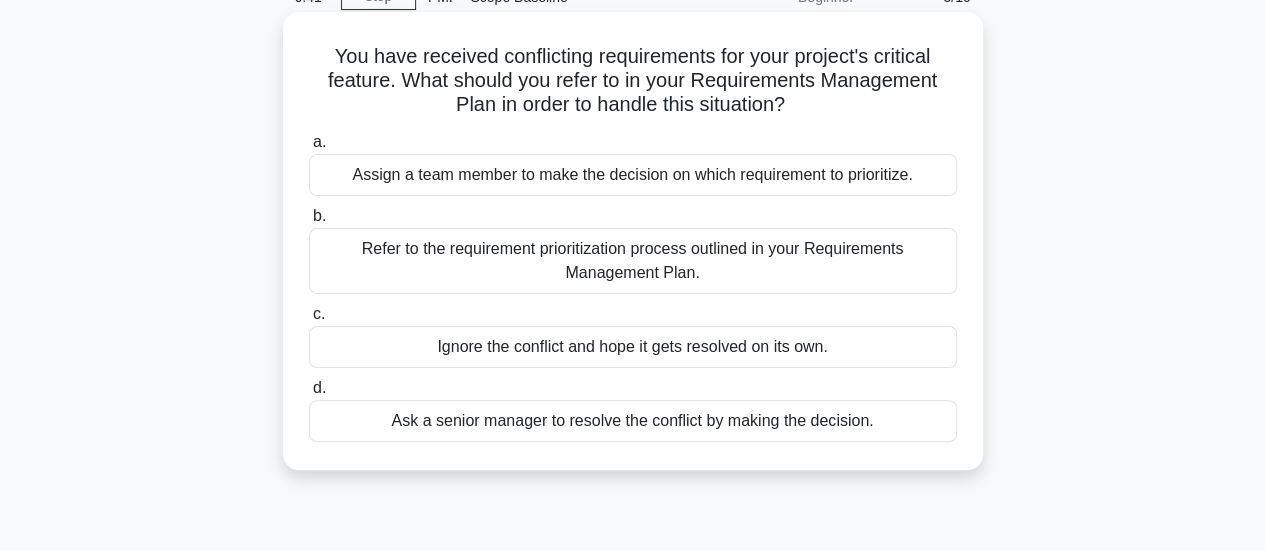 click on "Refer to the requirement prioritization process outlined in your Requirements Management Plan." at bounding box center [633, 261] 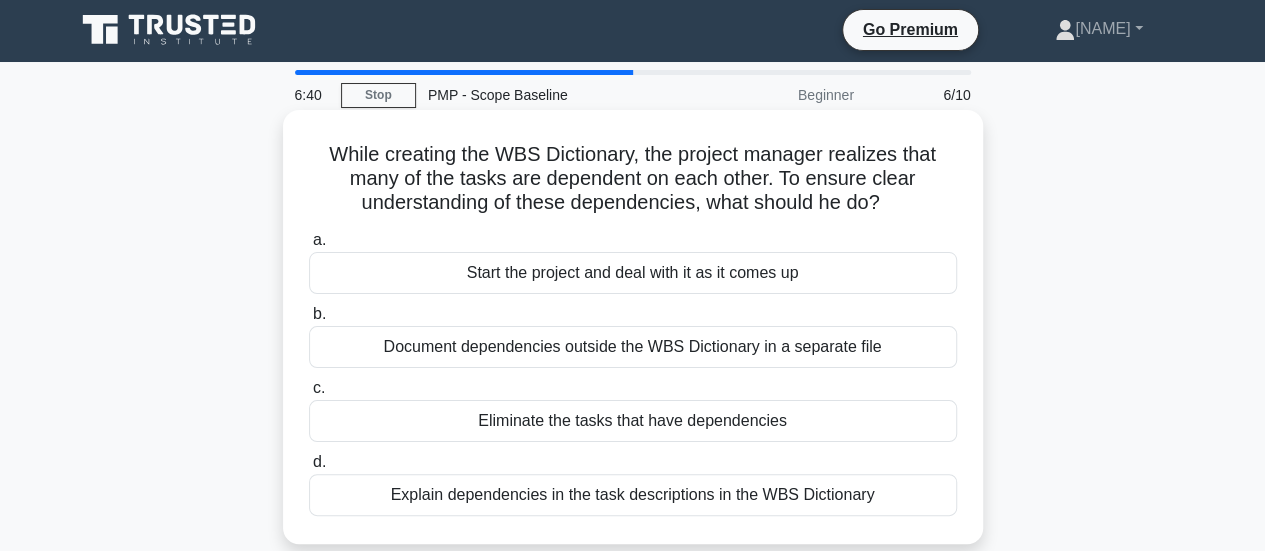 scroll, scrollTop: 0, scrollLeft: 0, axis: both 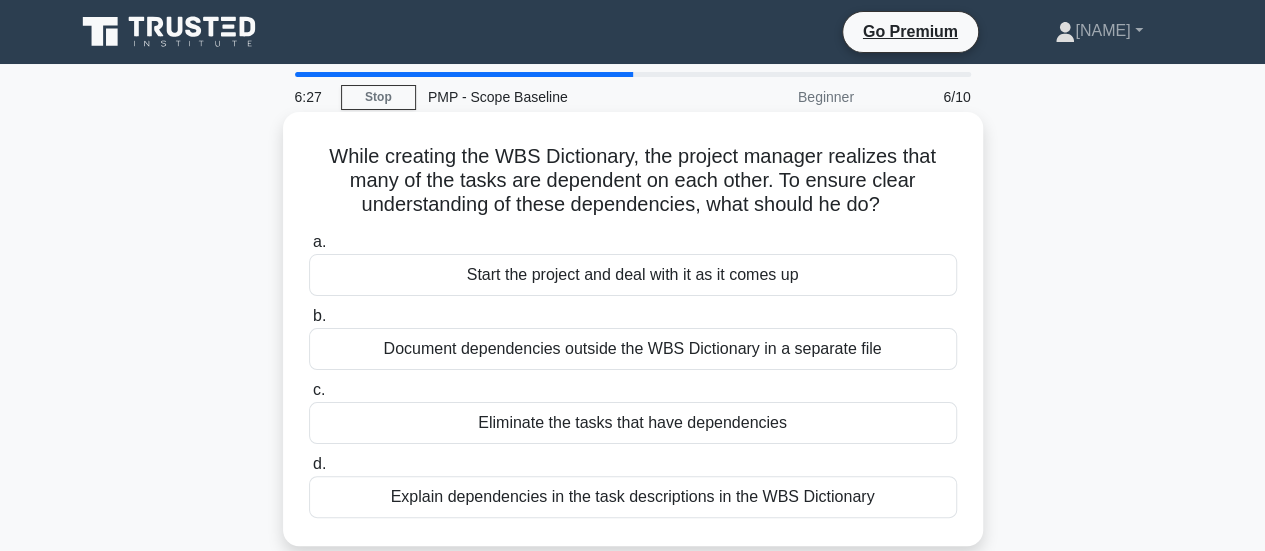 click on "Explain dependencies in the task descriptions in the WBS Dictionary" at bounding box center (633, 497) 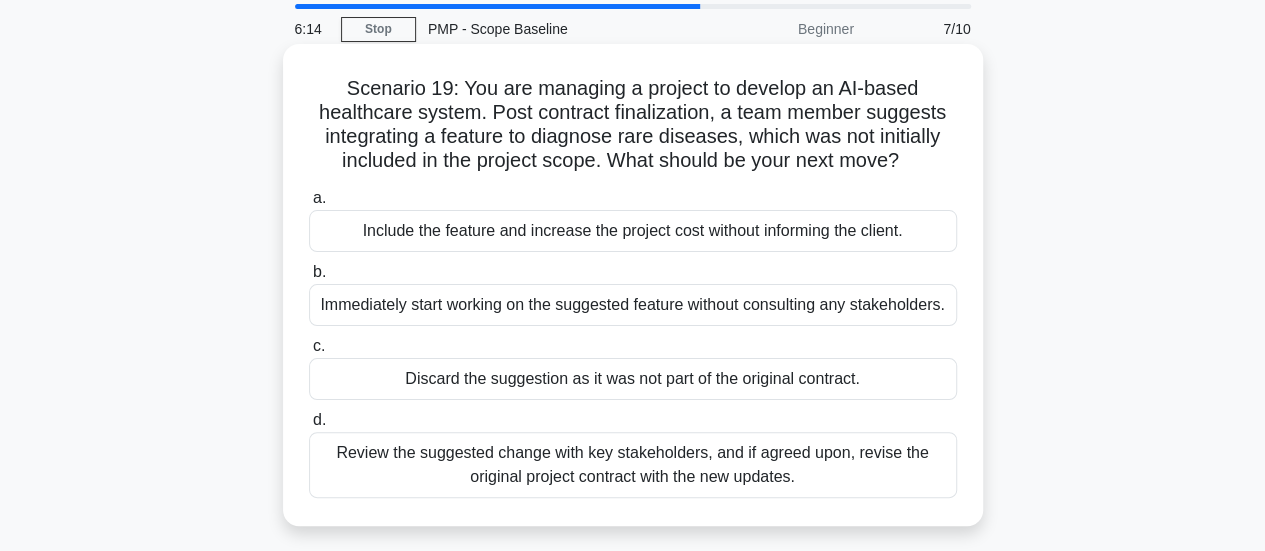 scroll, scrollTop: 100, scrollLeft: 0, axis: vertical 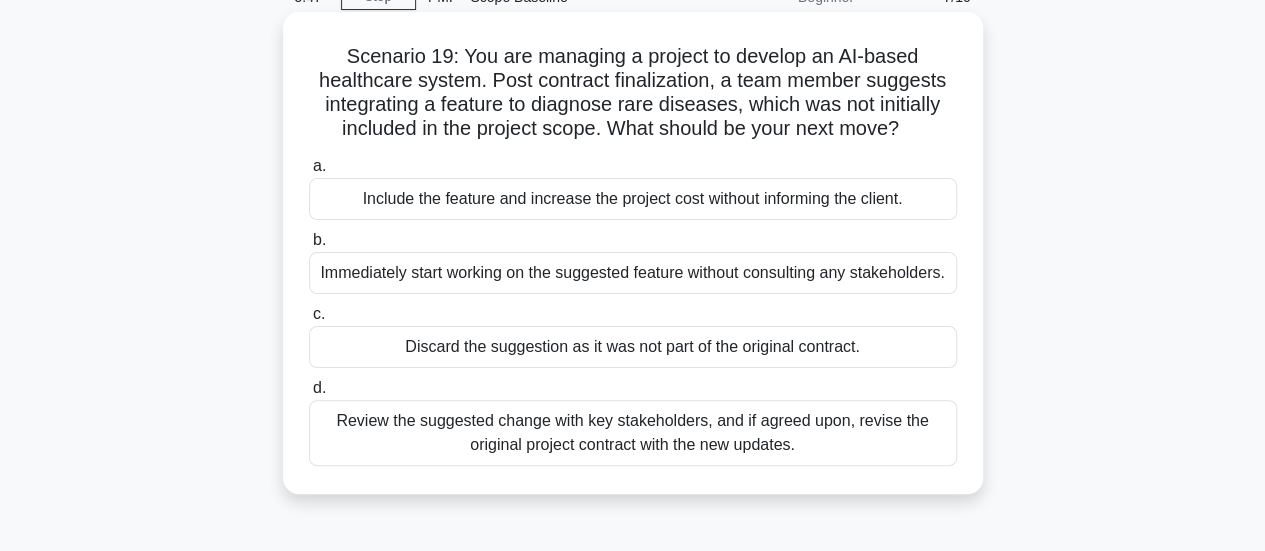 click on "Review the suggested change with key stakeholders, and if agreed upon, revise the original project contract with the new updates." at bounding box center (633, 433) 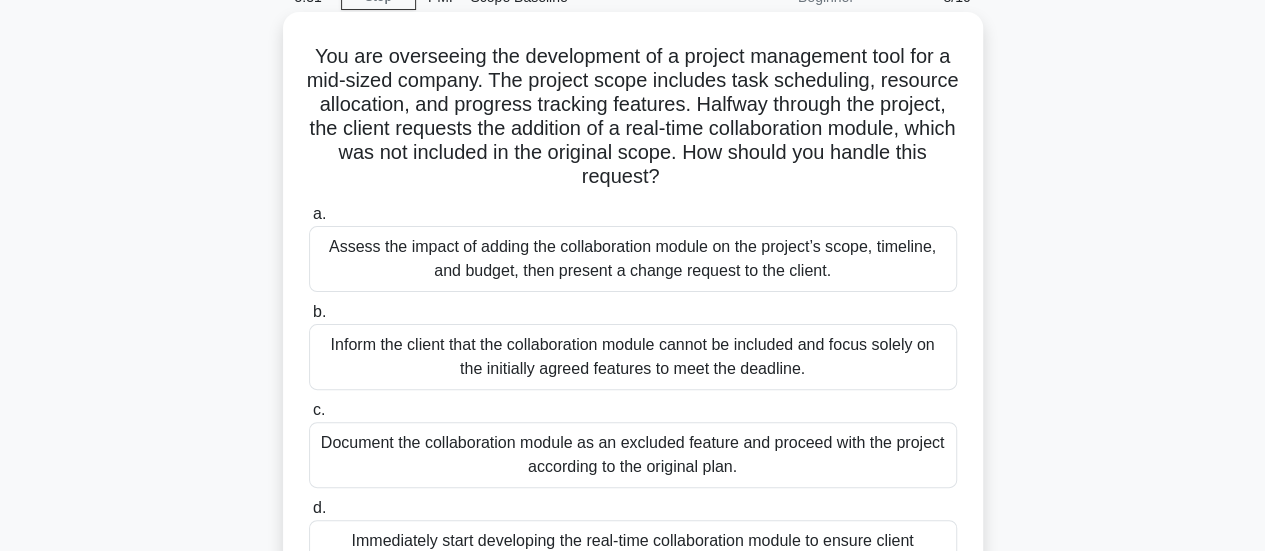 scroll, scrollTop: 200, scrollLeft: 0, axis: vertical 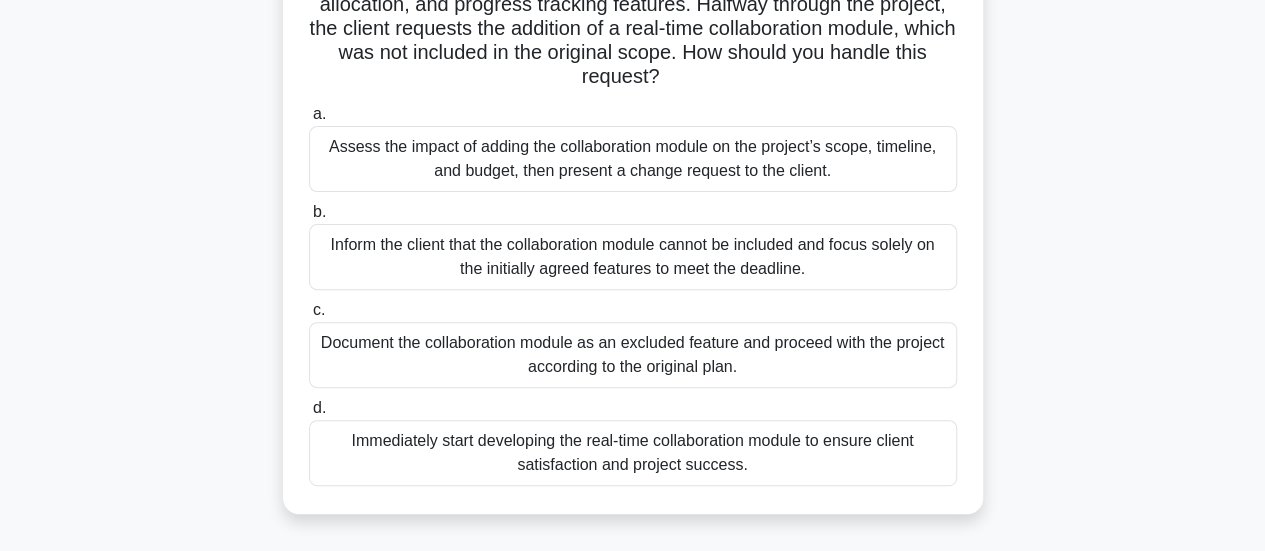 click on "Assess the impact of adding the collaboration module on the project’s scope, timeline, and budget, then present a change request to the client." at bounding box center [633, 159] 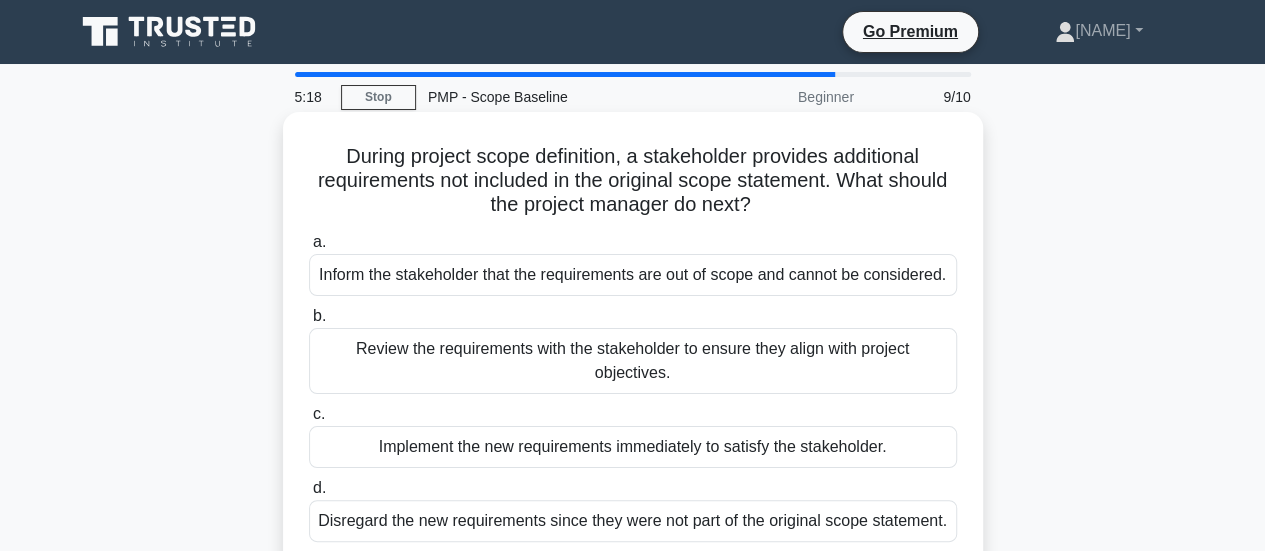 scroll, scrollTop: 100, scrollLeft: 0, axis: vertical 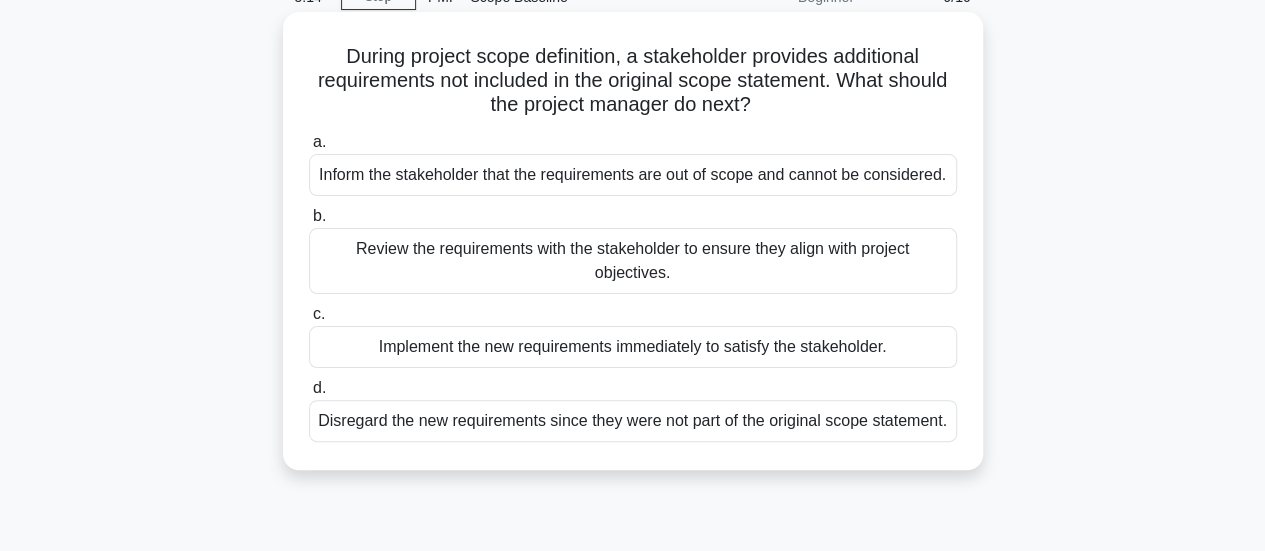 click on "Review the requirements with the stakeholder to ensure they align with project objectives." at bounding box center (633, 261) 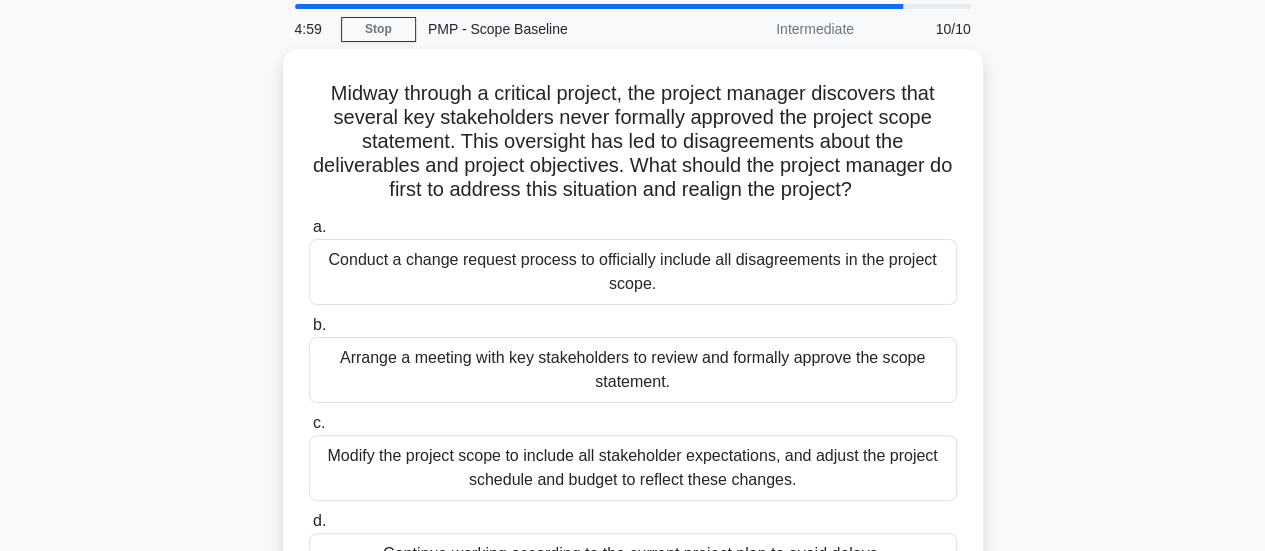 scroll, scrollTop: 100, scrollLeft: 0, axis: vertical 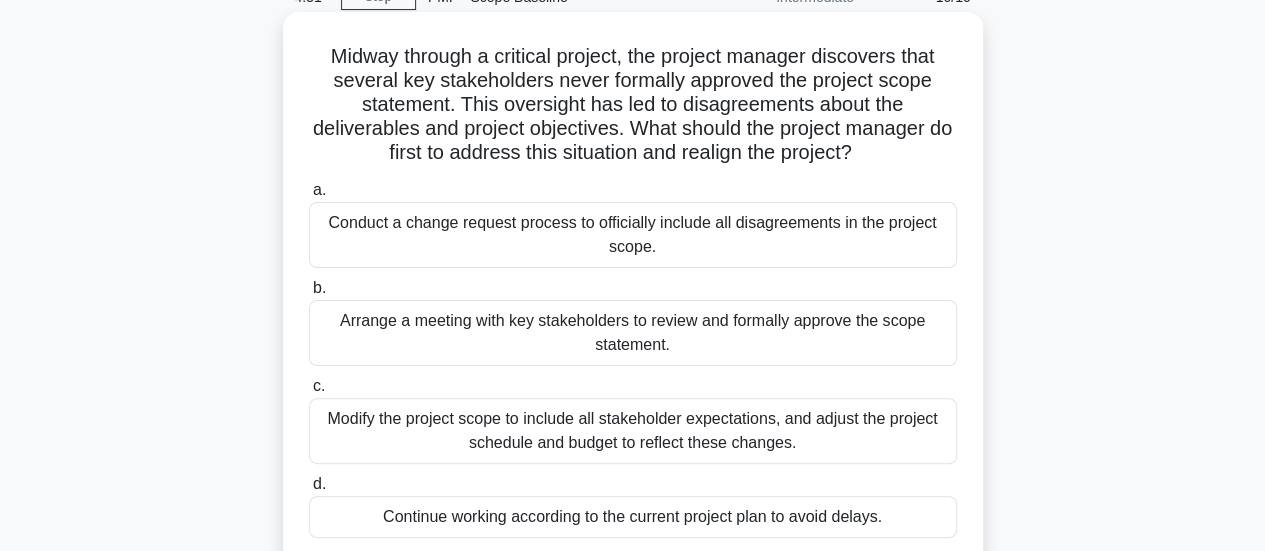 click on "Arrange a meeting with key stakeholders to review and formally approve the scope statement." at bounding box center (633, 333) 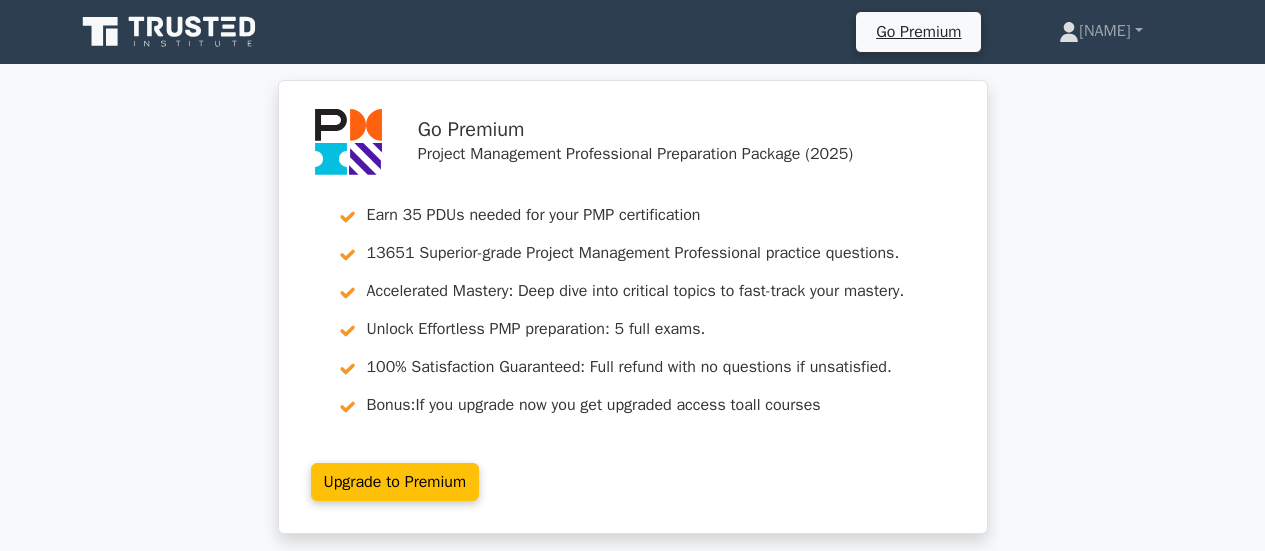 scroll, scrollTop: 0, scrollLeft: 0, axis: both 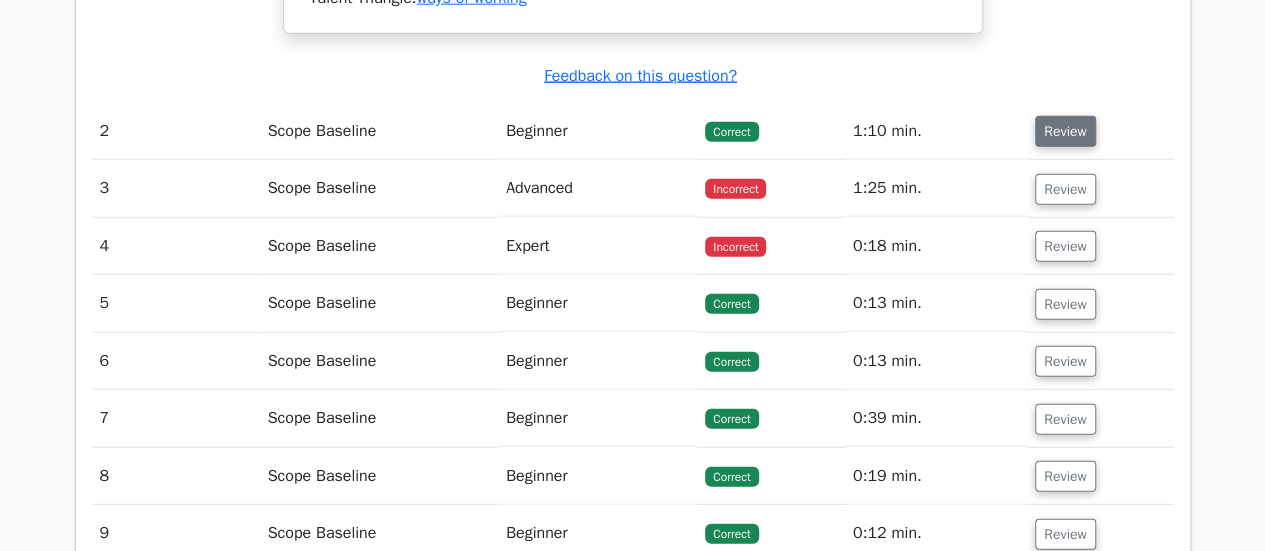 click on "Review" at bounding box center (1065, 131) 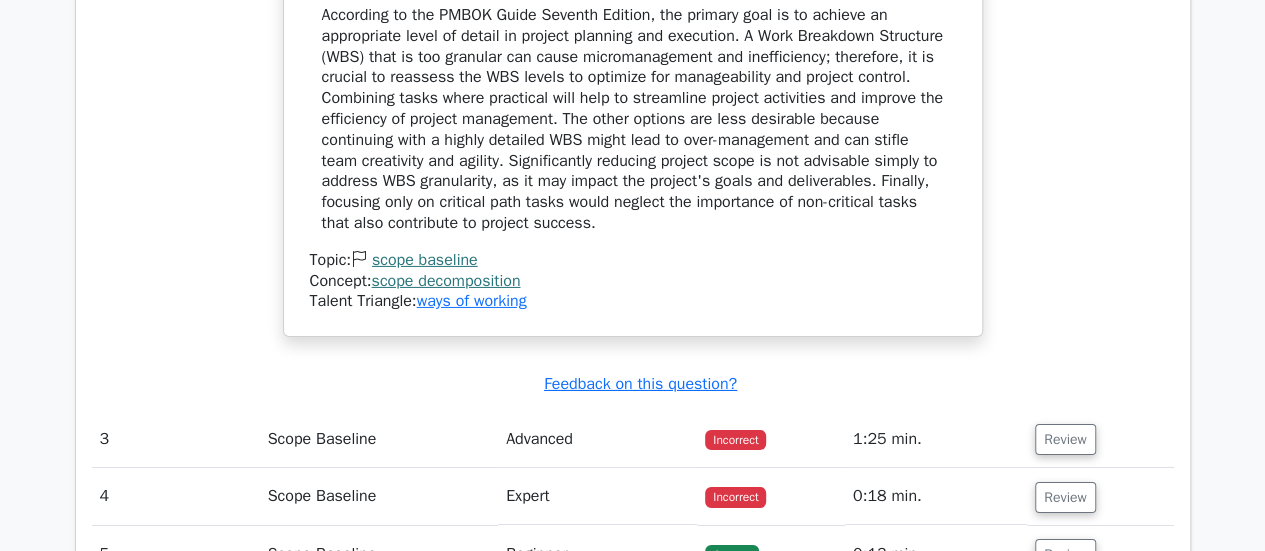 scroll, scrollTop: 3500, scrollLeft: 0, axis: vertical 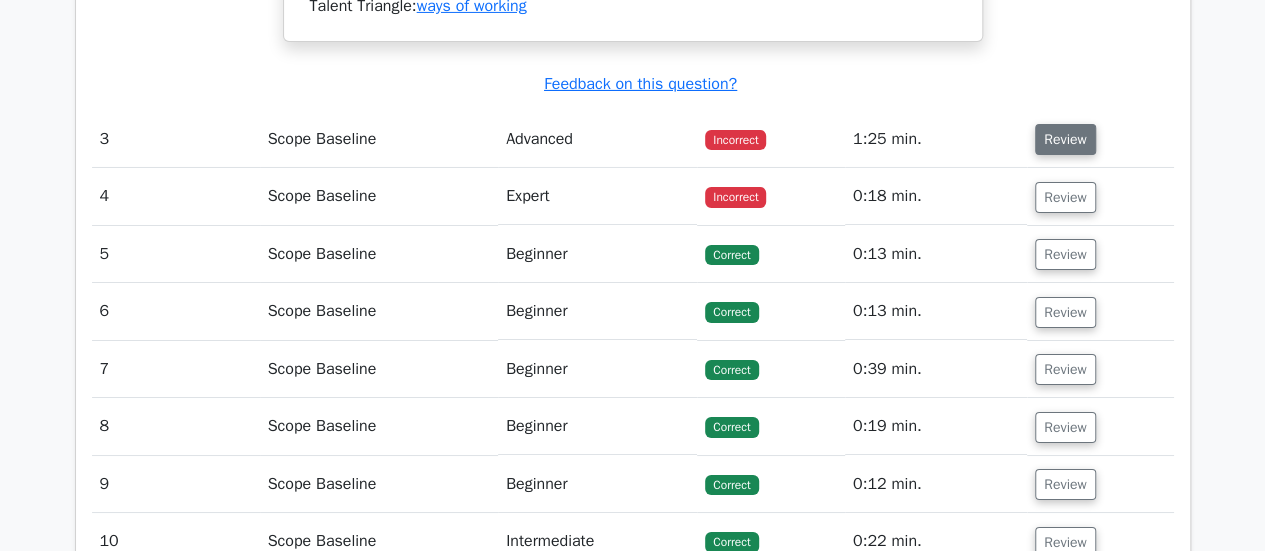 click on "Review" at bounding box center (1065, 139) 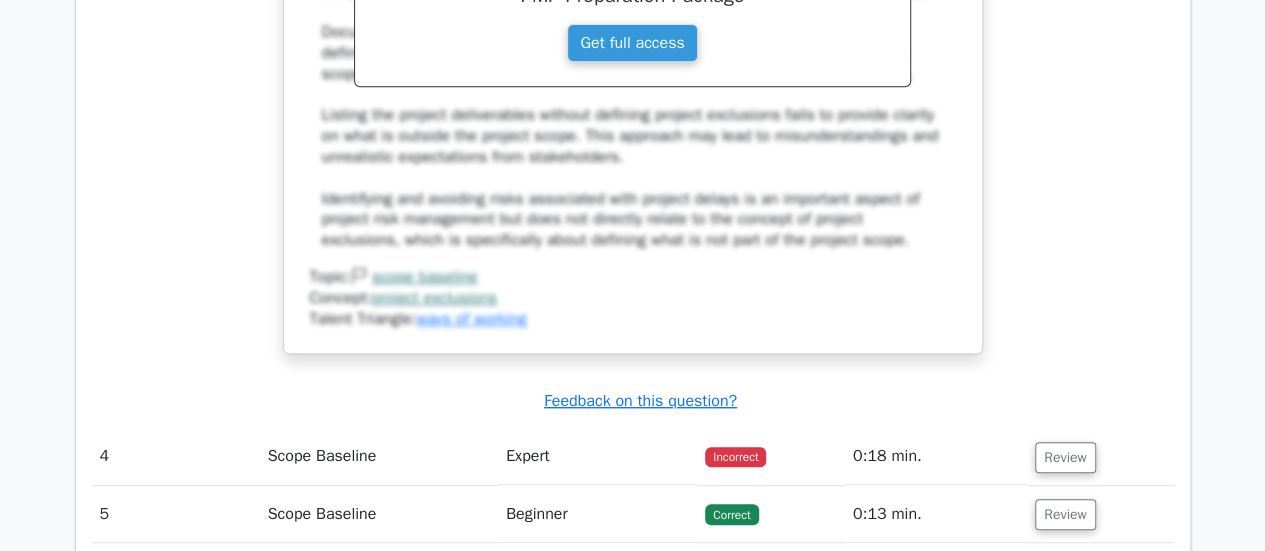 scroll, scrollTop: 4300, scrollLeft: 0, axis: vertical 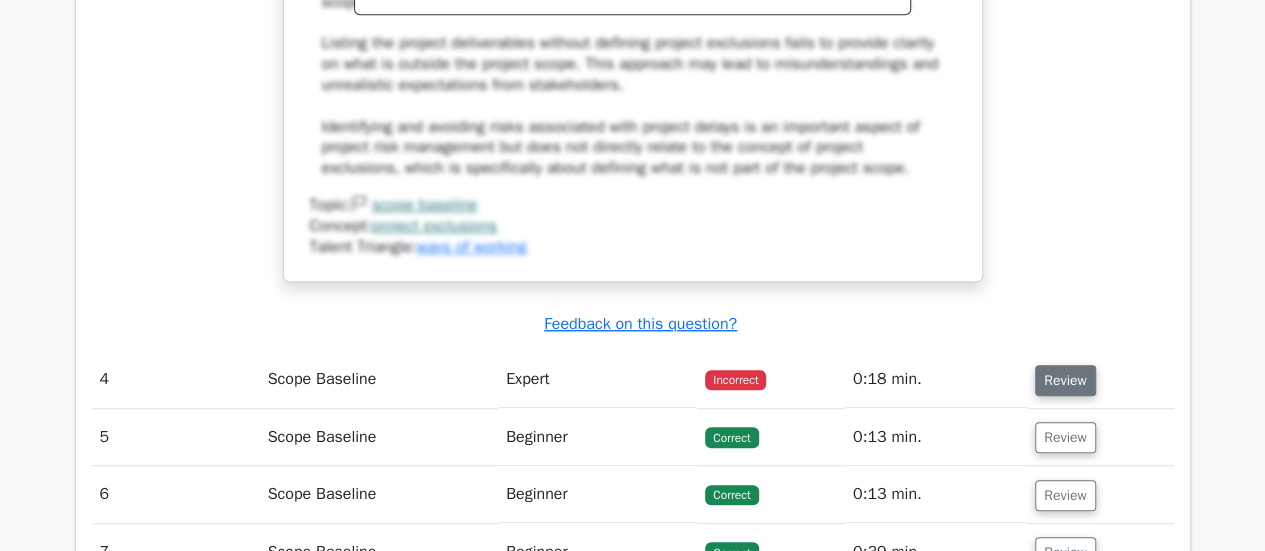 click on "Review" at bounding box center [1065, 380] 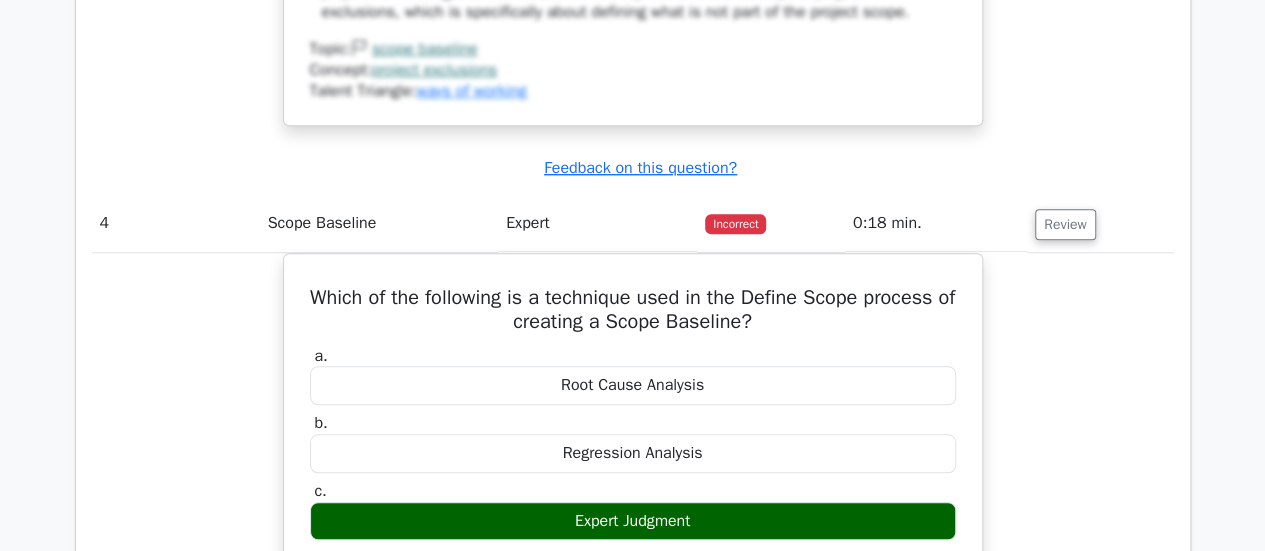 scroll, scrollTop: 4500, scrollLeft: 0, axis: vertical 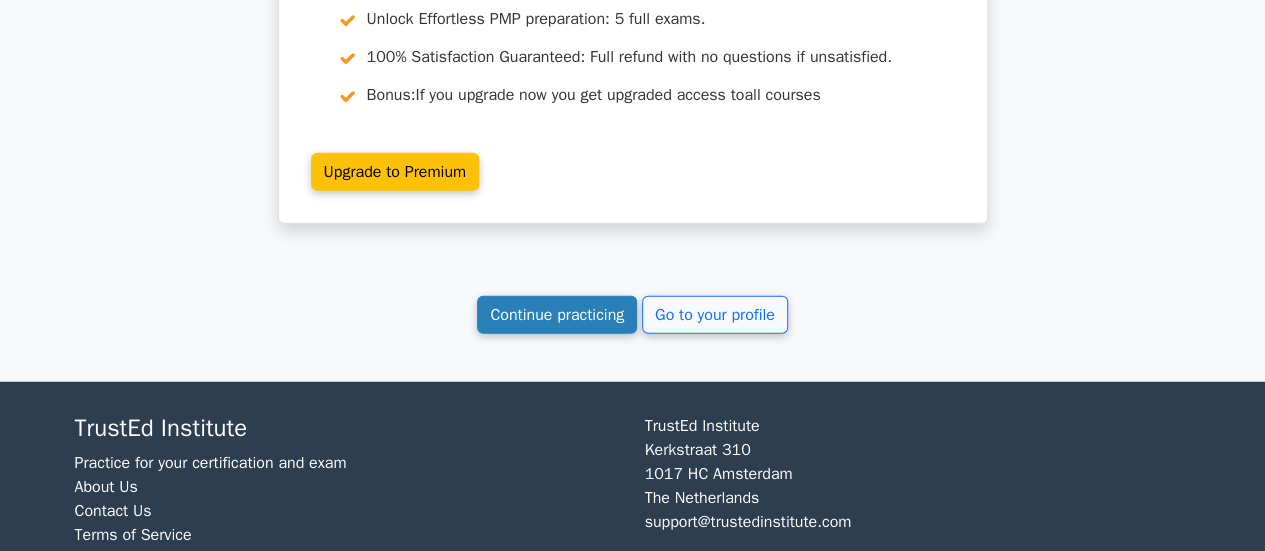 click on "Continue practicing" at bounding box center [557, 315] 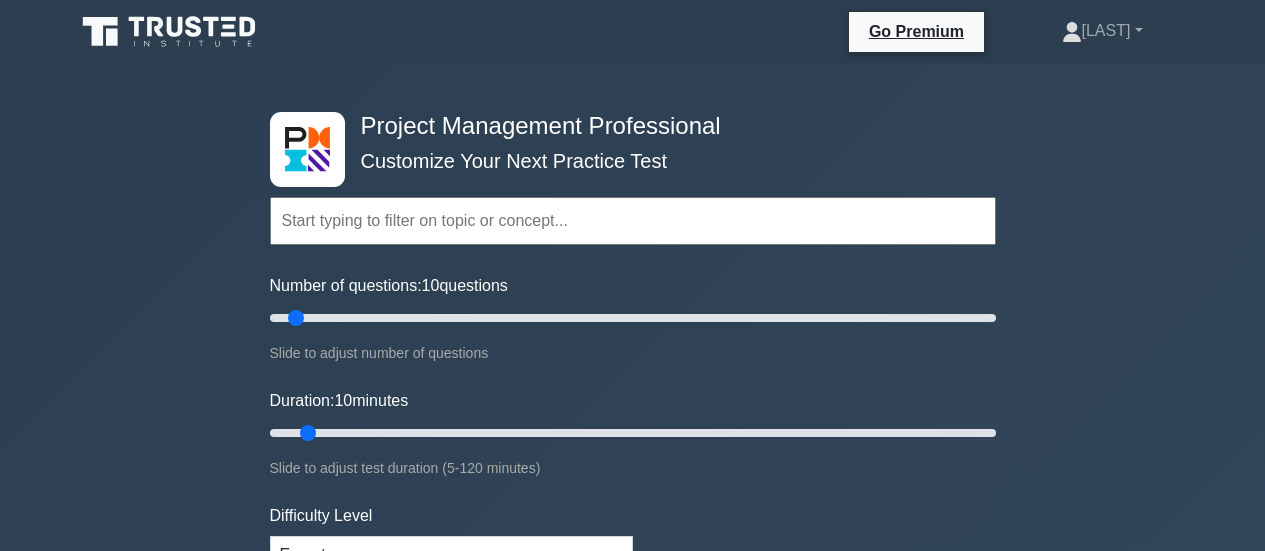 scroll, scrollTop: 0, scrollLeft: 0, axis: both 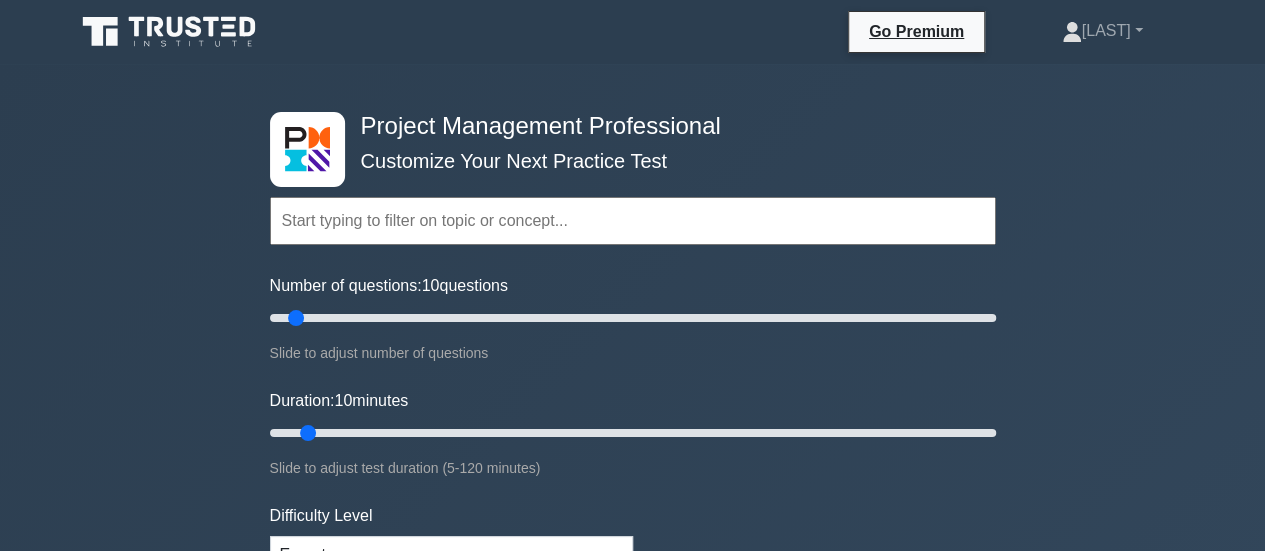 click at bounding box center [633, 221] 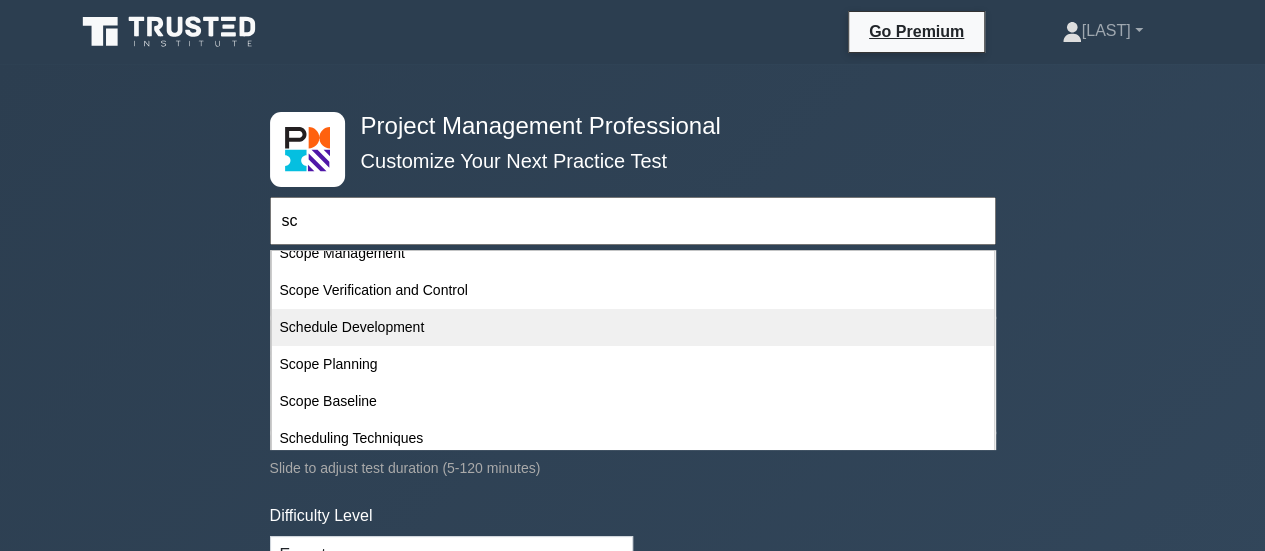 scroll, scrollTop: 100, scrollLeft: 0, axis: vertical 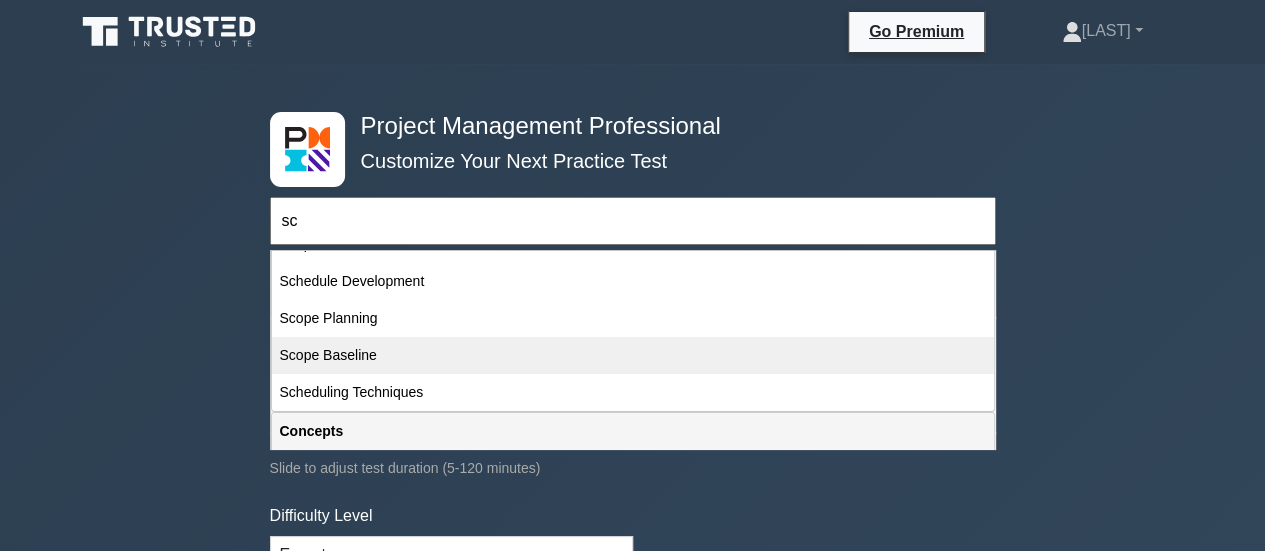 click on "Scope Baseline" at bounding box center (633, 355) 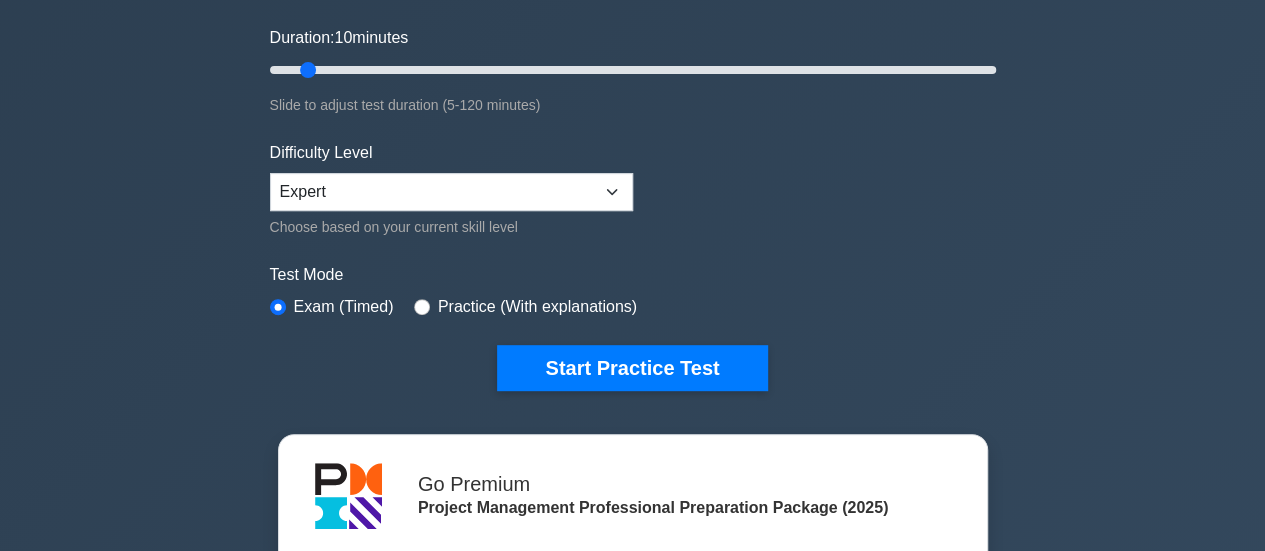 scroll, scrollTop: 400, scrollLeft: 0, axis: vertical 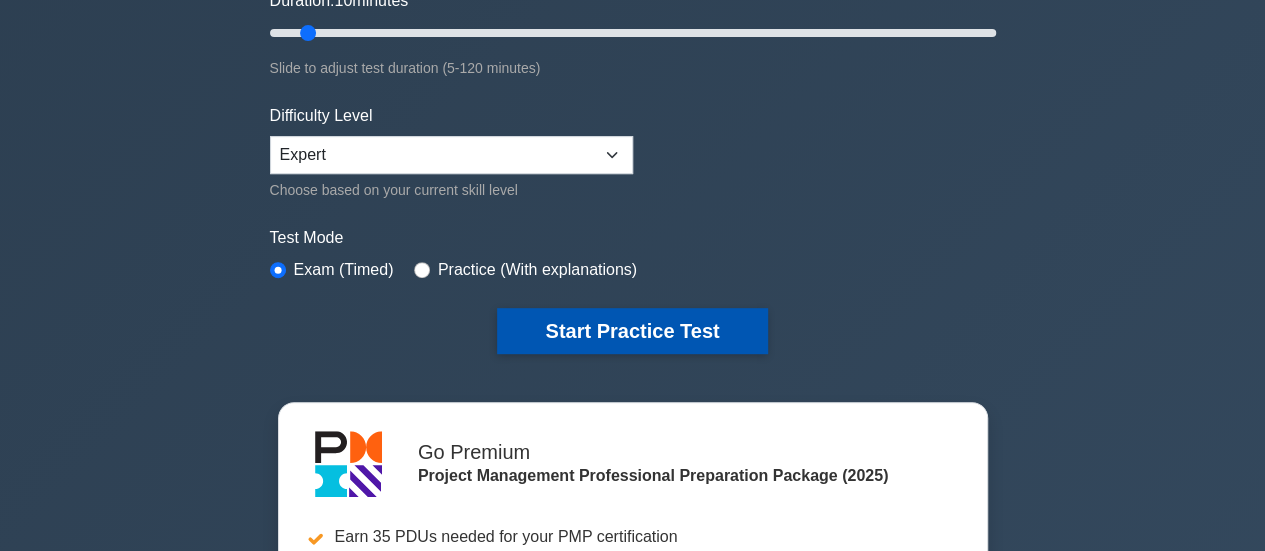 click on "Start Practice Test" at bounding box center [632, 331] 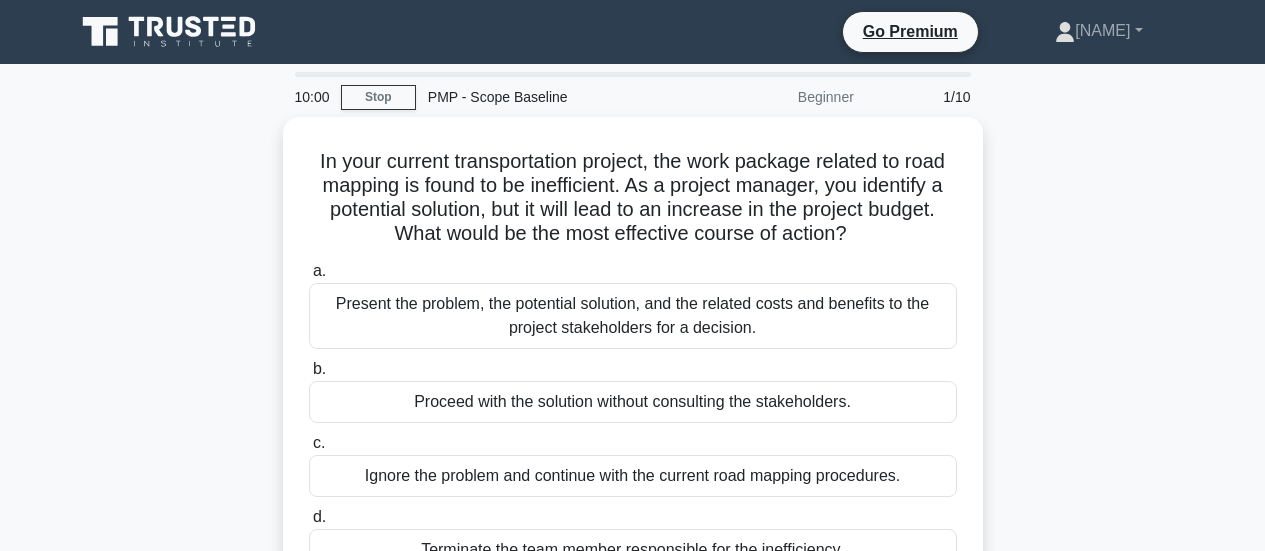 scroll, scrollTop: 0, scrollLeft: 0, axis: both 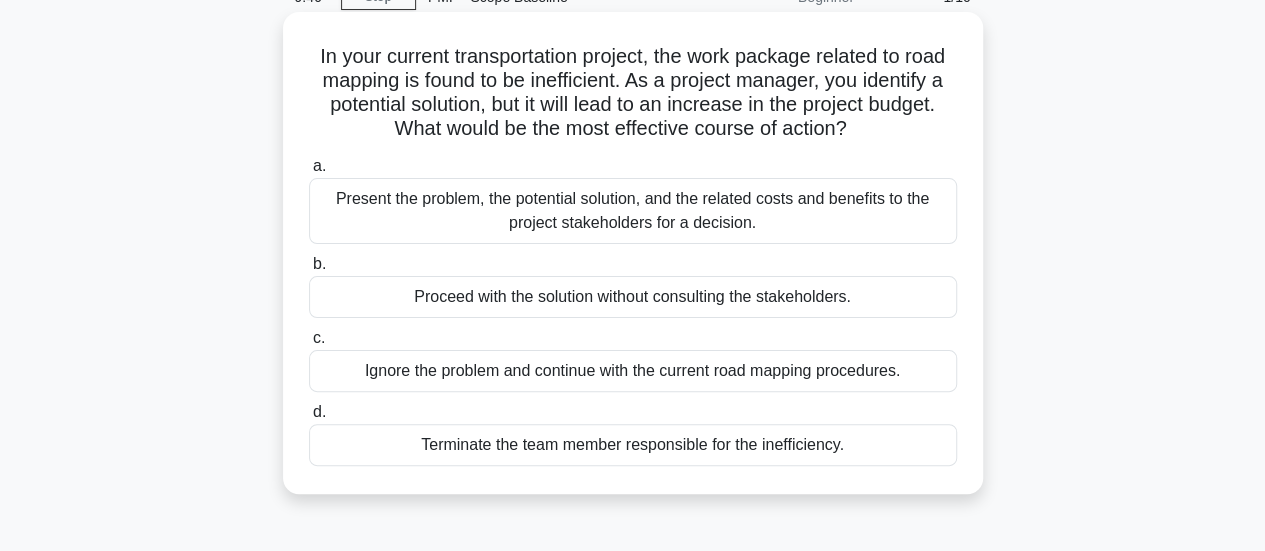 click on "Present the problem, the potential solution, and the related costs and benefits to the project stakeholders for a decision." at bounding box center [633, 211] 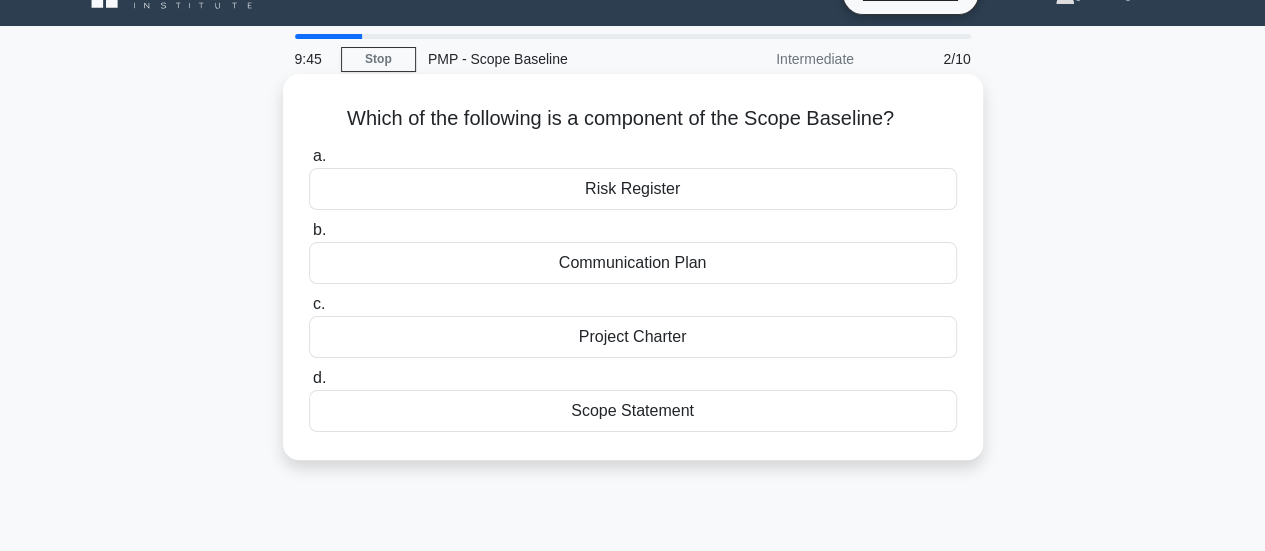 scroll, scrollTop: 0, scrollLeft: 0, axis: both 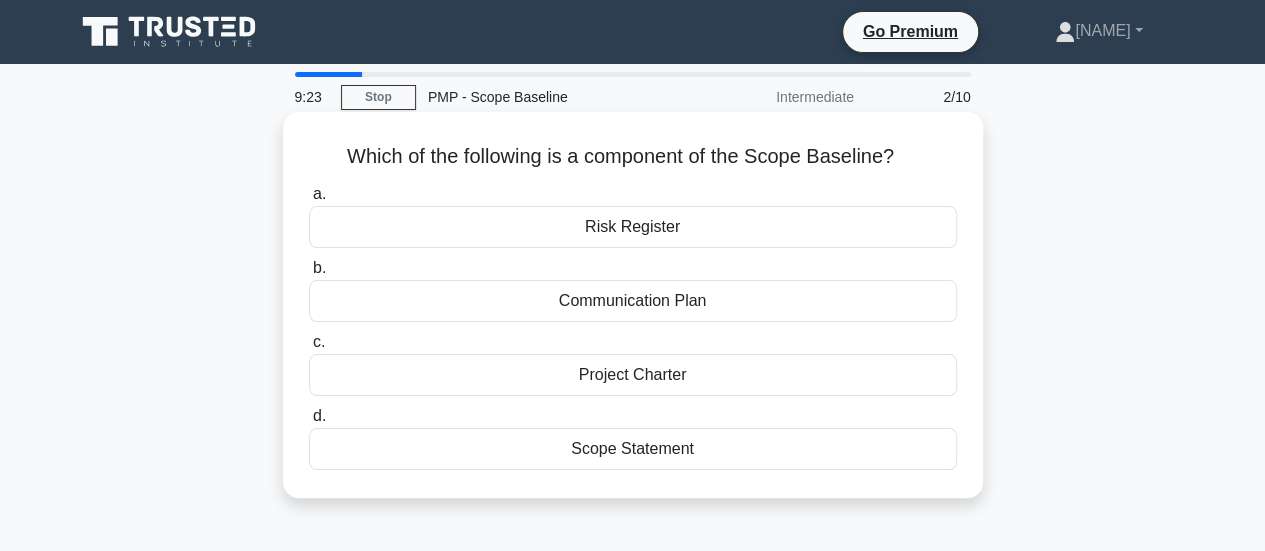 click on "Project Charter" at bounding box center [633, 375] 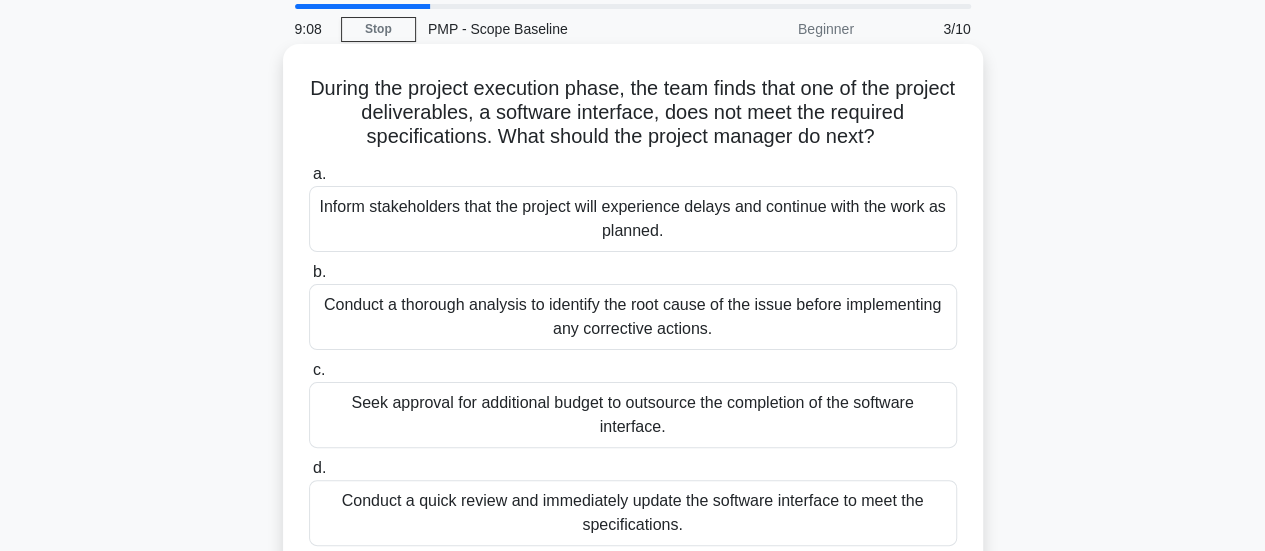 scroll, scrollTop: 100, scrollLeft: 0, axis: vertical 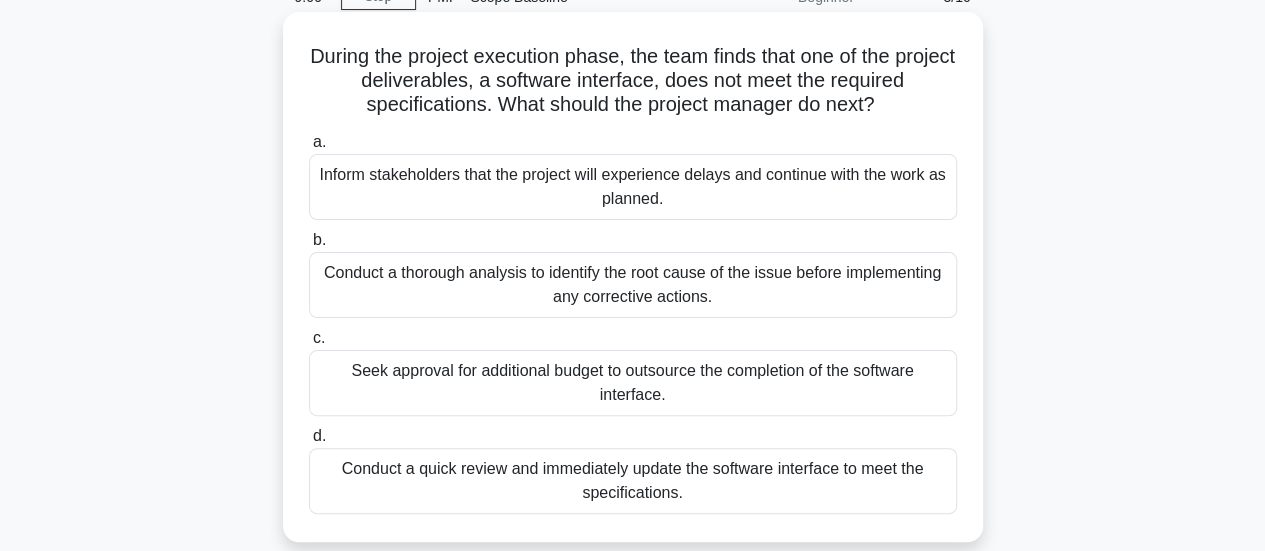 click on "Conduct a thorough analysis to identify the root cause of the issue before implementing any corrective actions." at bounding box center (633, 285) 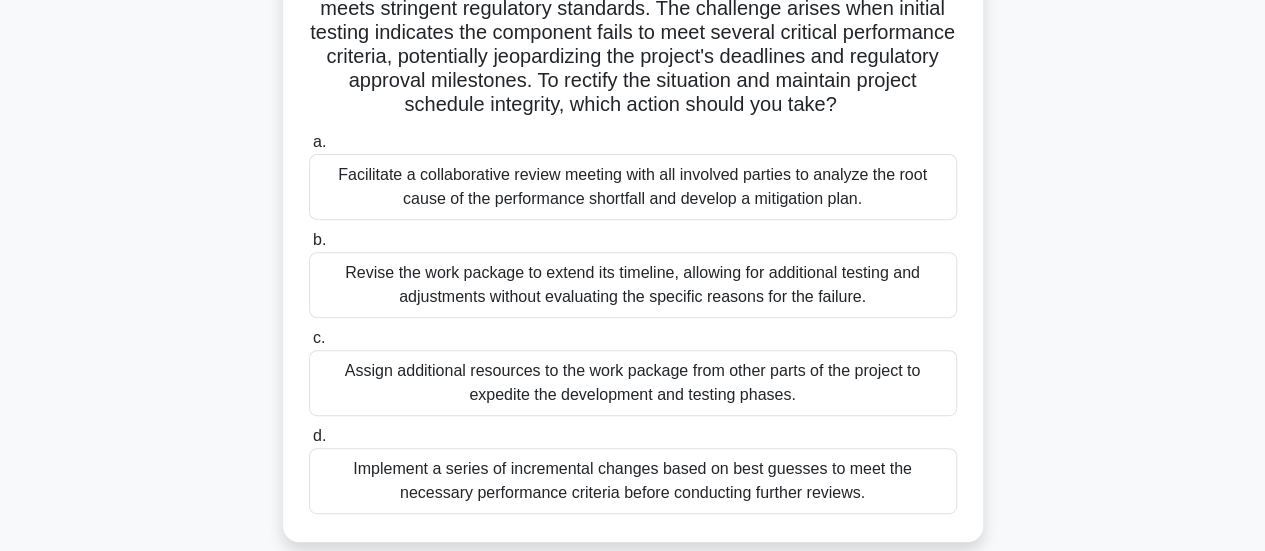 scroll, scrollTop: 300, scrollLeft: 0, axis: vertical 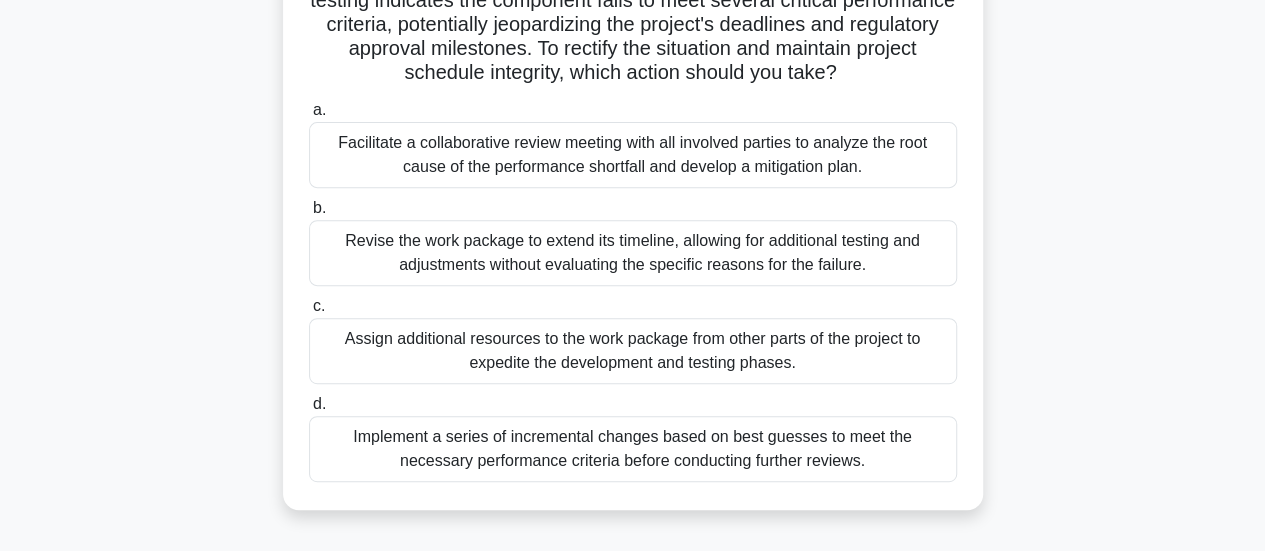 click on "Facilitate a collaborative review meeting with all involved parties to analyze the root cause of the performance shortfall and develop a mitigation plan." at bounding box center [633, 155] 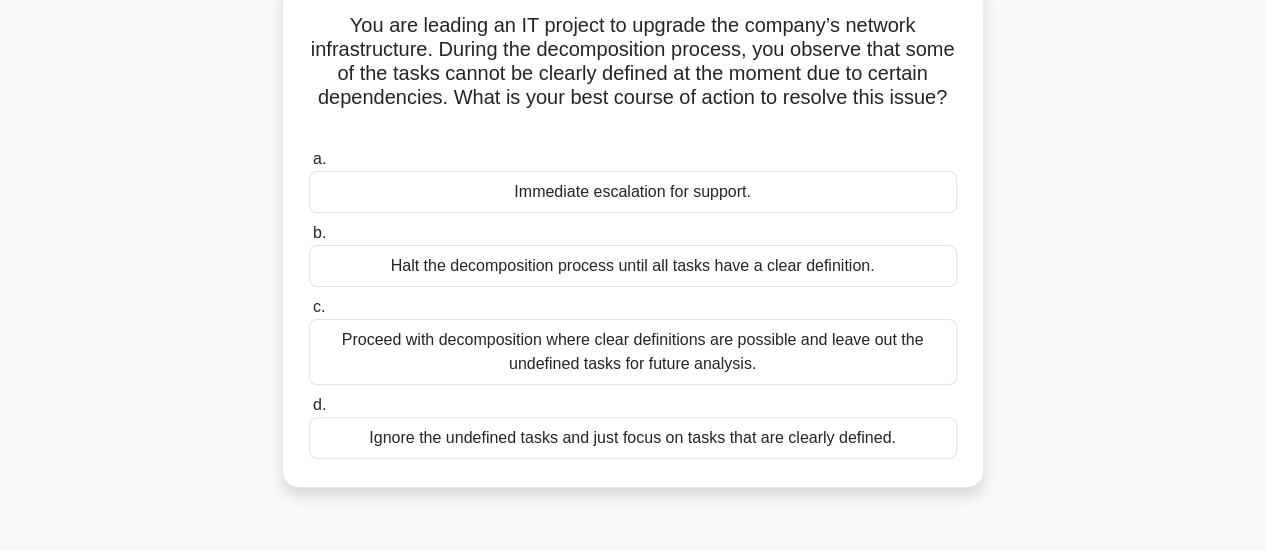 scroll, scrollTop: 100, scrollLeft: 0, axis: vertical 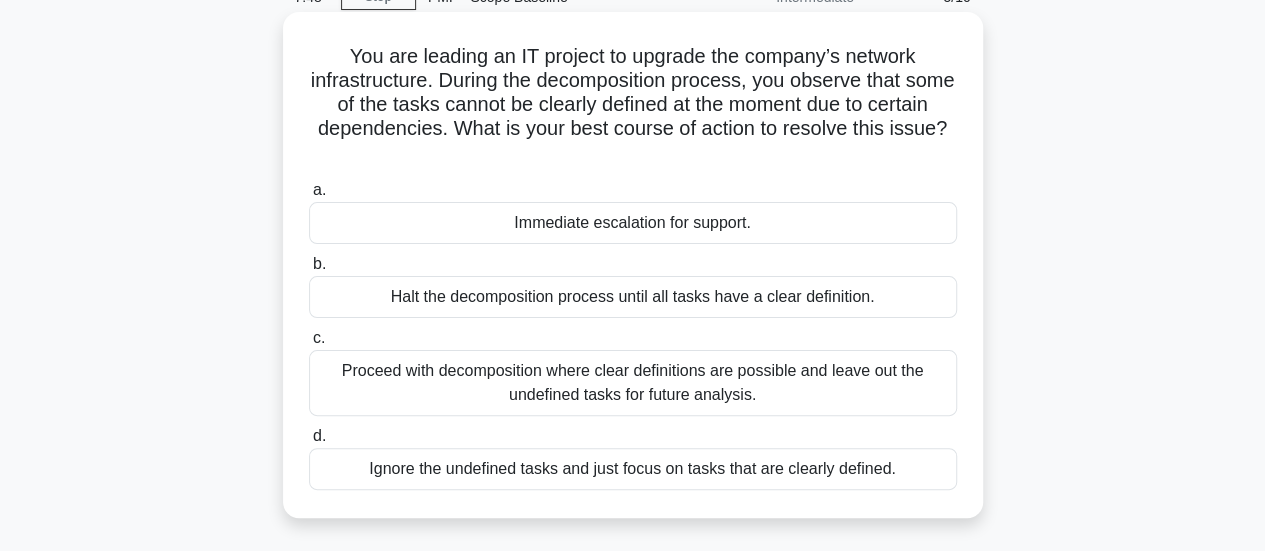 click on "Proceed with decomposition where clear definitions are possible and leave out the undefined tasks for future analysis." at bounding box center [633, 383] 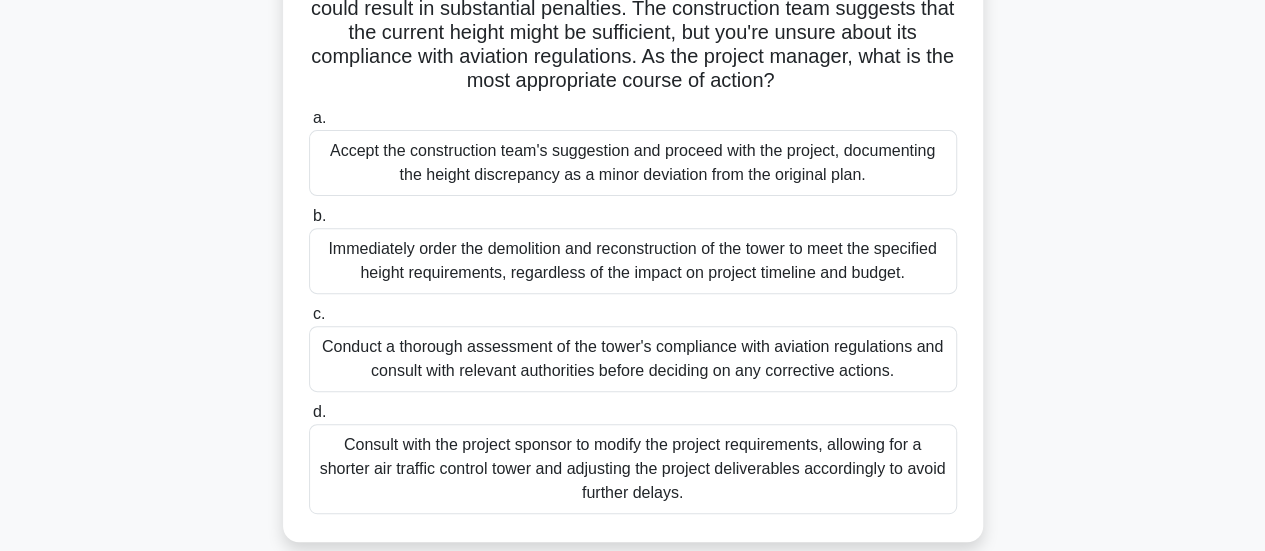 scroll, scrollTop: 300, scrollLeft: 0, axis: vertical 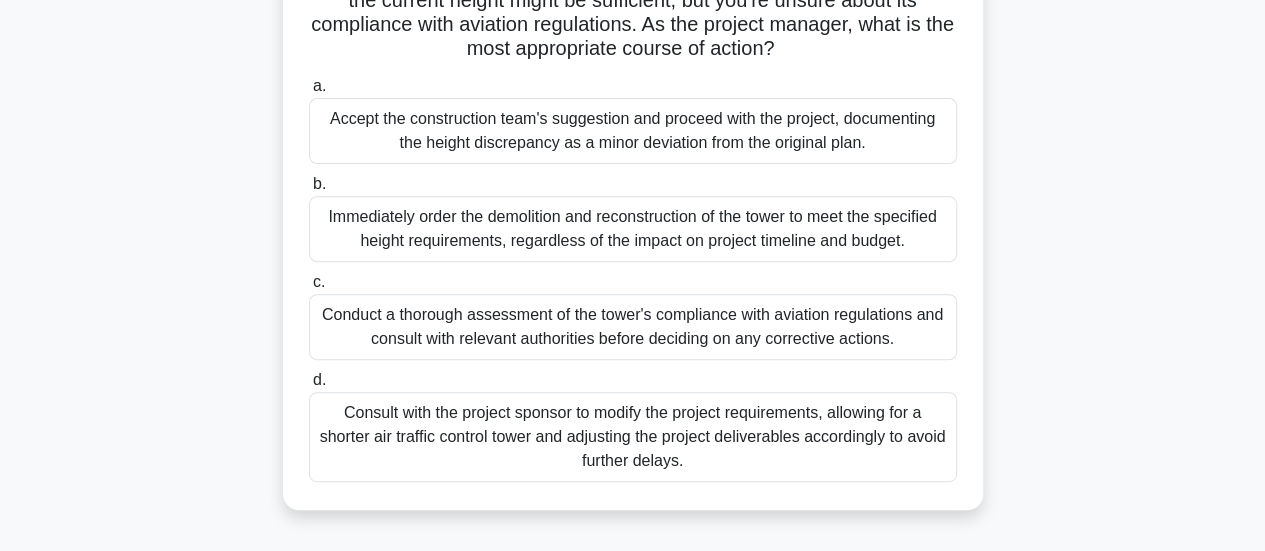 click on "Conduct a thorough assessment of the tower's compliance with aviation regulations and consult with relevant authorities before deciding on any corrective actions." at bounding box center (633, 327) 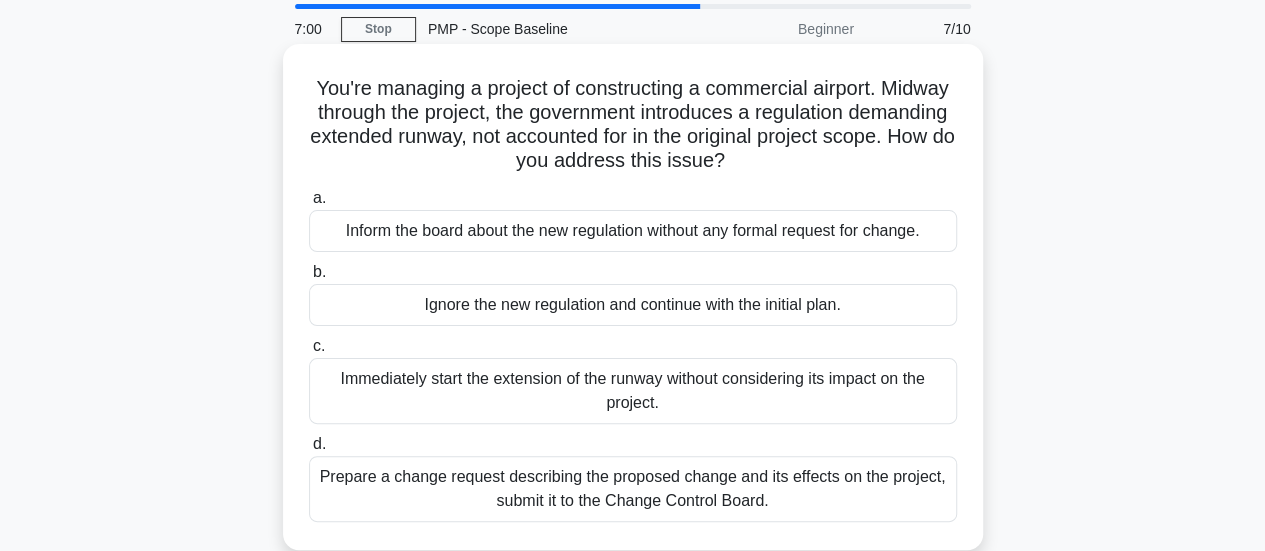 scroll, scrollTop: 100, scrollLeft: 0, axis: vertical 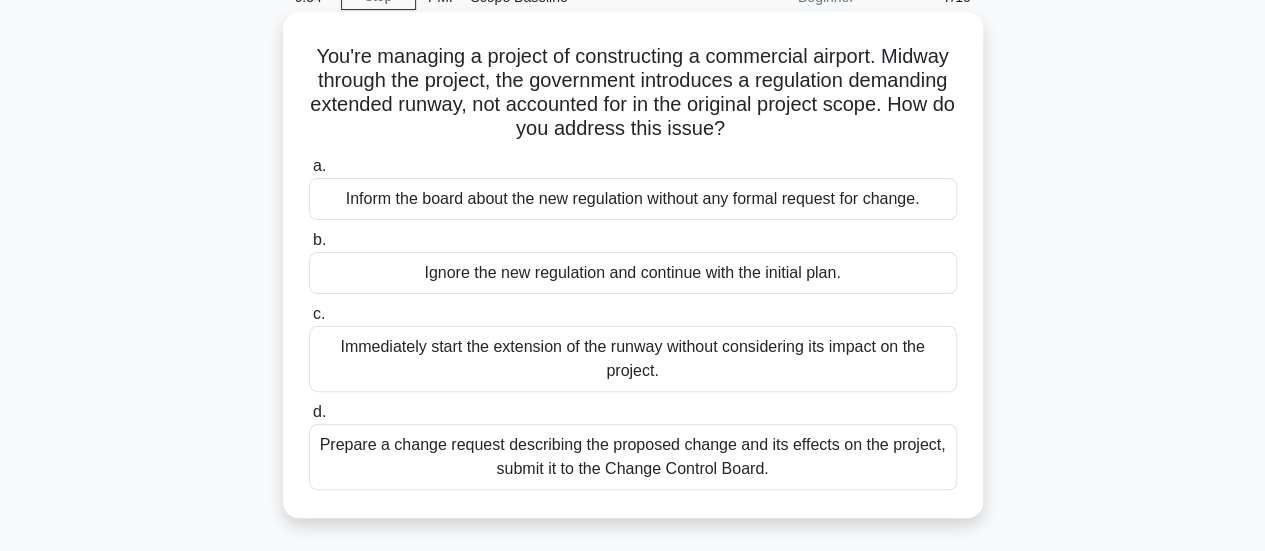 click on "Prepare a change request describing the proposed change and its effects on the project, submit it to the Change Control Board." at bounding box center (633, 457) 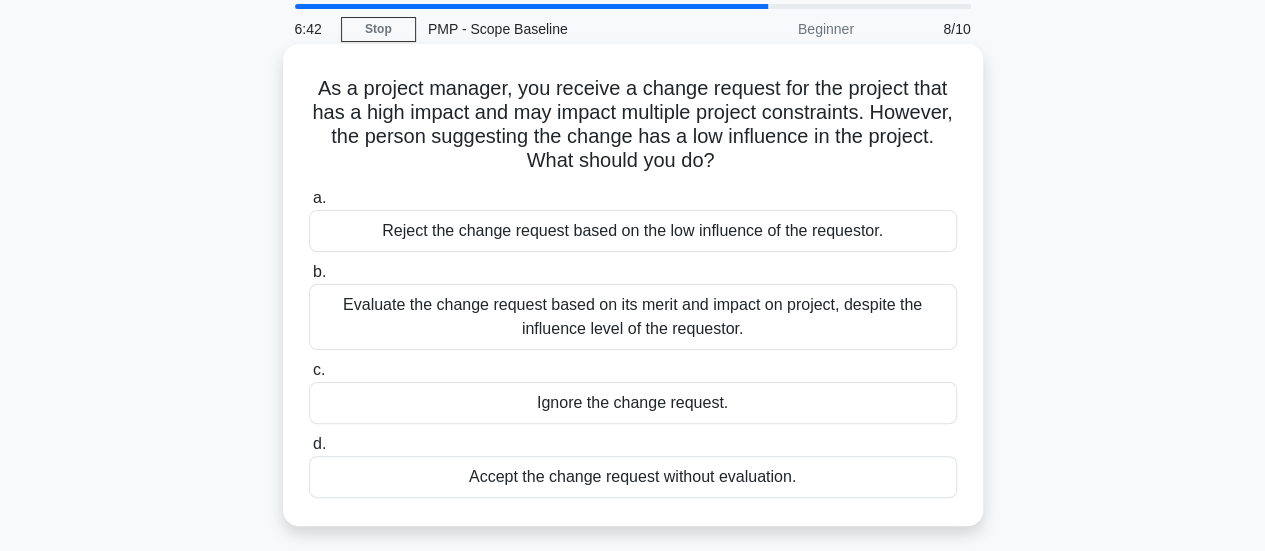 scroll, scrollTop: 100, scrollLeft: 0, axis: vertical 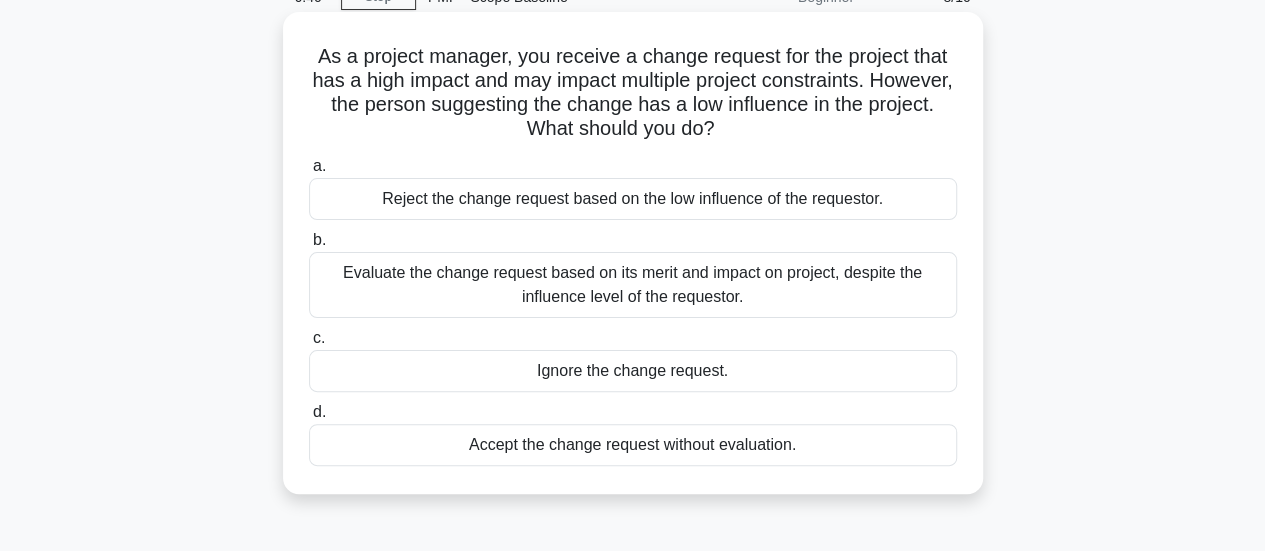 click on "Evaluate the change request based on its merit and impact on project, despite the influence level of the requestor." at bounding box center (633, 285) 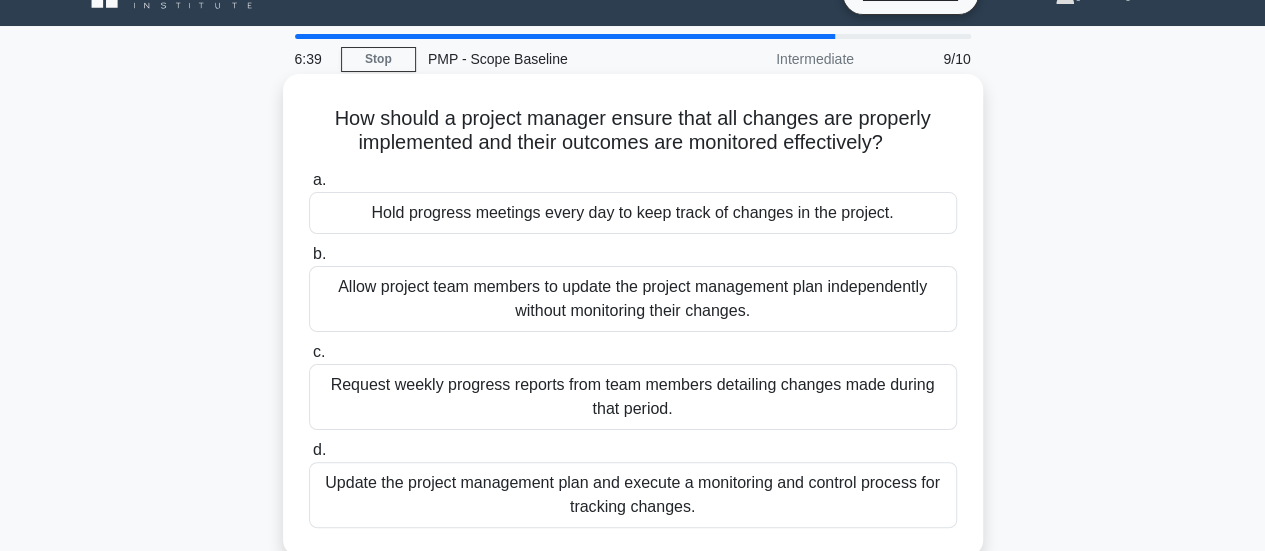 scroll, scrollTop: 0, scrollLeft: 0, axis: both 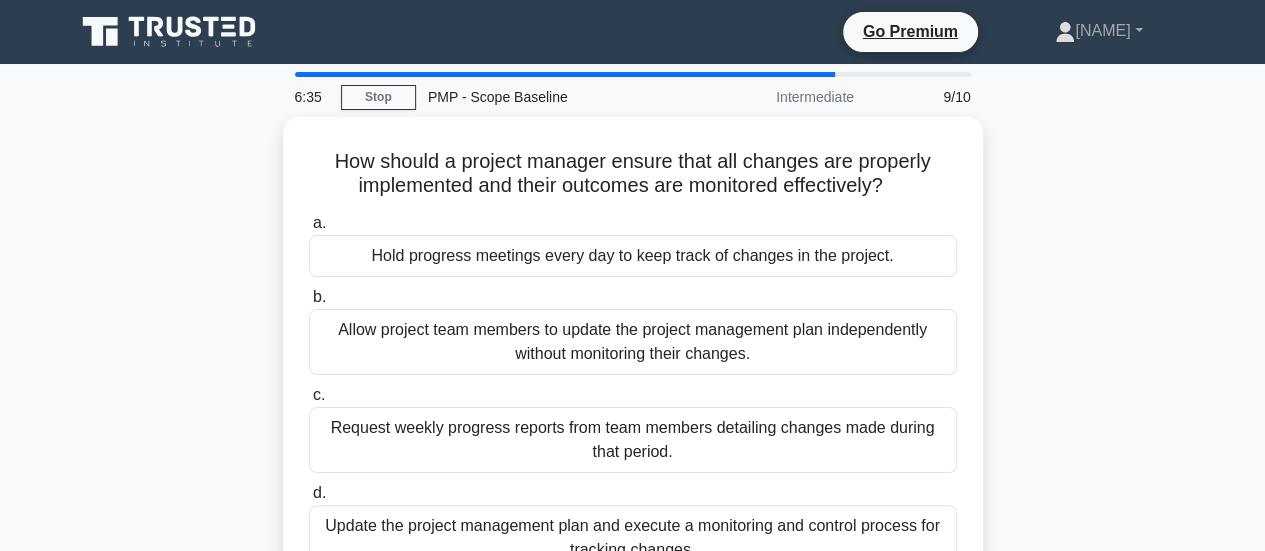 click on "How should a project manager ensure that all changes are properly implemented and their outcomes are monitored effectively?
.spinner_0XTQ{transform-origin:center;animation:spinner_y6GP .75s linear infinite}@keyframes spinner_y6GP{100%{transform:rotate(360deg)}}
a.
Hold progress meetings every day to keep track of changes in the project.
b. c." at bounding box center [633, 370] 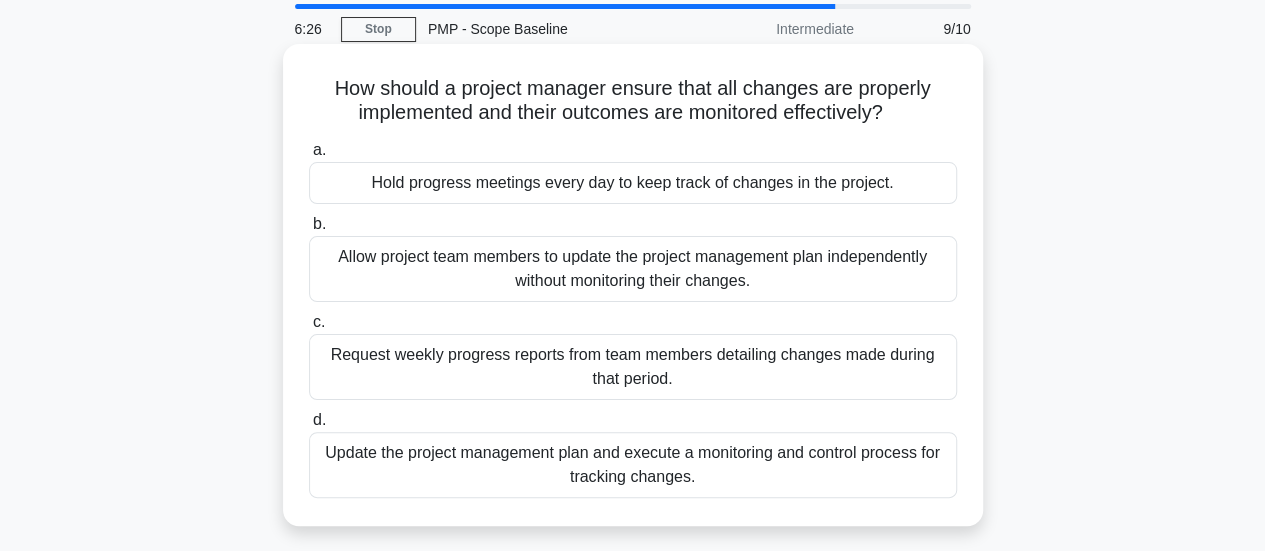scroll, scrollTop: 100, scrollLeft: 0, axis: vertical 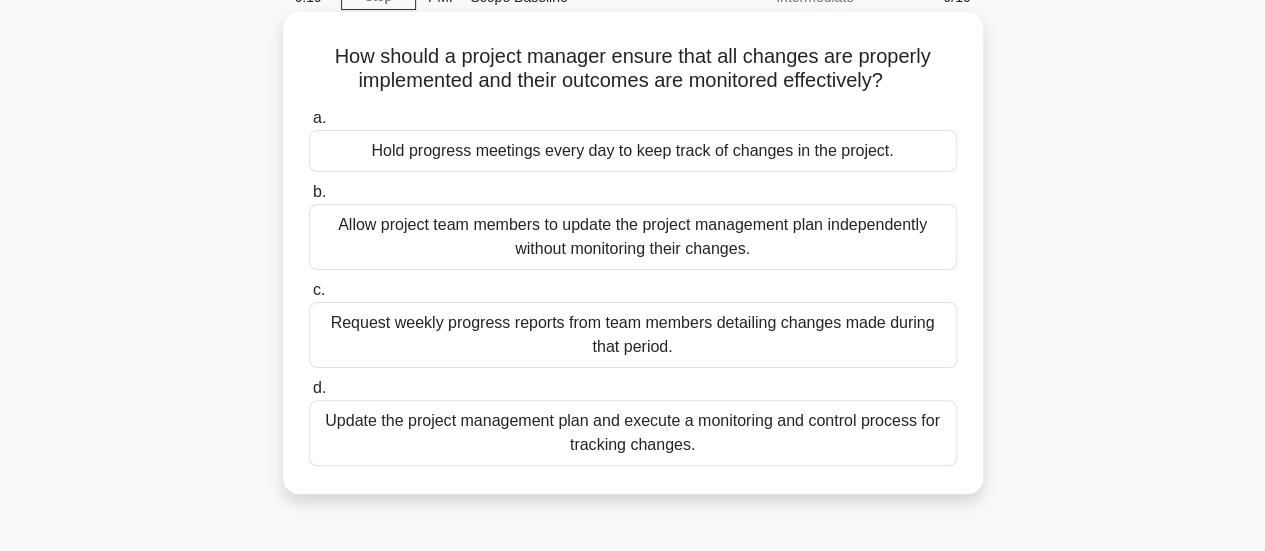 click on "Update the project management plan and execute a monitoring and control process for tracking changes." at bounding box center [633, 433] 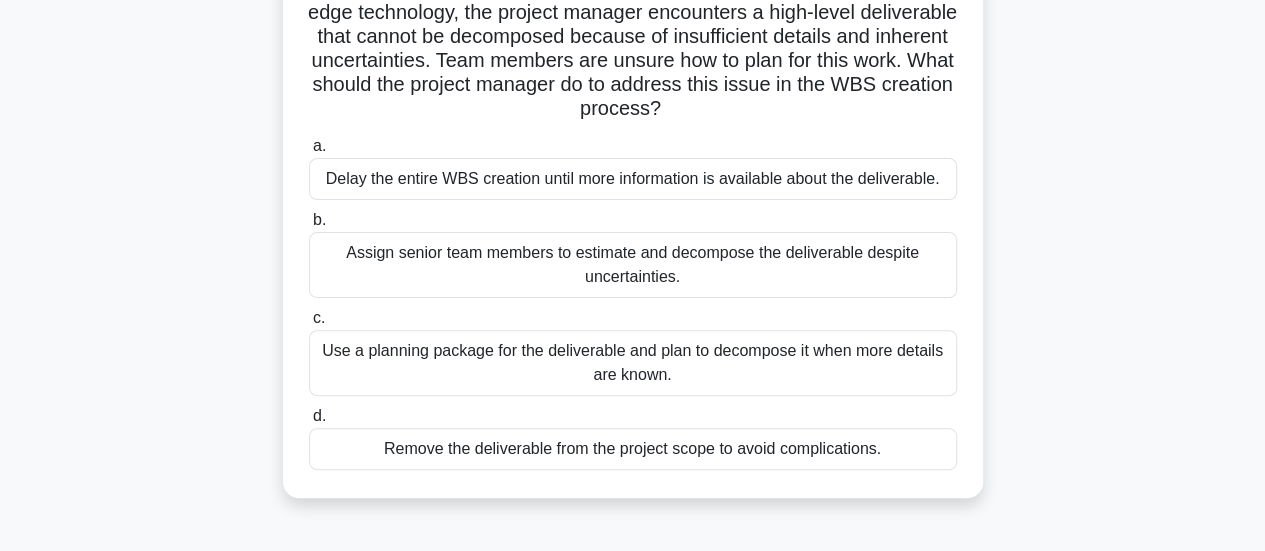 scroll, scrollTop: 200, scrollLeft: 0, axis: vertical 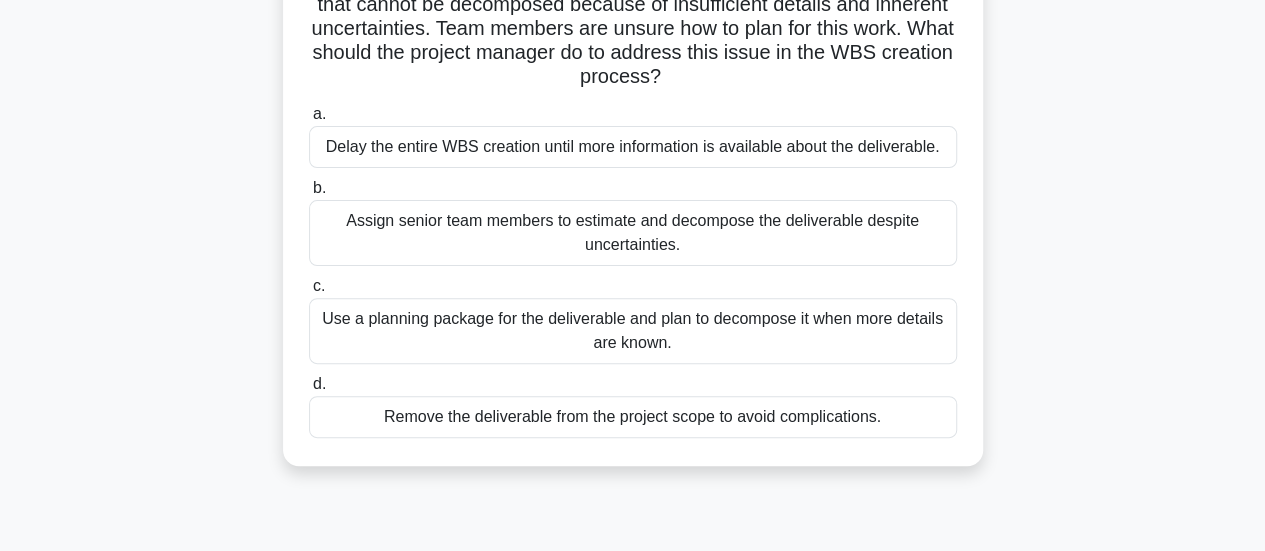 click on "Use a planning package for the deliverable and plan to decompose it when more details are known." at bounding box center (633, 331) 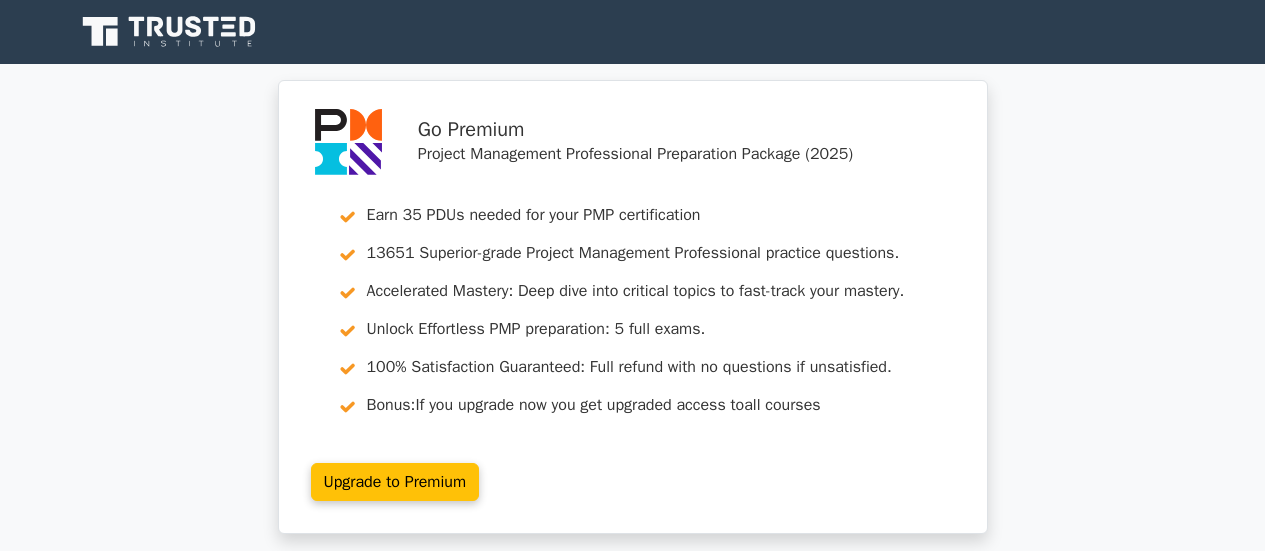 scroll, scrollTop: 400, scrollLeft: 0, axis: vertical 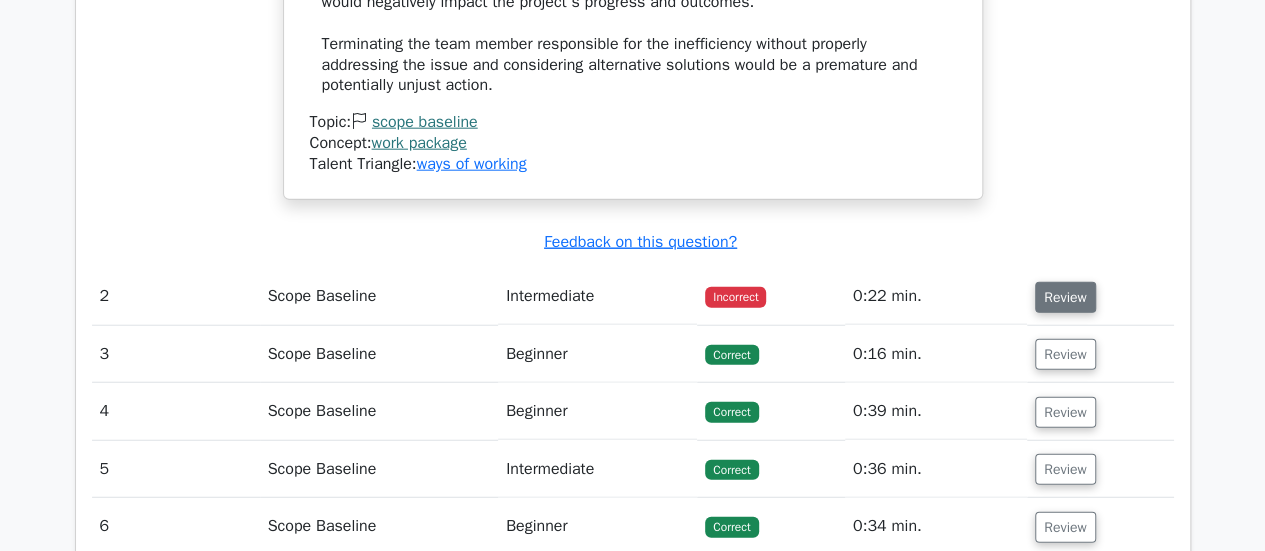 click on "Review" at bounding box center (1065, 297) 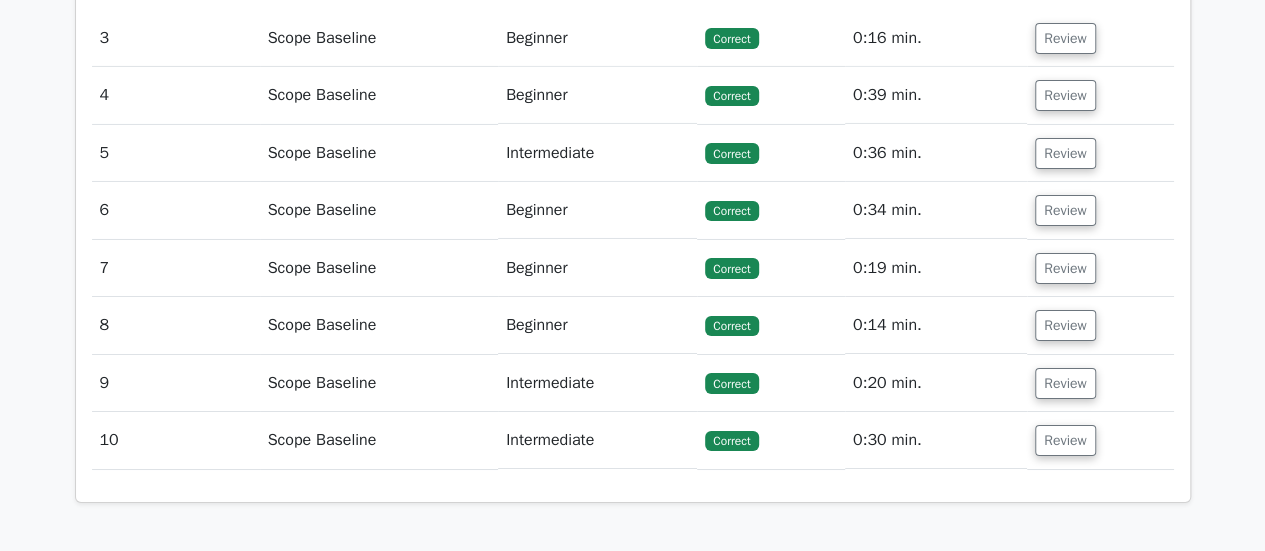 scroll, scrollTop: 3400, scrollLeft: 0, axis: vertical 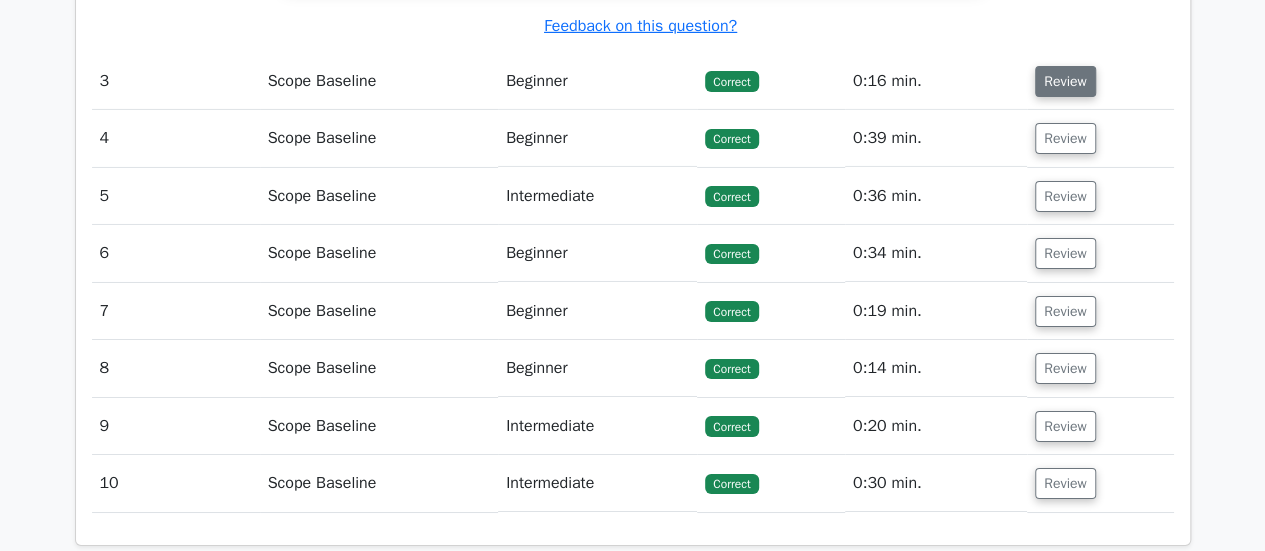 click on "Review" at bounding box center (1065, 81) 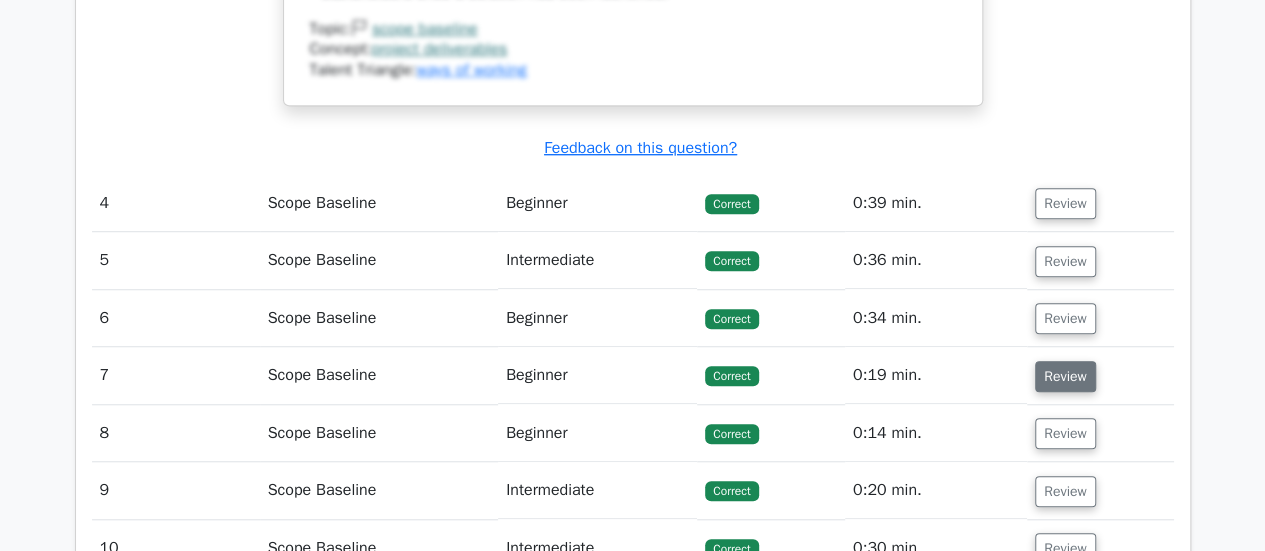 scroll, scrollTop: 4500, scrollLeft: 0, axis: vertical 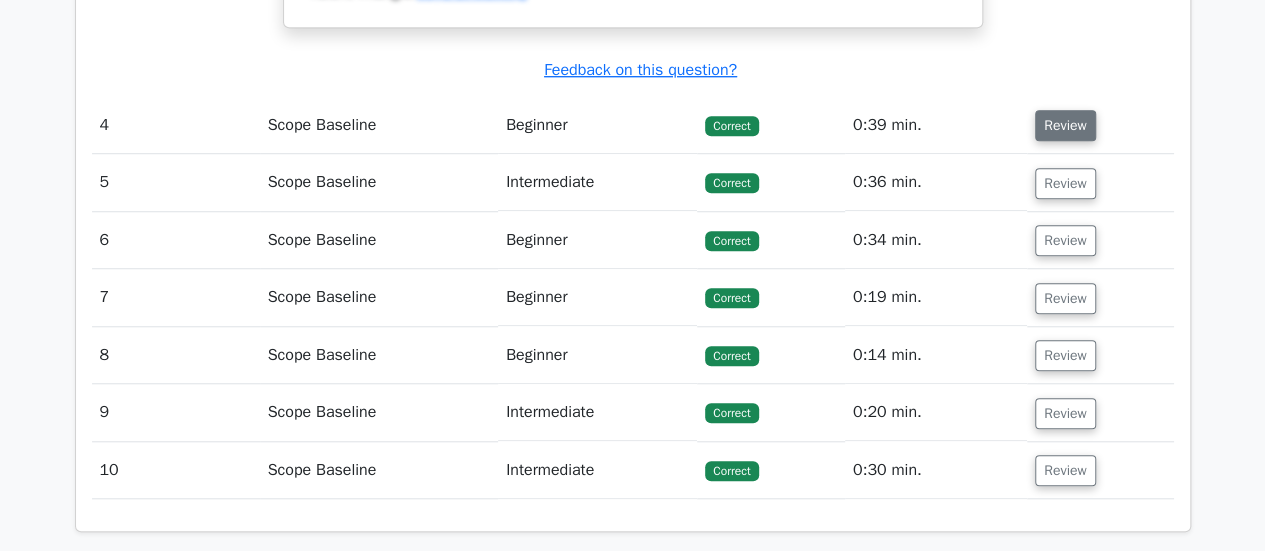 click on "Review" at bounding box center [1065, 125] 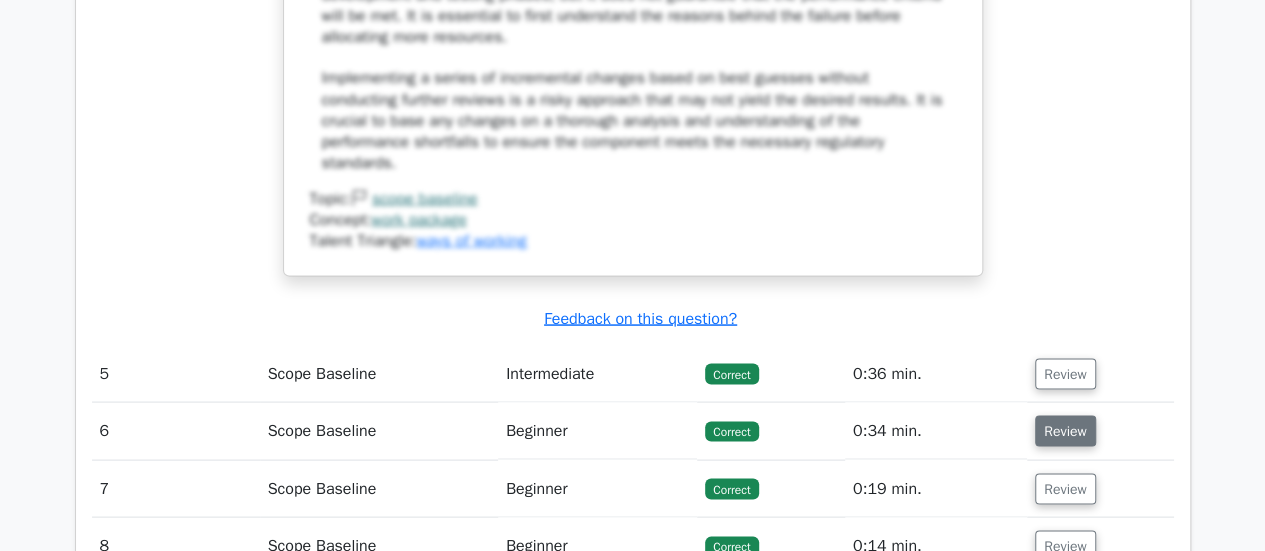 scroll, scrollTop: 5700, scrollLeft: 0, axis: vertical 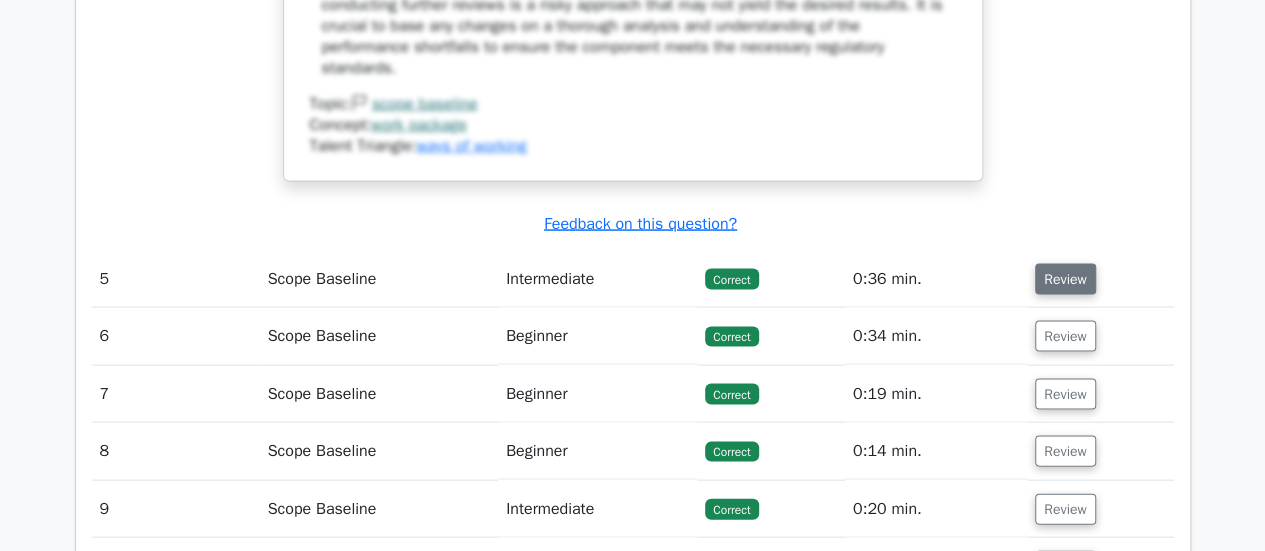 click on "Review" at bounding box center (1065, 279) 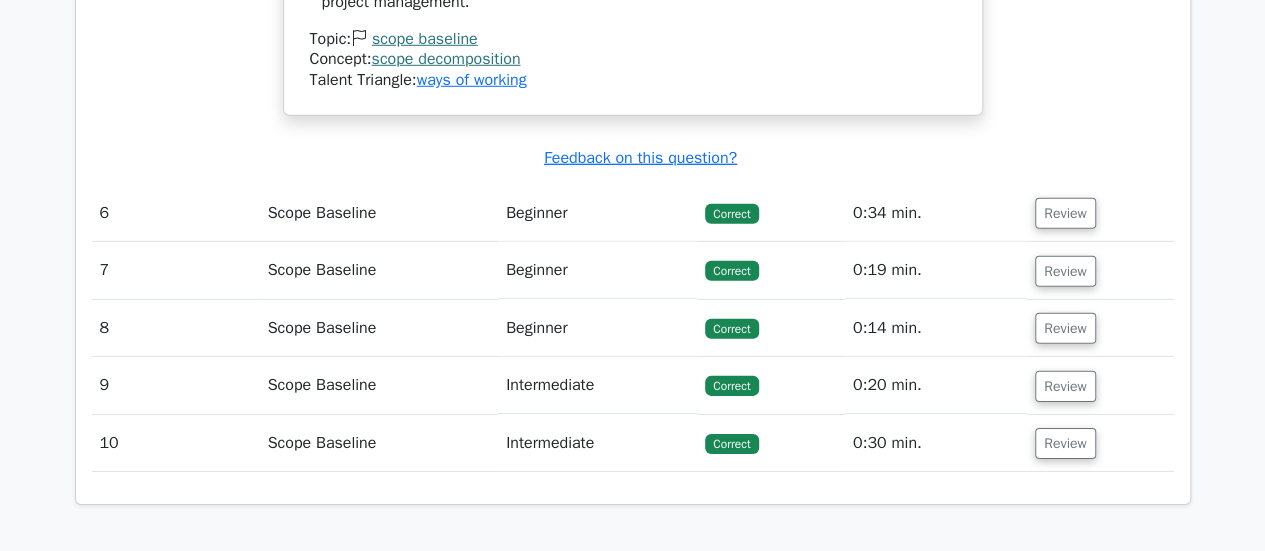 scroll, scrollTop: 6800, scrollLeft: 0, axis: vertical 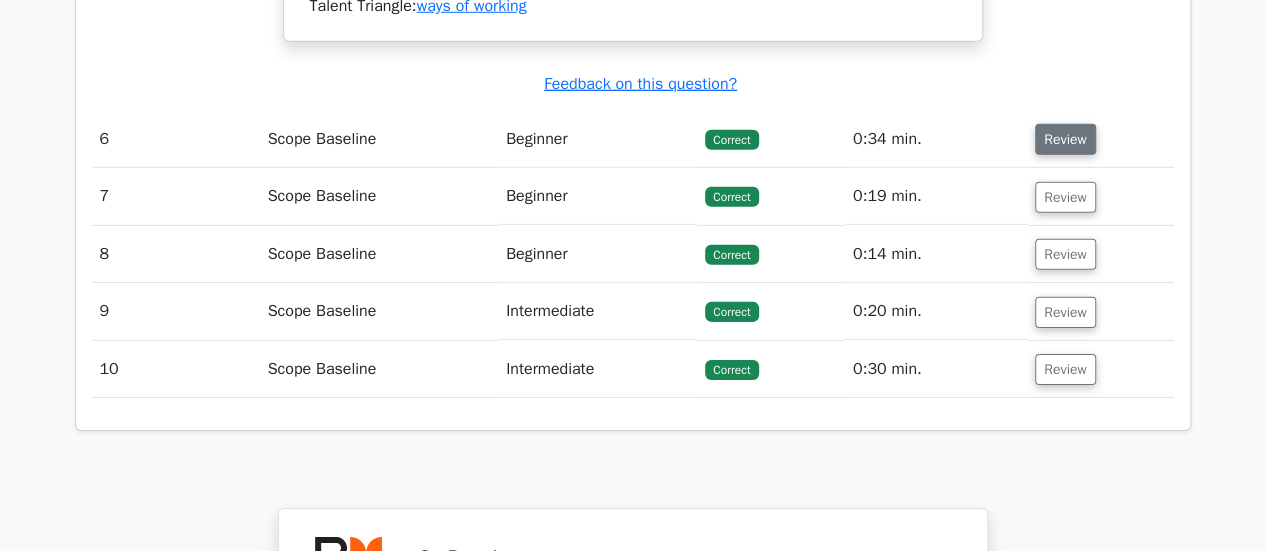 click on "Review" at bounding box center (1065, 139) 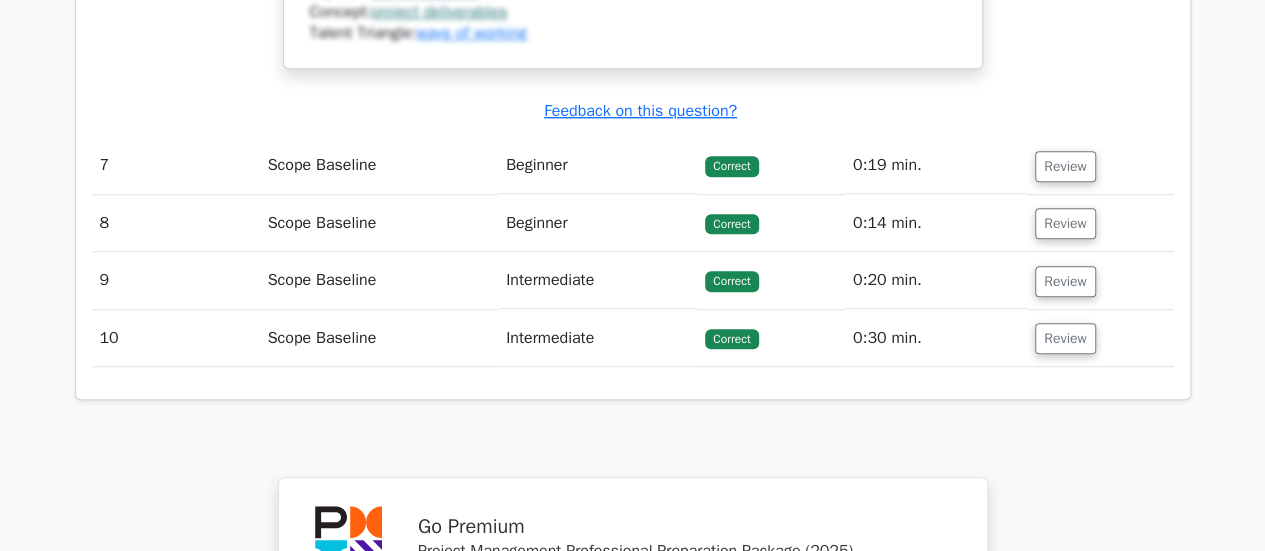 scroll, scrollTop: 8400, scrollLeft: 0, axis: vertical 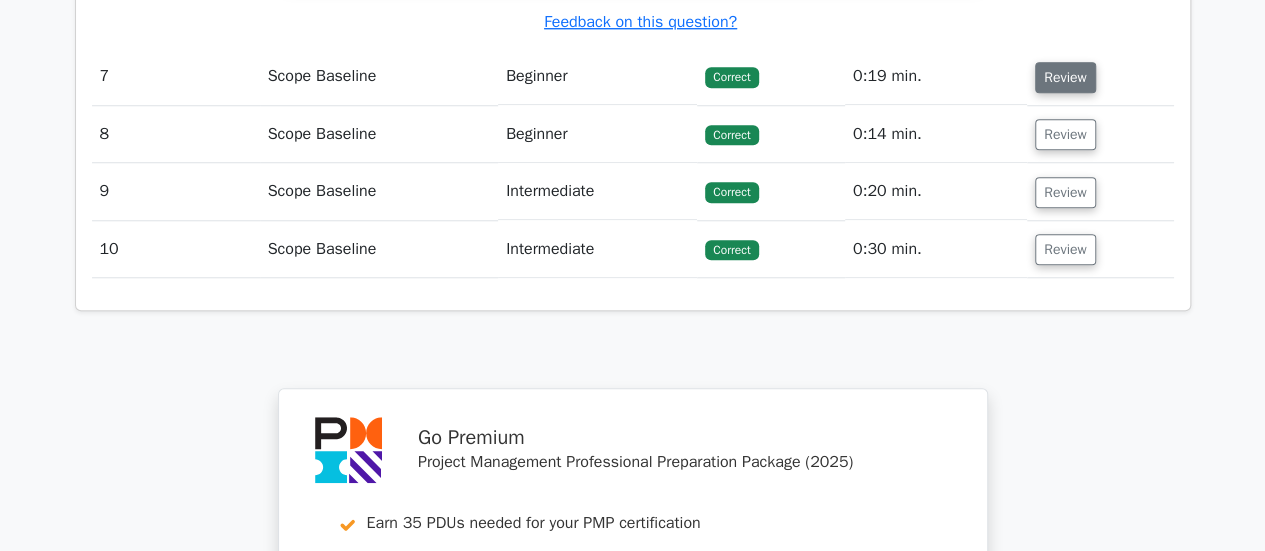 click on "Review" at bounding box center (1065, 77) 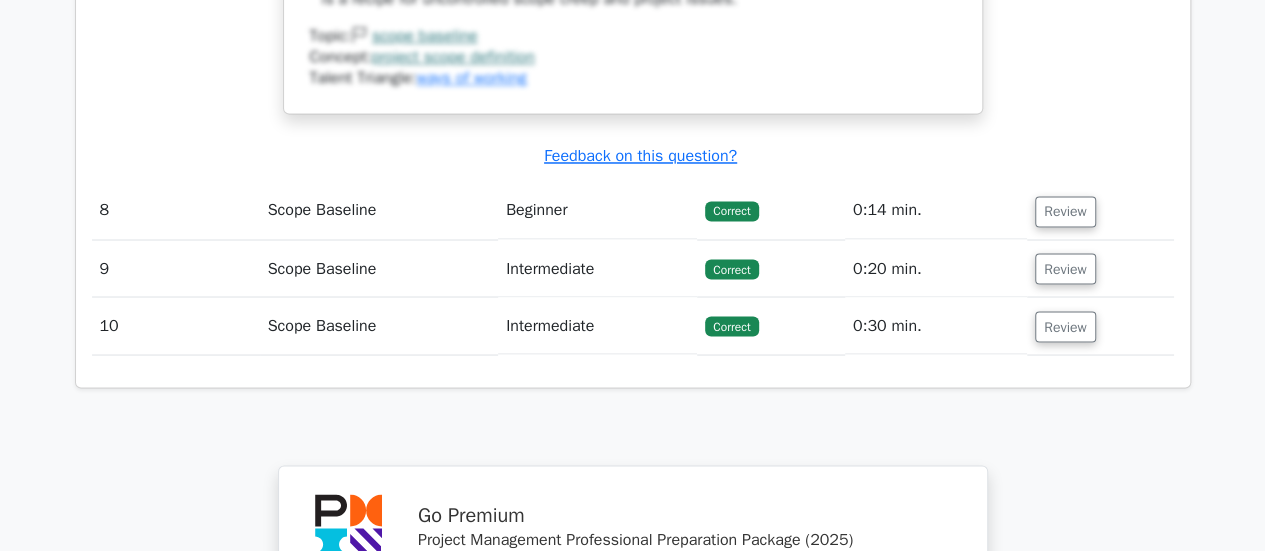 scroll, scrollTop: 9400, scrollLeft: 0, axis: vertical 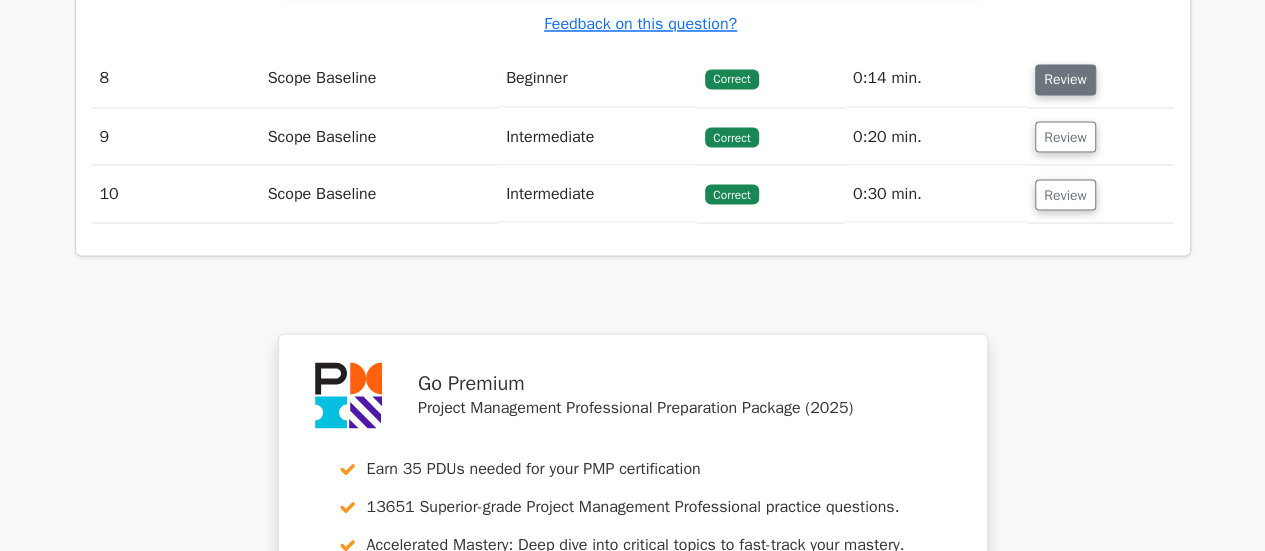 click on "Review" at bounding box center (1065, 79) 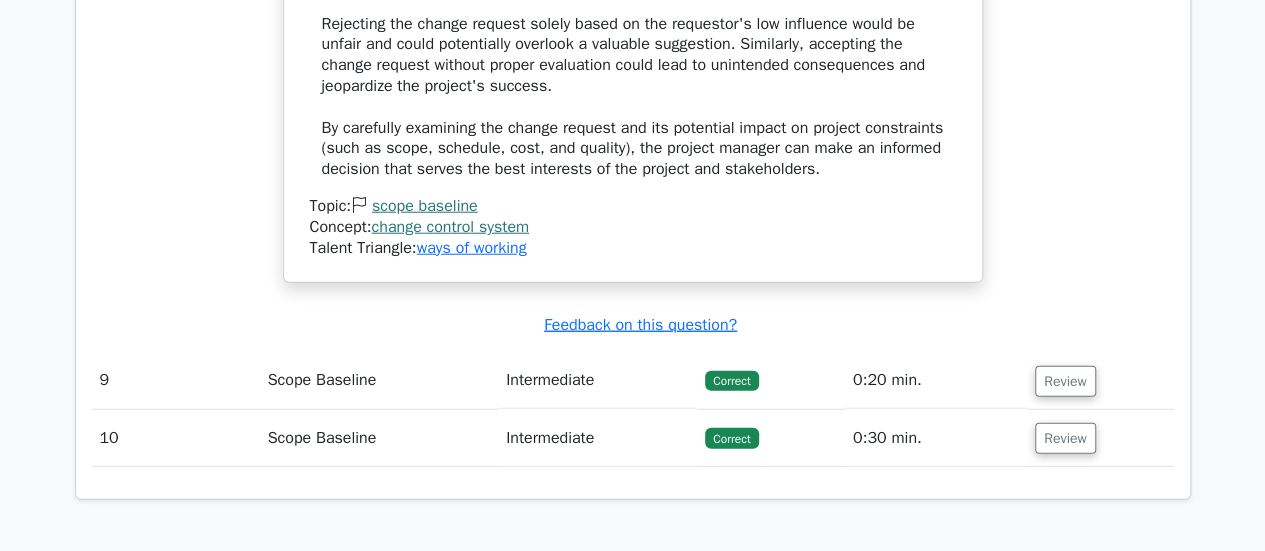 scroll, scrollTop: 10500, scrollLeft: 0, axis: vertical 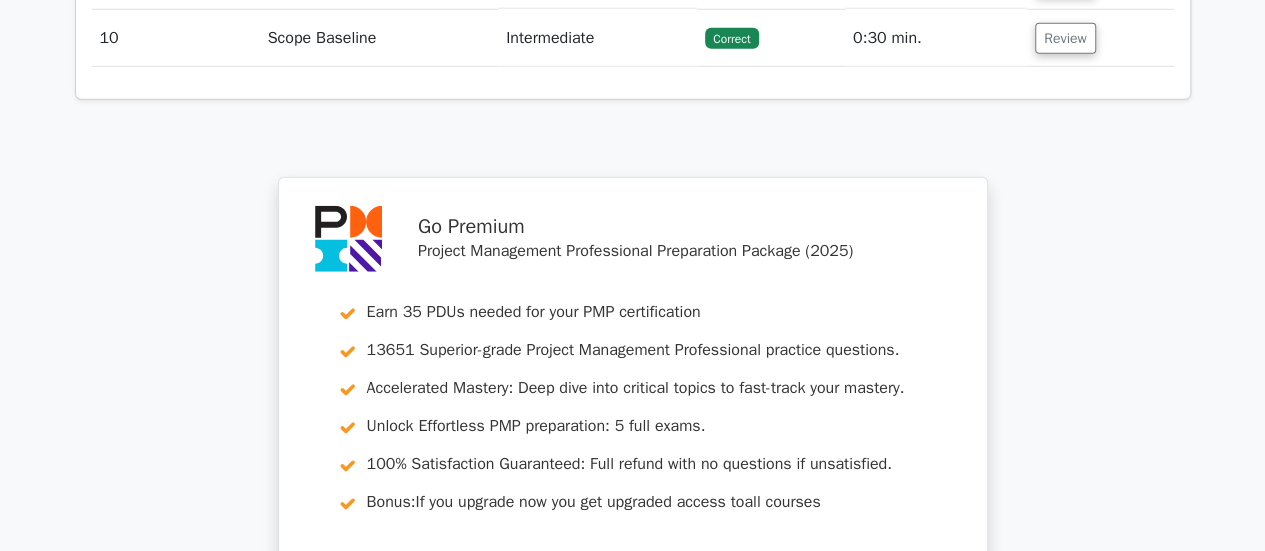 click on "Review" at bounding box center (1065, -19) 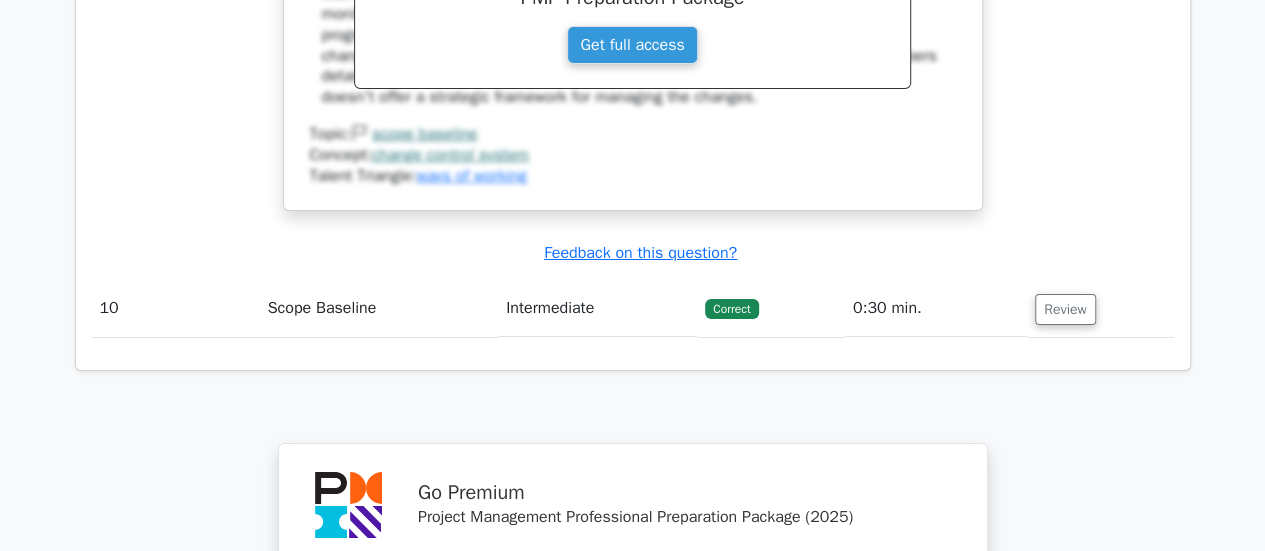 scroll, scrollTop: 11200, scrollLeft: 0, axis: vertical 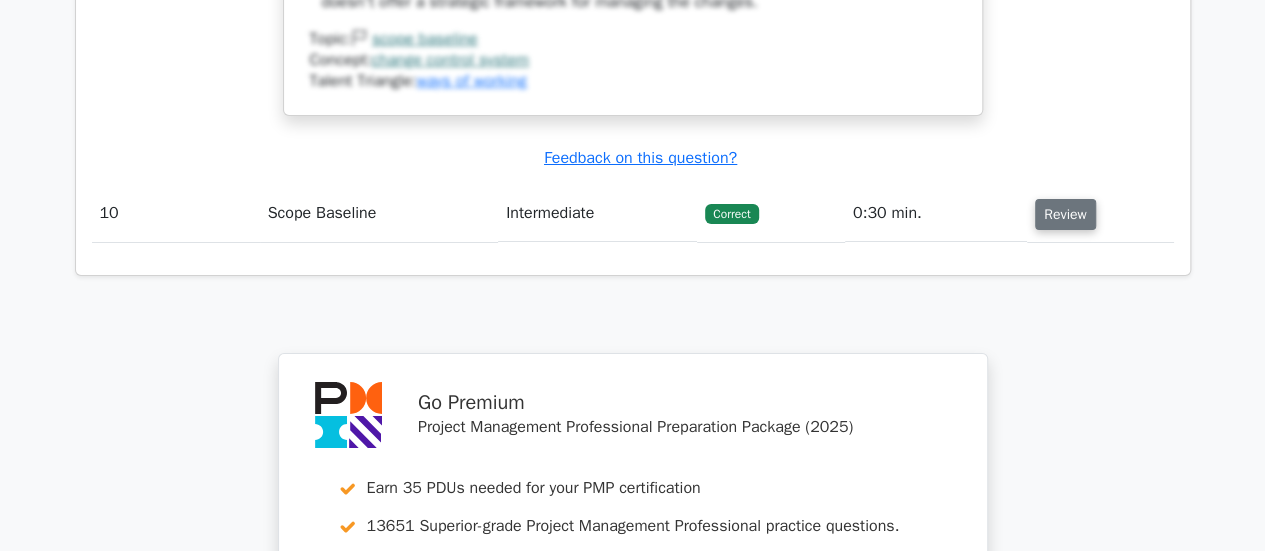 click on "Review" at bounding box center [1065, 214] 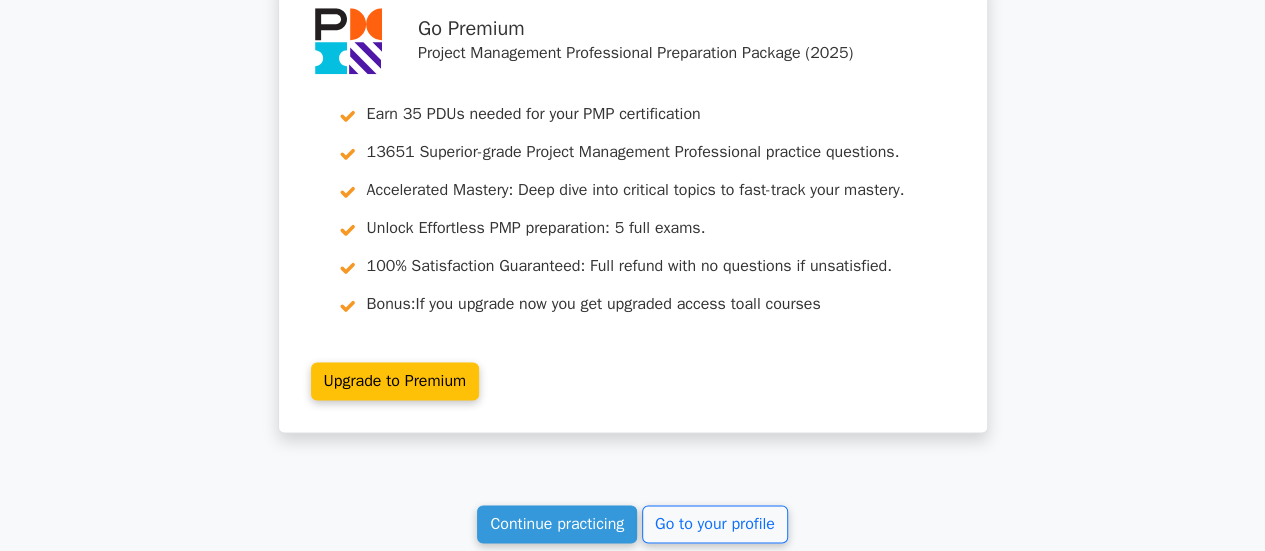 scroll, scrollTop: 12700, scrollLeft: 0, axis: vertical 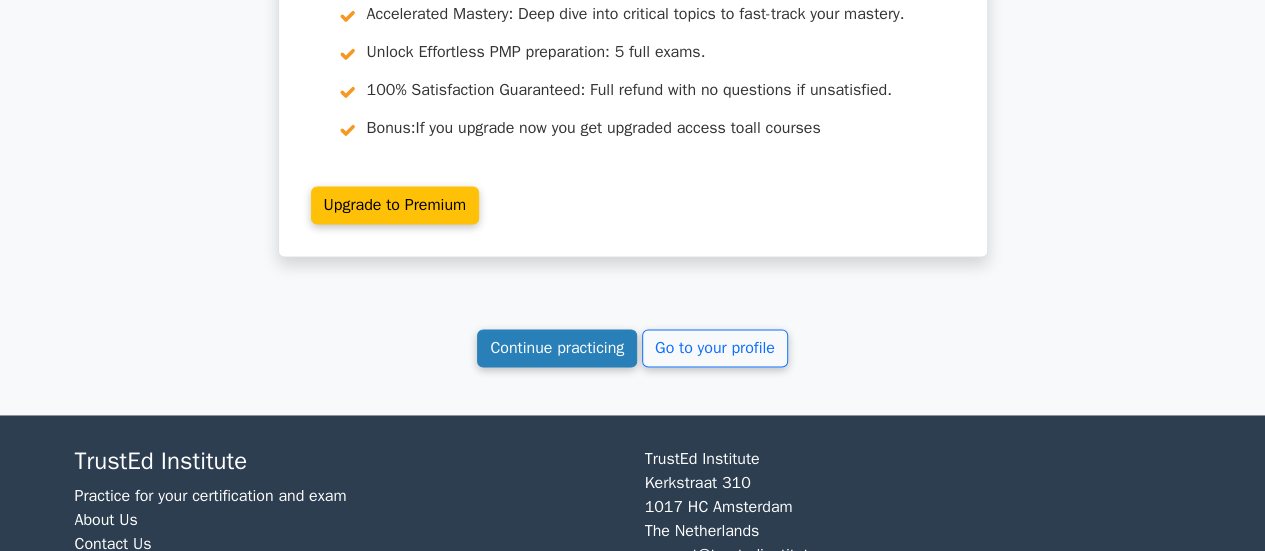 click on "Continue practicing" at bounding box center (557, 348) 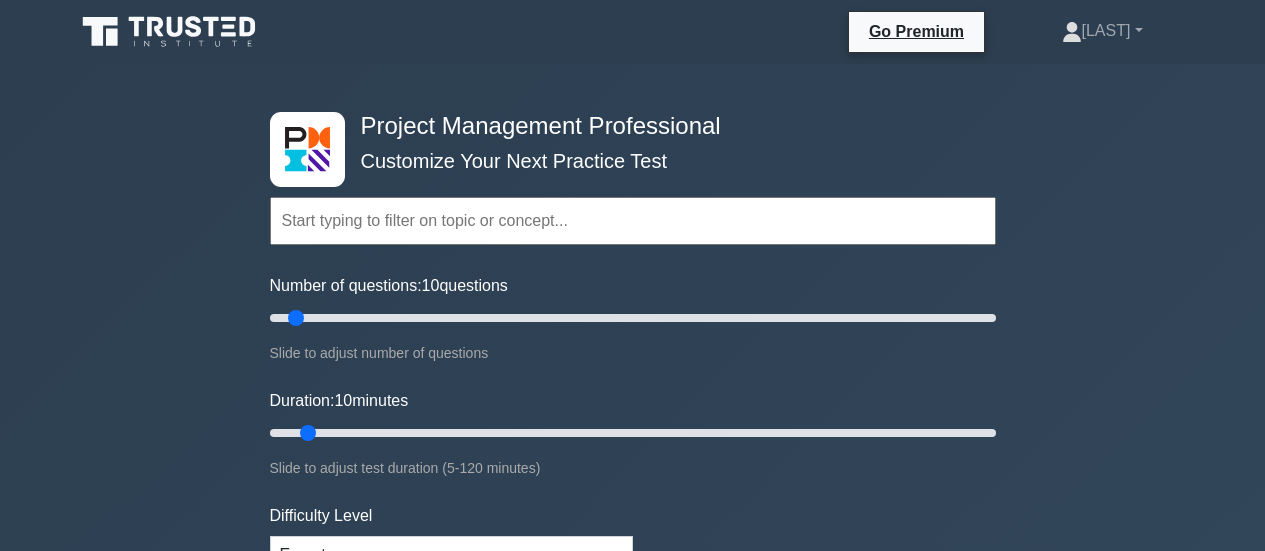 scroll, scrollTop: 0, scrollLeft: 0, axis: both 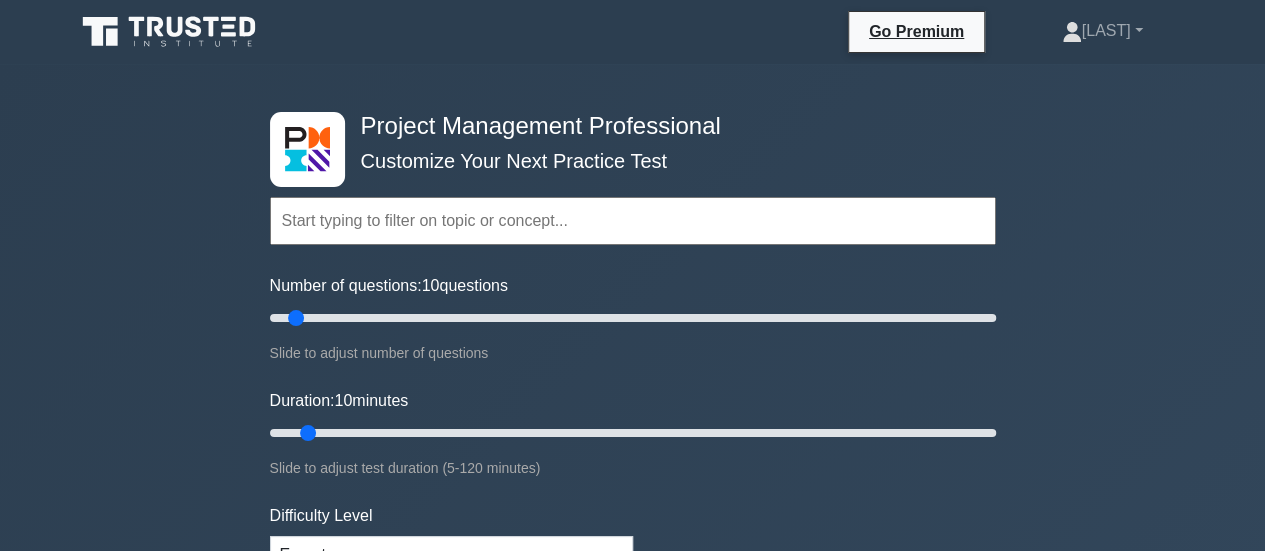 click at bounding box center (633, 221) 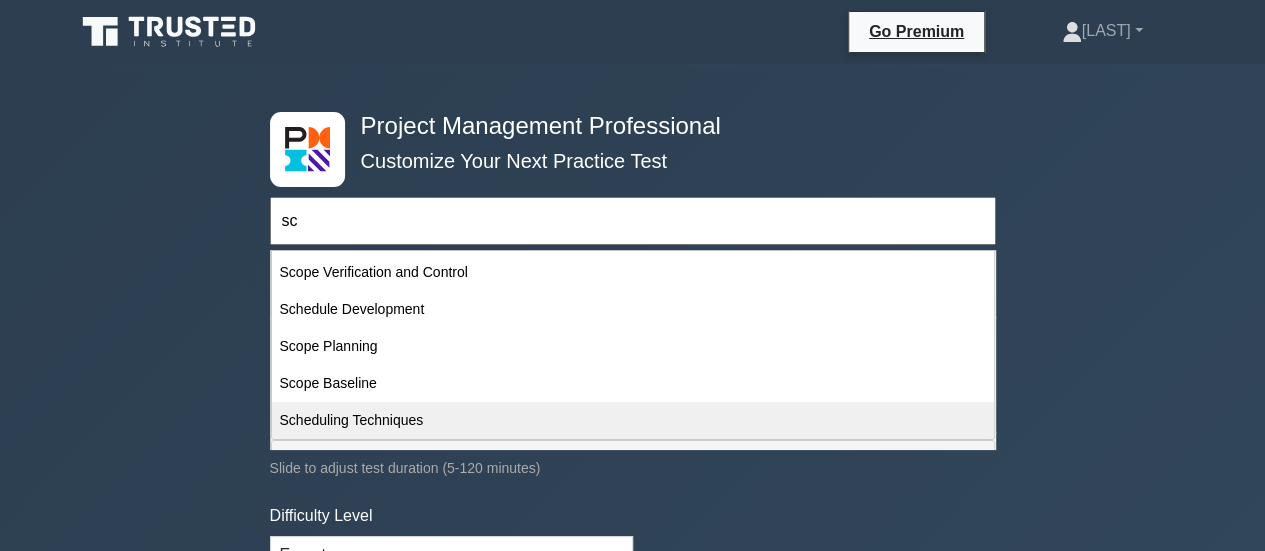 scroll, scrollTop: 100, scrollLeft: 0, axis: vertical 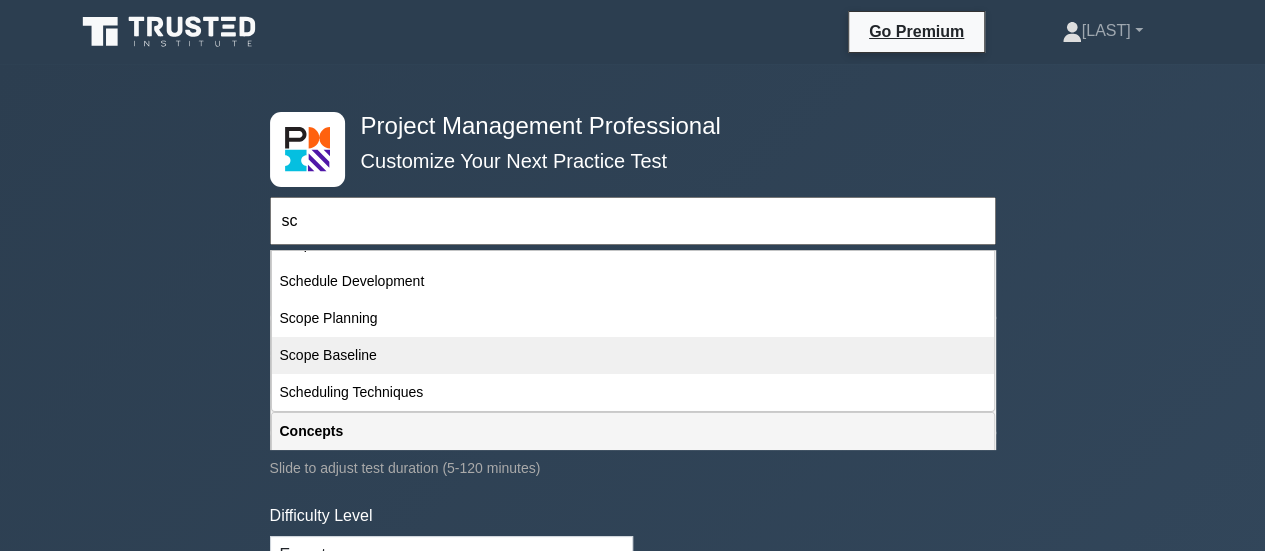 click on "Scope Baseline" at bounding box center [633, 355] 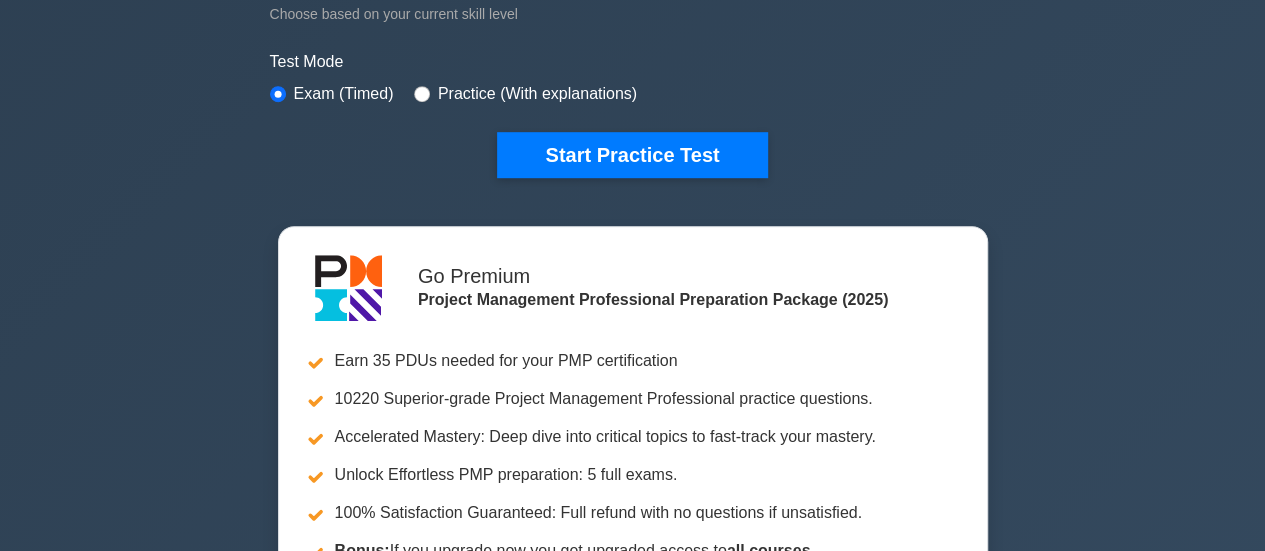 scroll, scrollTop: 400, scrollLeft: 0, axis: vertical 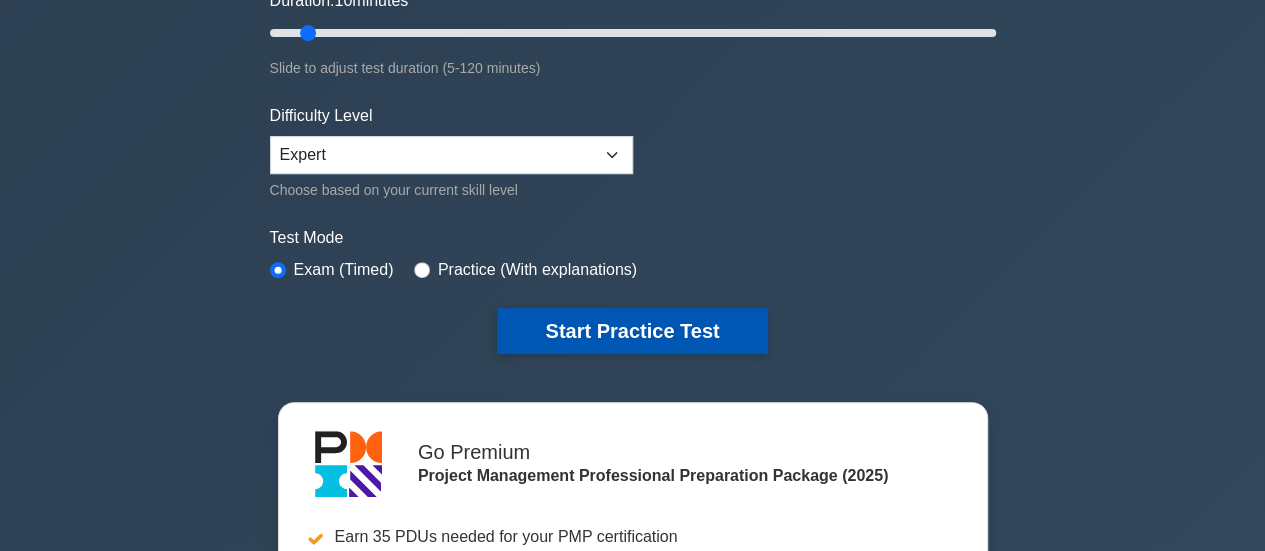 click on "Start Practice Test" at bounding box center [632, 331] 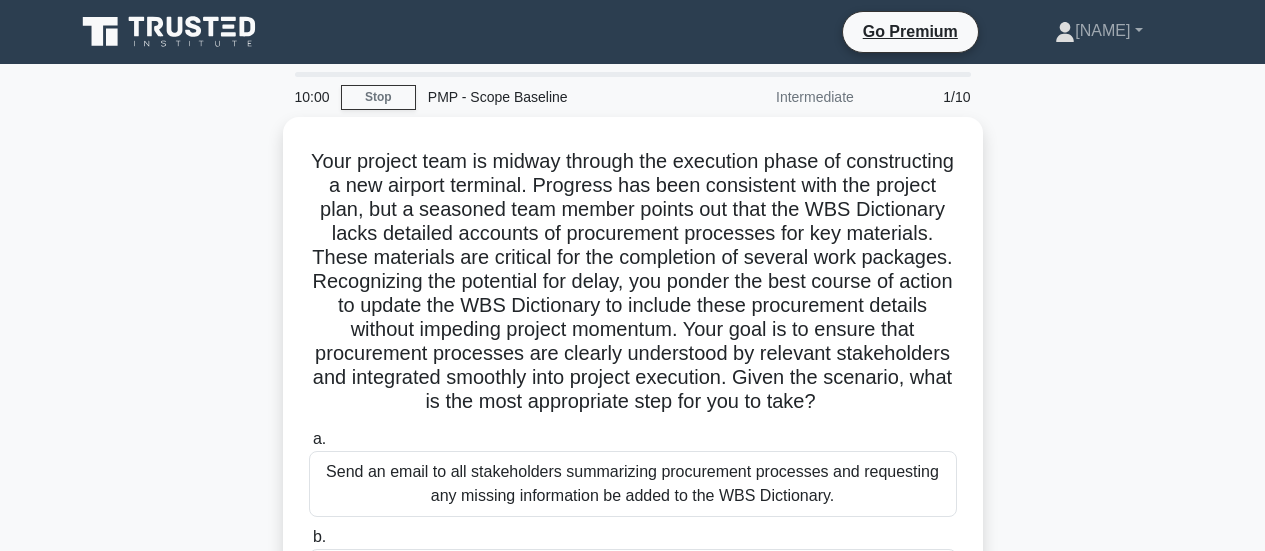 scroll, scrollTop: 0, scrollLeft: 0, axis: both 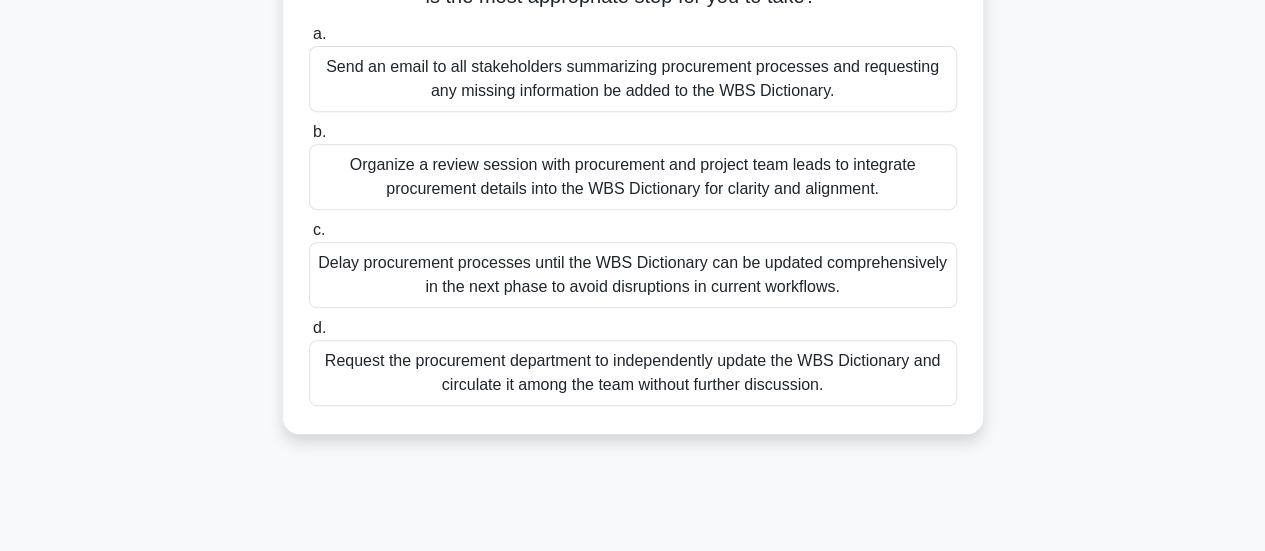 click on "Organize a review session with procurement and project team leads to integrate procurement details into the WBS Dictionary for clarity and alignment." at bounding box center (633, 177) 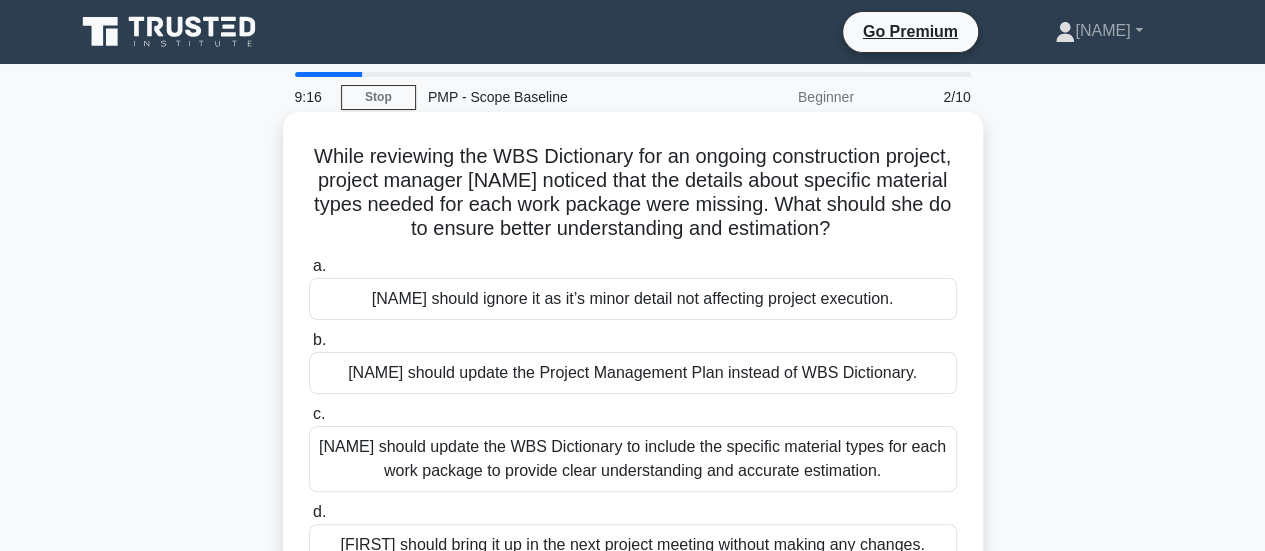 scroll, scrollTop: 100, scrollLeft: 0, axis: vertical 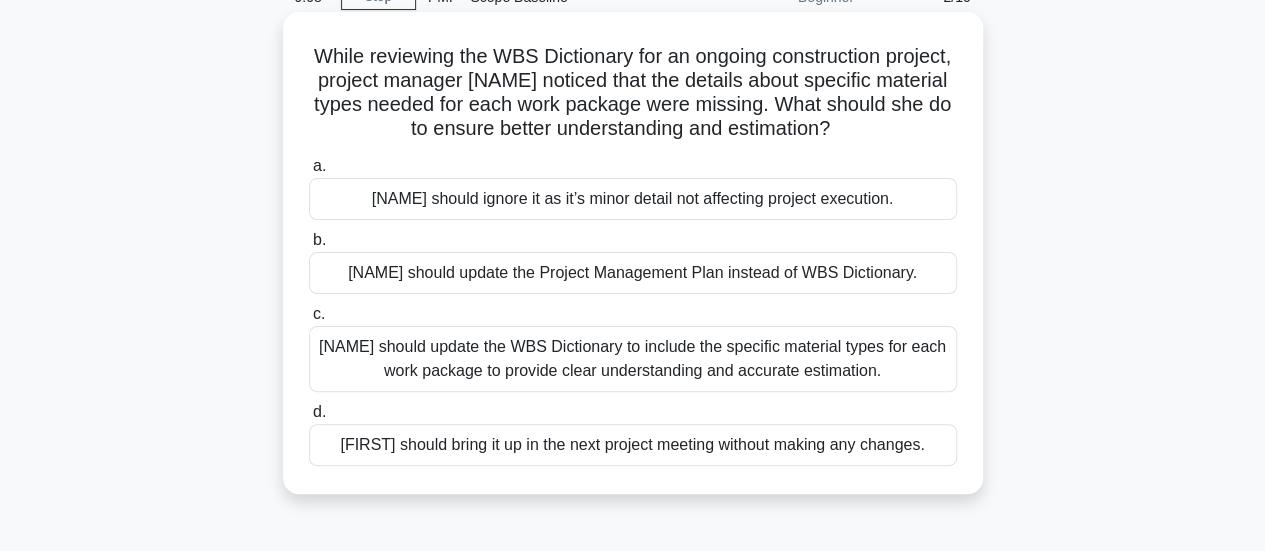 click on "[NAME] should update the WBS Dictionary to include the specific material types for each work package to provide clear understanding and accurate estimation." at bounding box center (633, 359) 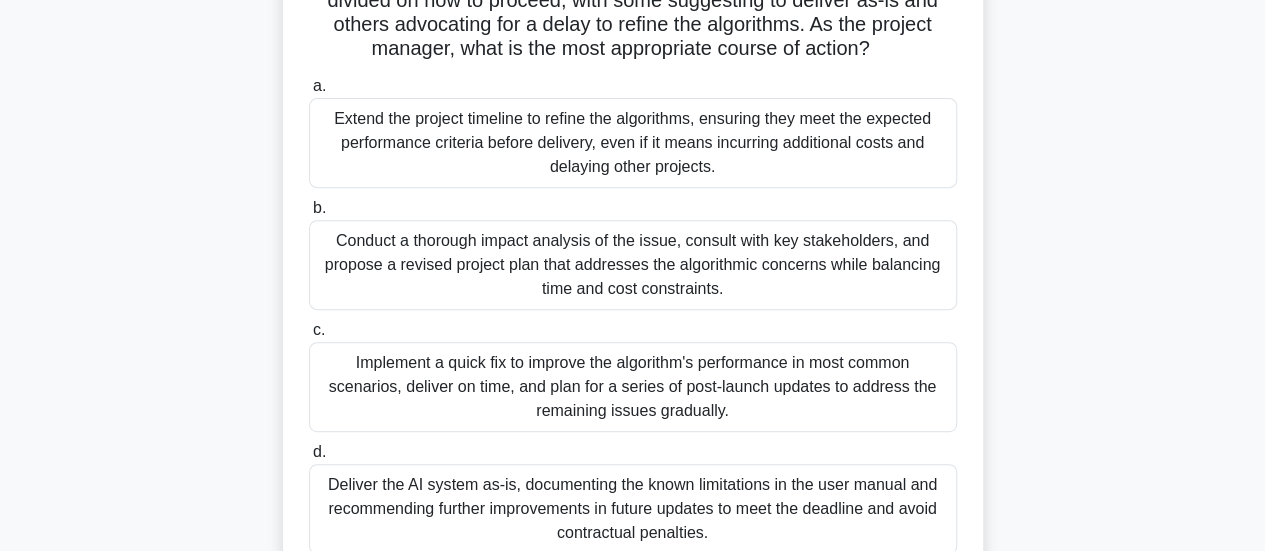 scroll, scrollTop: 400, scrollLeft: 0, axis: vertical 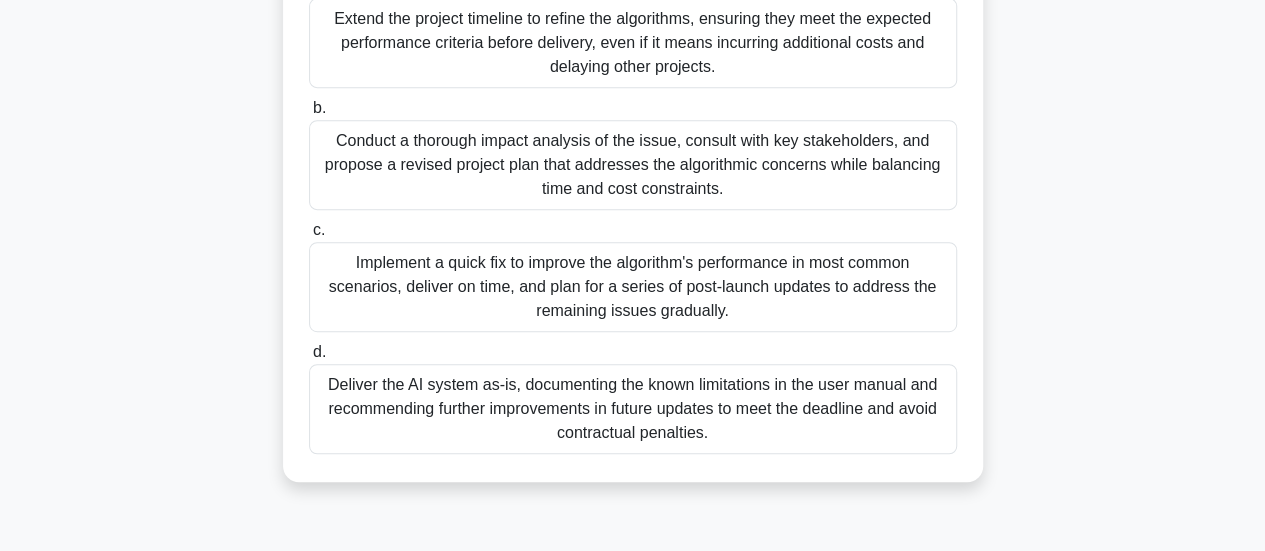 click on "Conduct a thorough impact analysis of the issue, consult with key stakeholders, and propose a revised project plan that addresses the algorithmic concerns while balancing time and cost constraints." at bounding box center (633, 165) 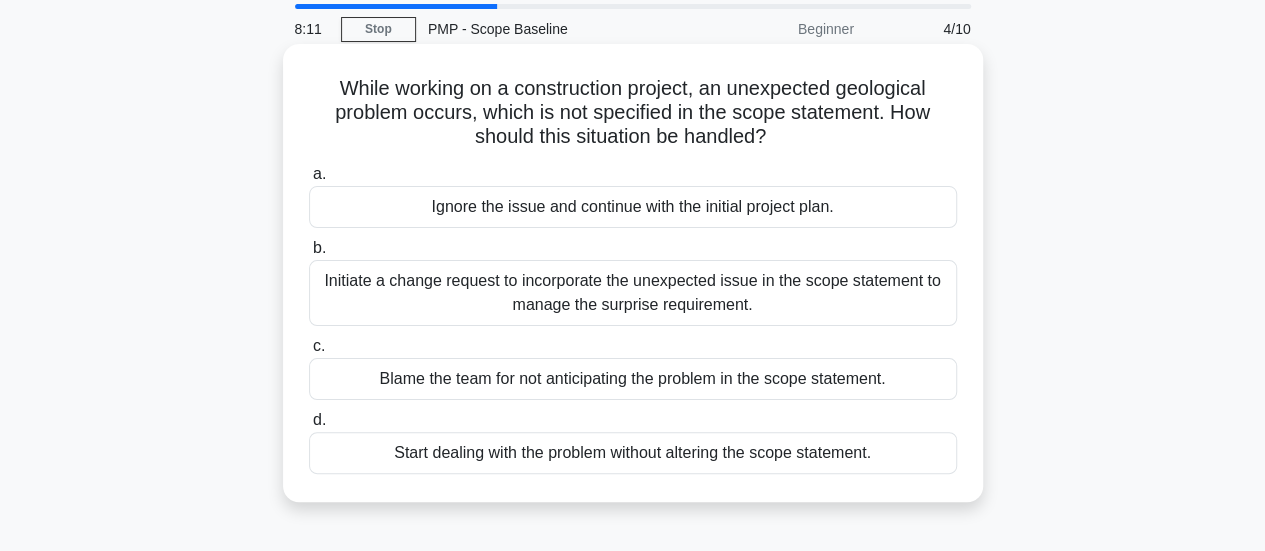 scroll, scrollTop: 100, scrollLeft: 0, axis: vertical 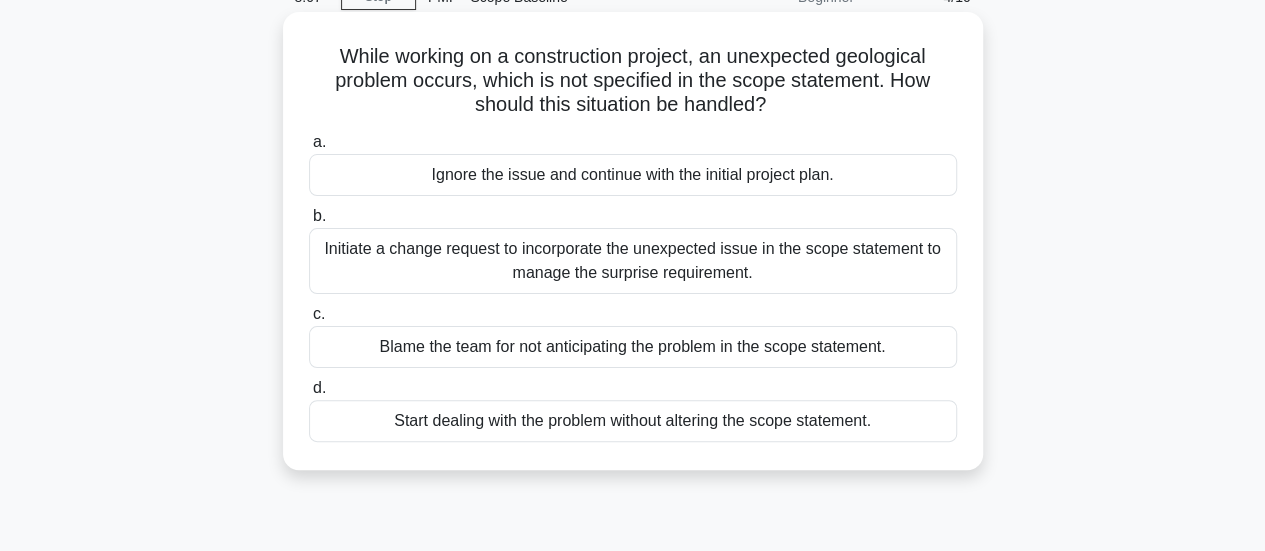 click on "Initiate a change request to incorporate the unexpected issue in the scope statement to manage the surprise requirement." at bounding box center [633, 261] 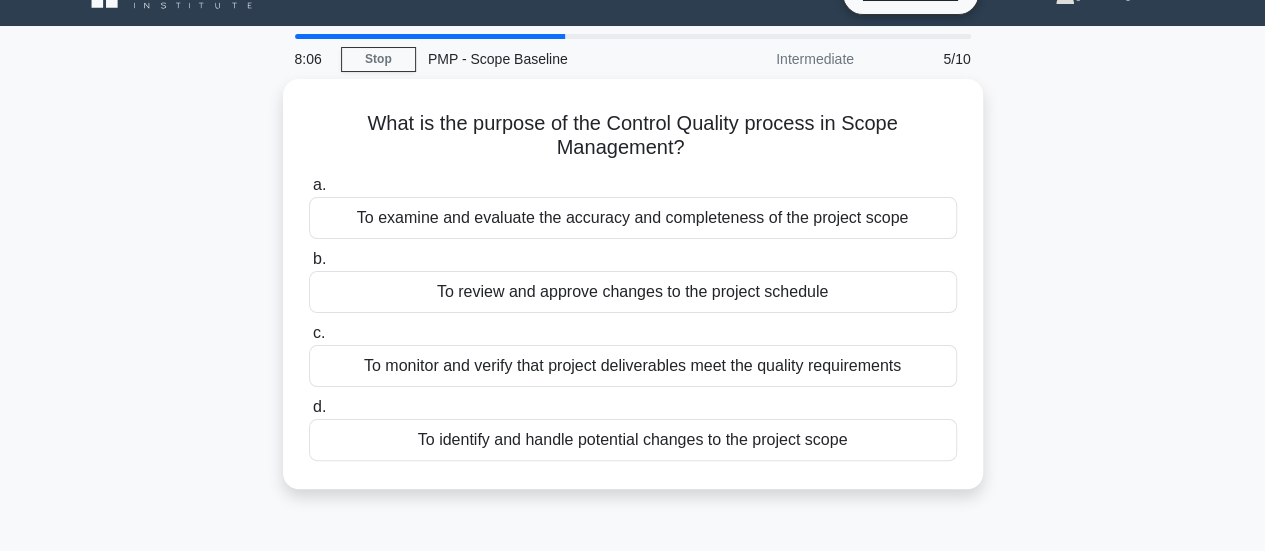 scroll, scrollTop: 0, scrollLeft: 0, axis: both 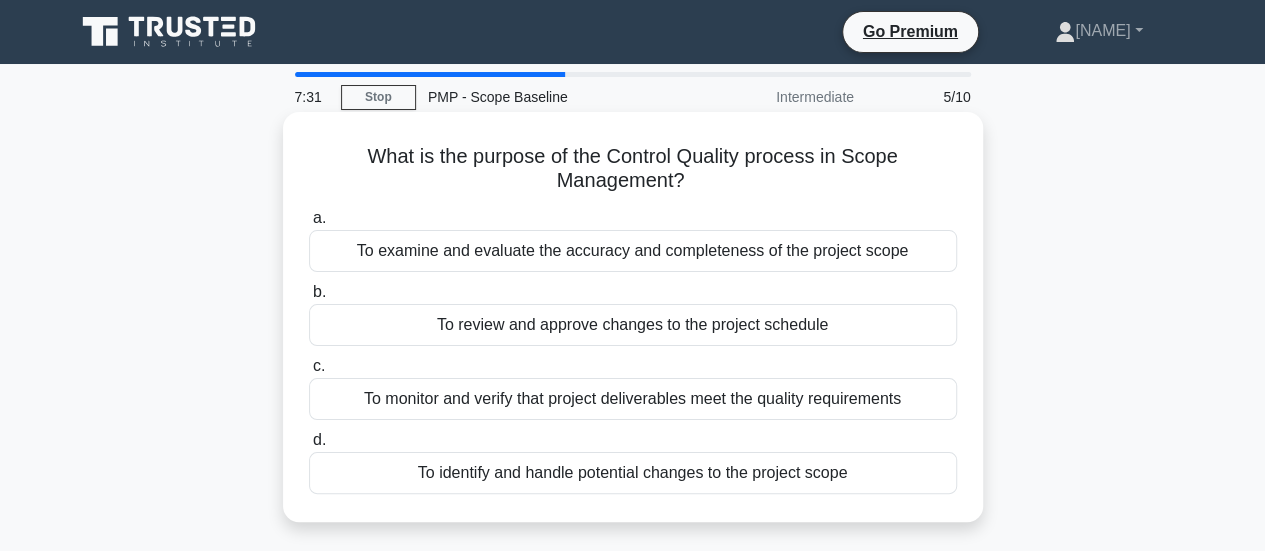 click on "To monitor and verify that project deliverables meet the quality requirements" at bounding box center (633, 399) 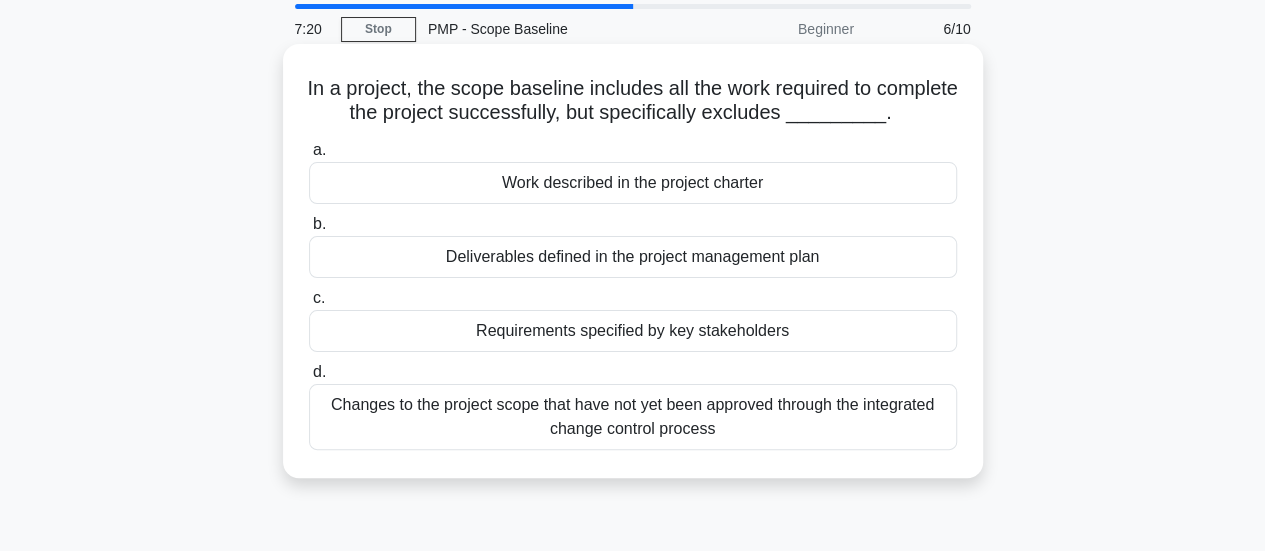 scroll, scrollTop: 100, scrollLeft: 0, axis: vertical 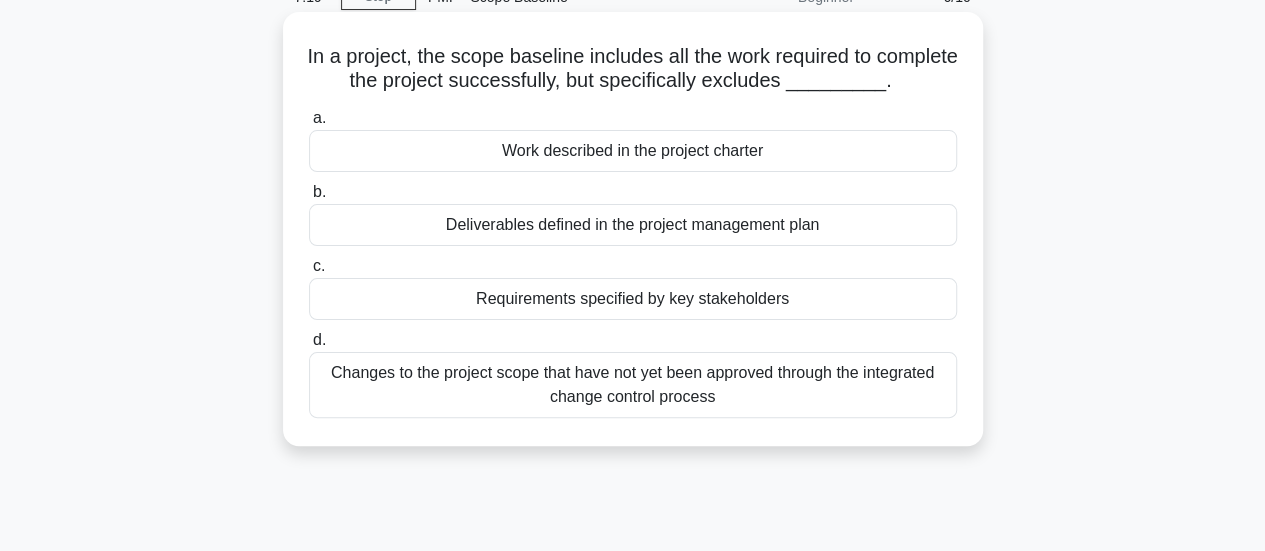 click on "Changes to the project scope that have not yet been approved through the integrated change control process" at bounding box center (633, 385) 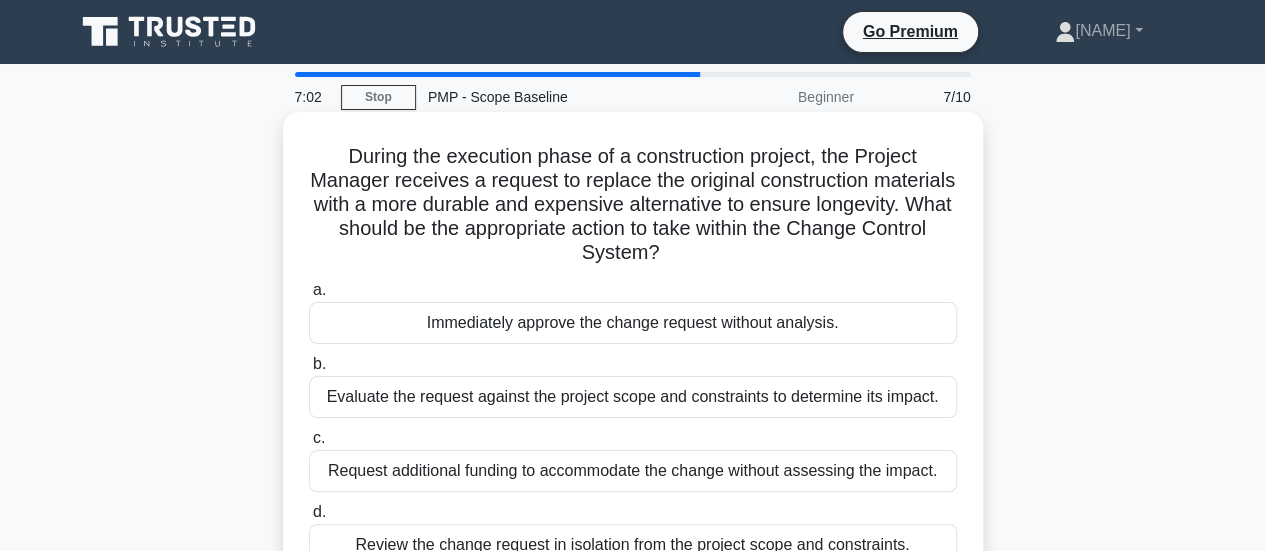 scroll, scrollTop: 100, scrollLeft: 0, axis: vertical 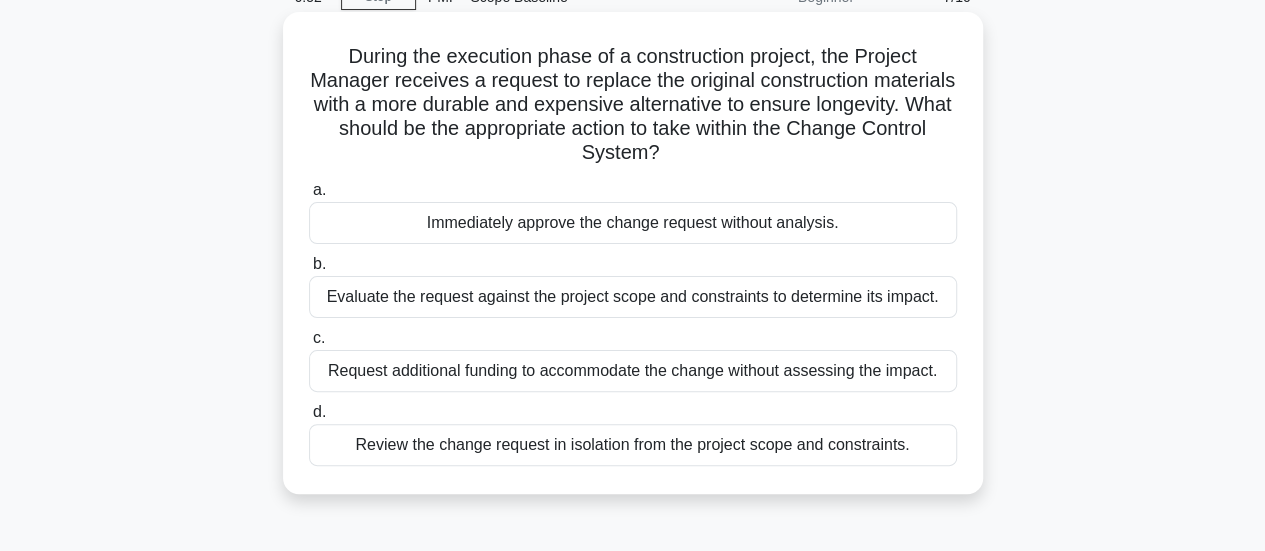 click on "Evaluate the request against the project scope and constraints to determine its impact." at bounding box center (633, 297) 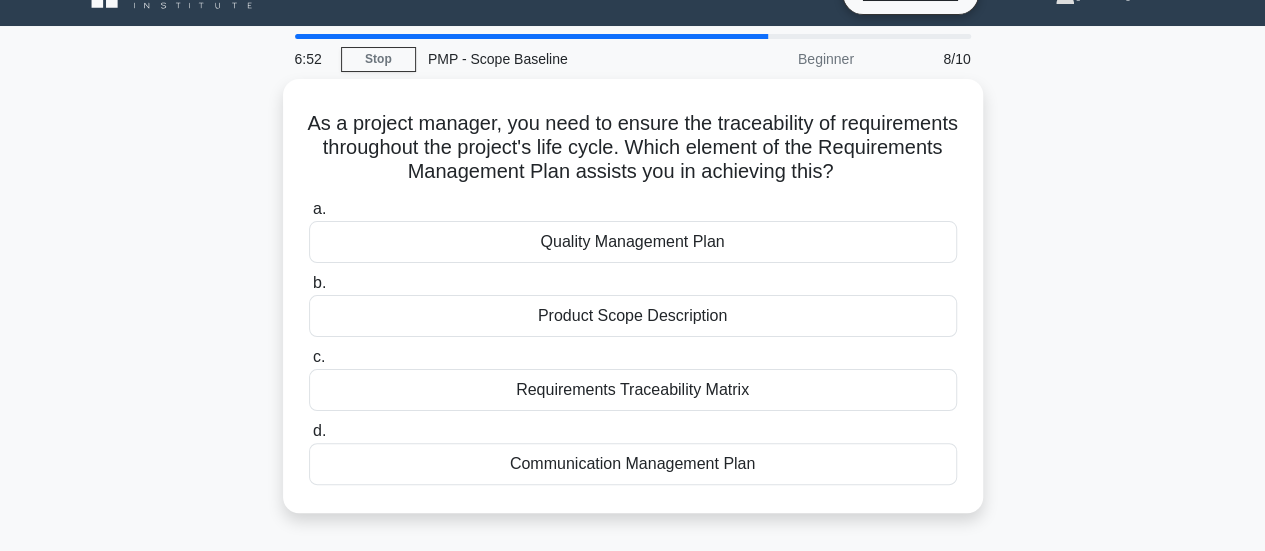 scroll, scrollTop: 0, scrollLeft: 0, axis: both 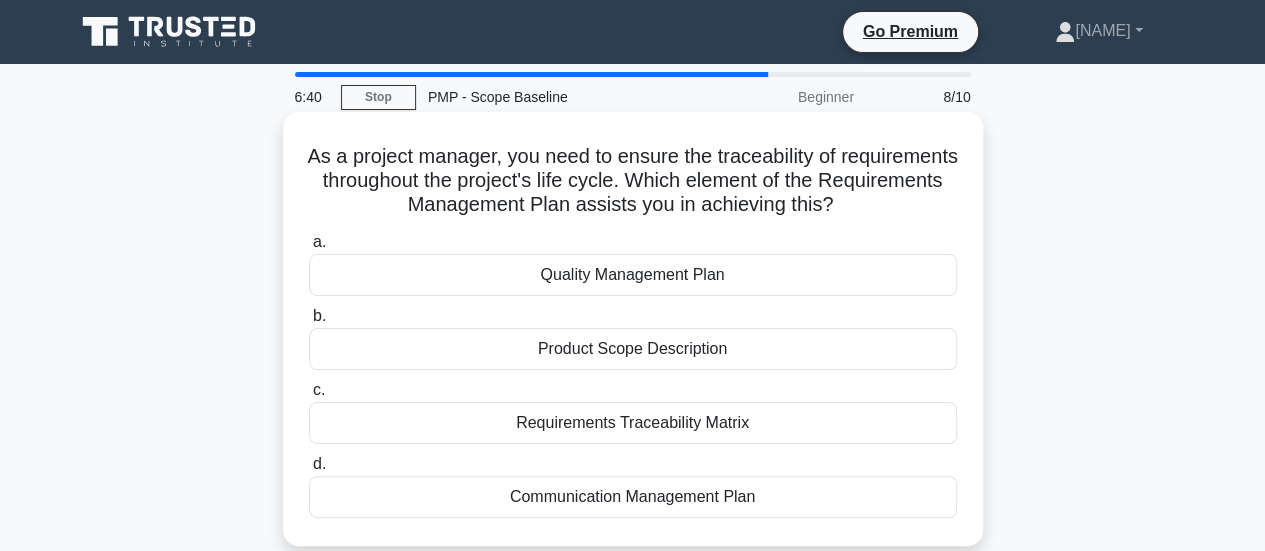 click on "Requirements Traceability Matrix" at bounding box center (633, 423) 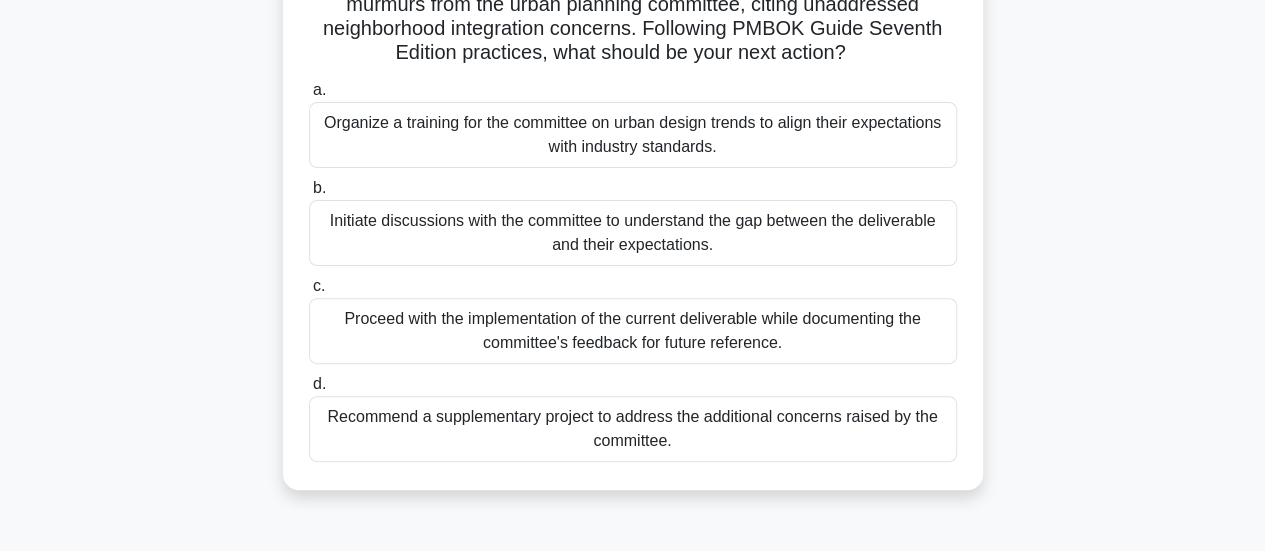 scroll, scrollTop: 100, scrollLeft: 0, axis: vertical 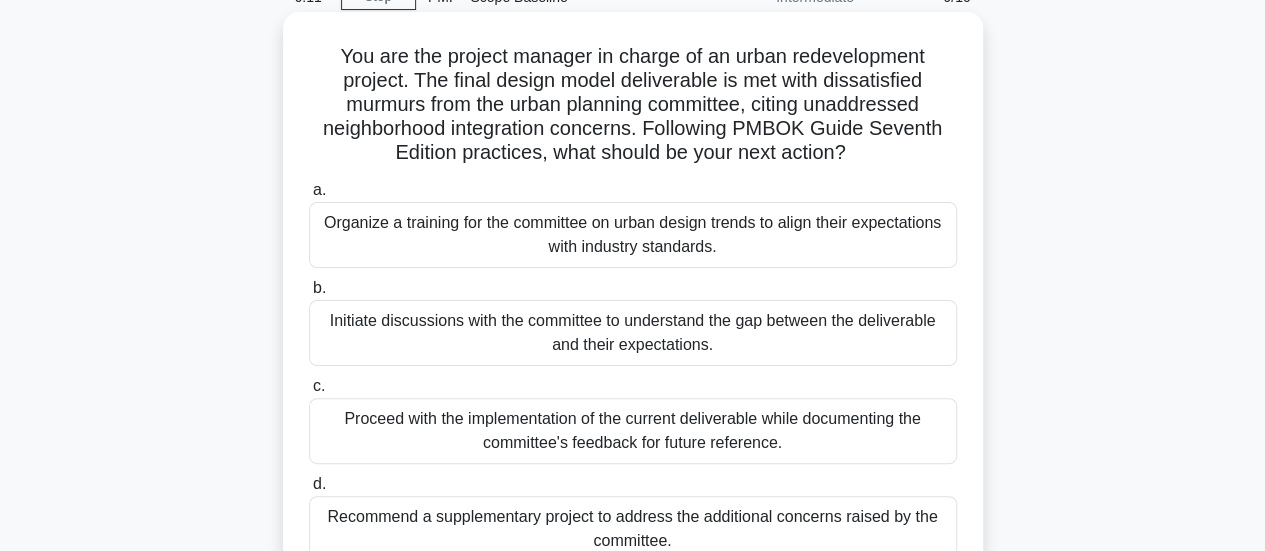 click on "Initiate discussions with the committee to understand the gap between the deliverable and their expectations." at bounding box center (633, 333) 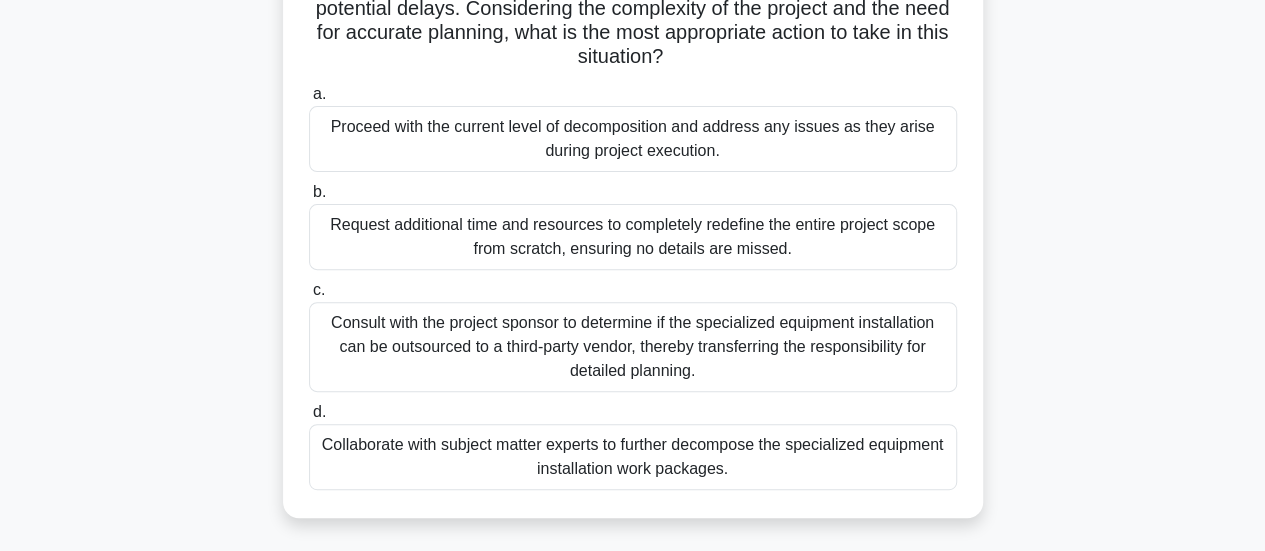 scroll, scrollTop: 300, scrollLeft: 0, axis: vertical 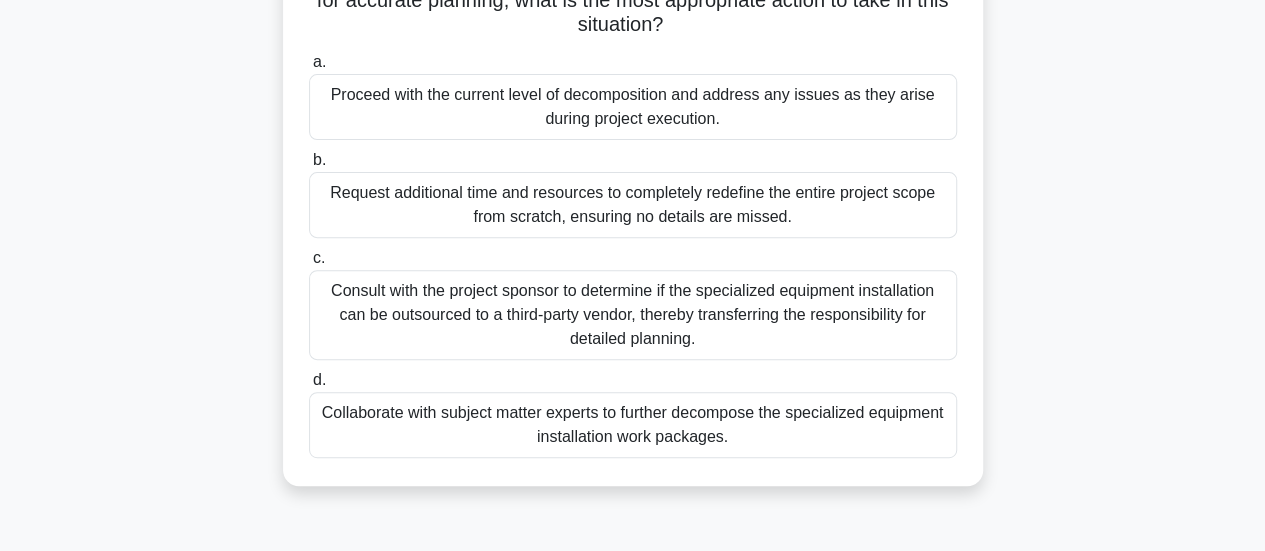 click on "Collaborate with subject matter experts to further decompose the specialized equipment installation work packages." at bounding box center (633, 425) 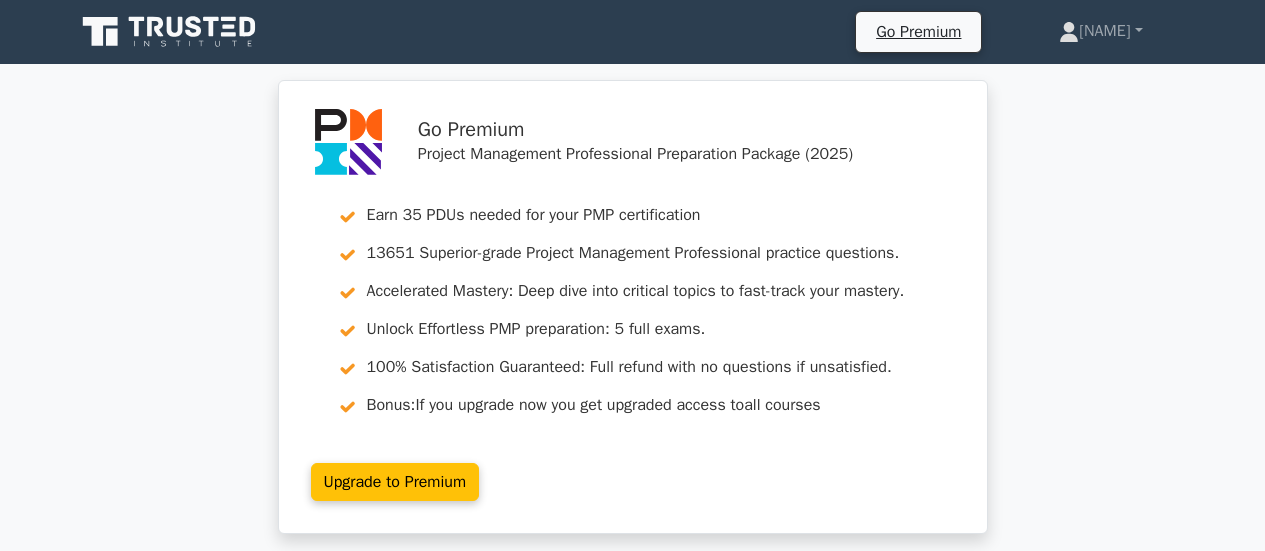 scroll, scrollTop: 400, scrollLeft: 0, axis: vertical 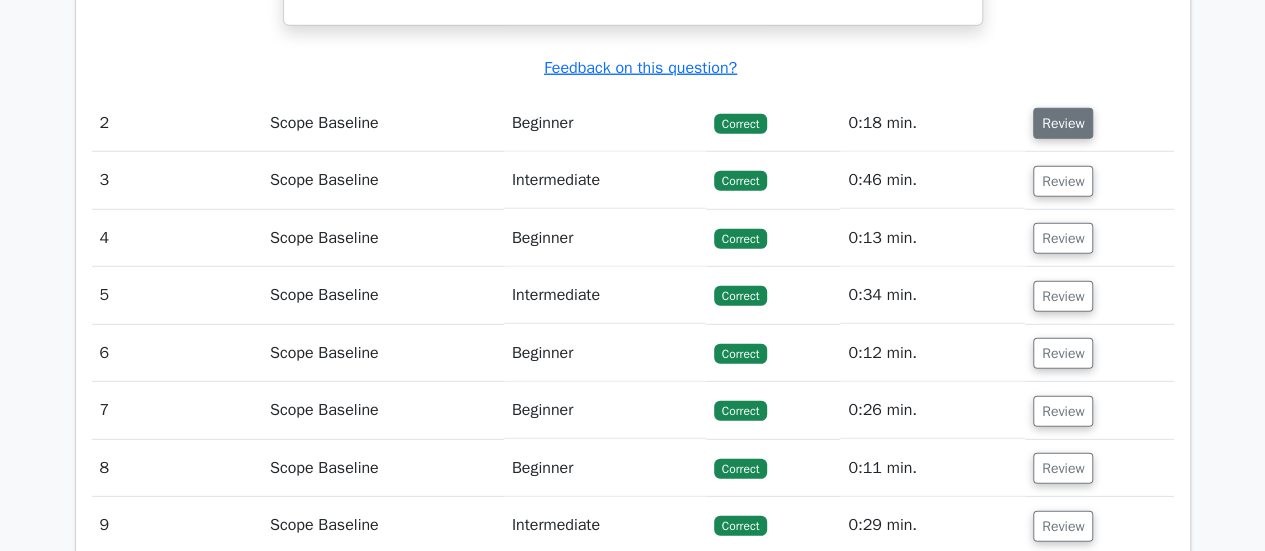click on "Review" at bounding box center [1063, 123] 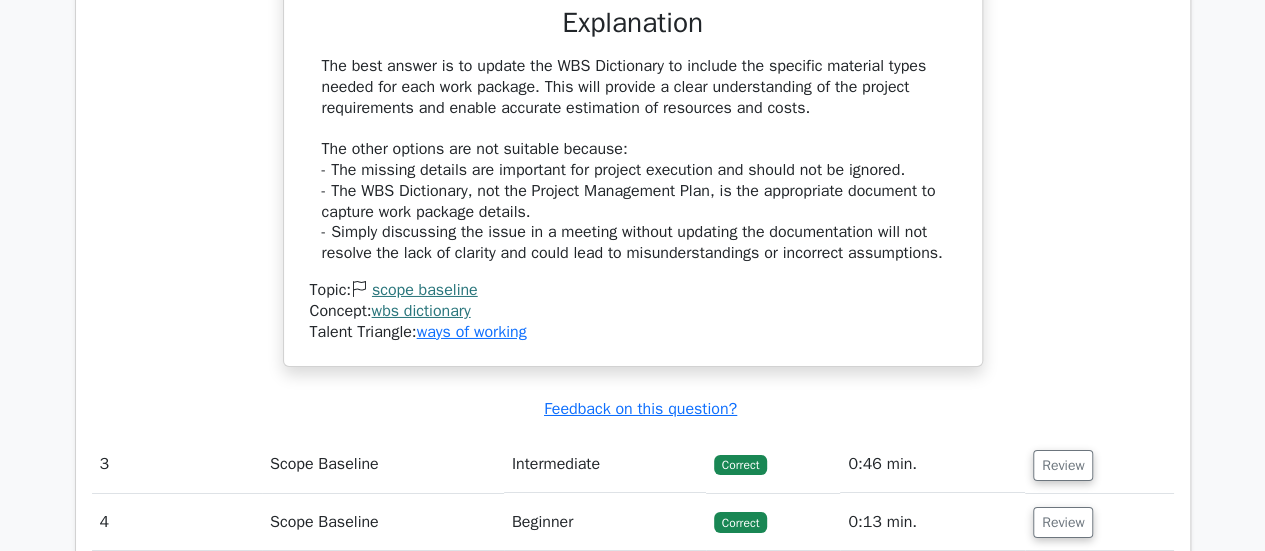 scroll, scrollTop: 3500, scrollLeft: 0, axis: vertical 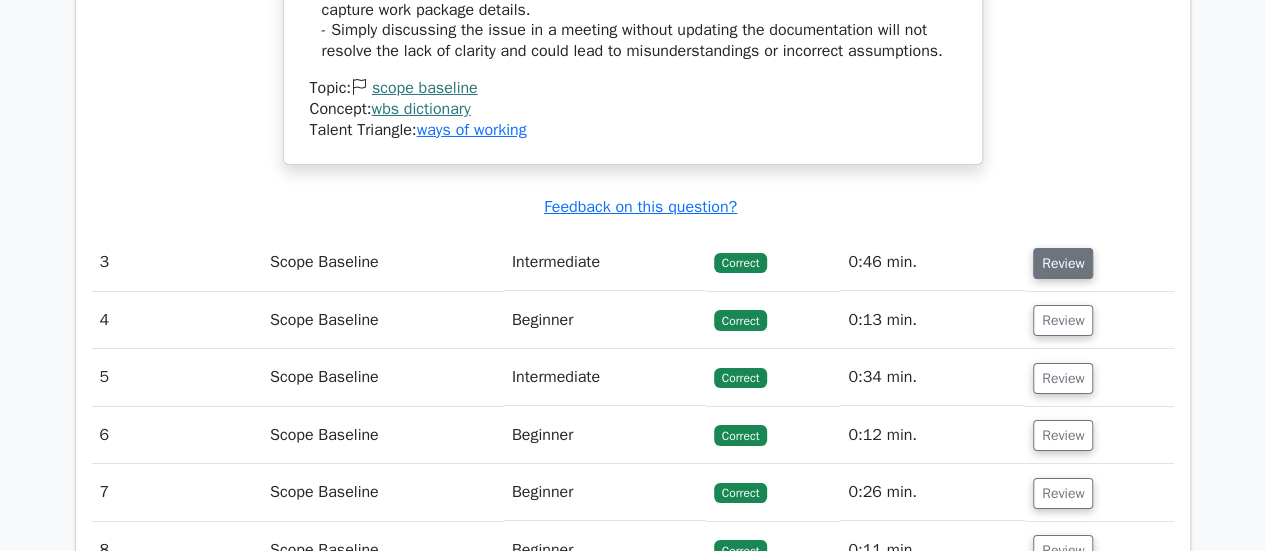 click on "Review" at bounding box center [1063, 263] 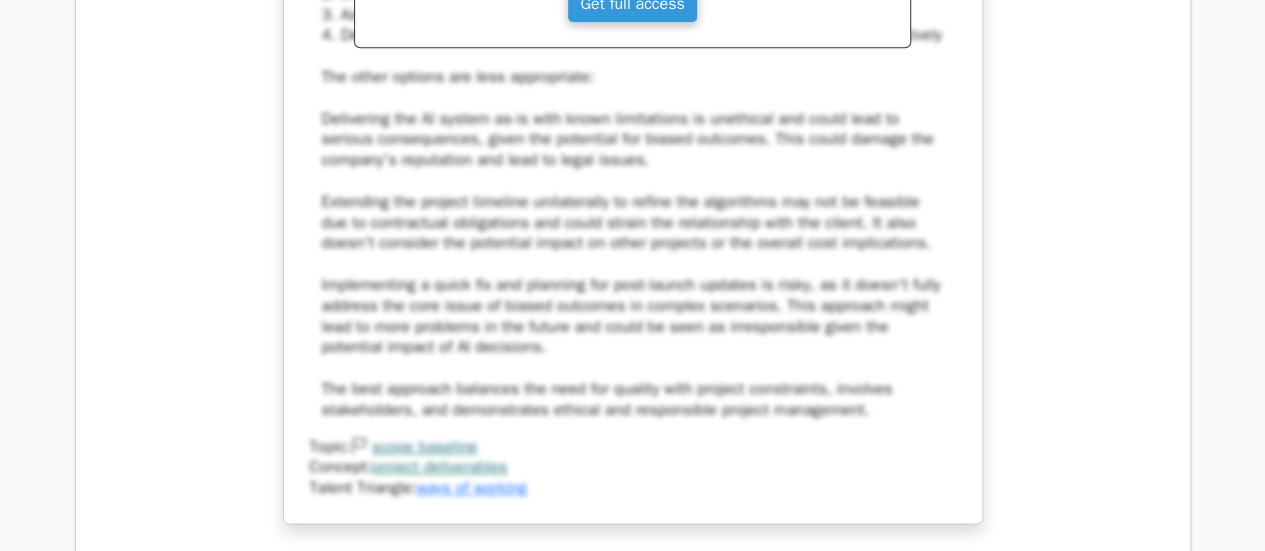 scroll, scrollTop: 5100, scrollLeft: 0, axis: vertical 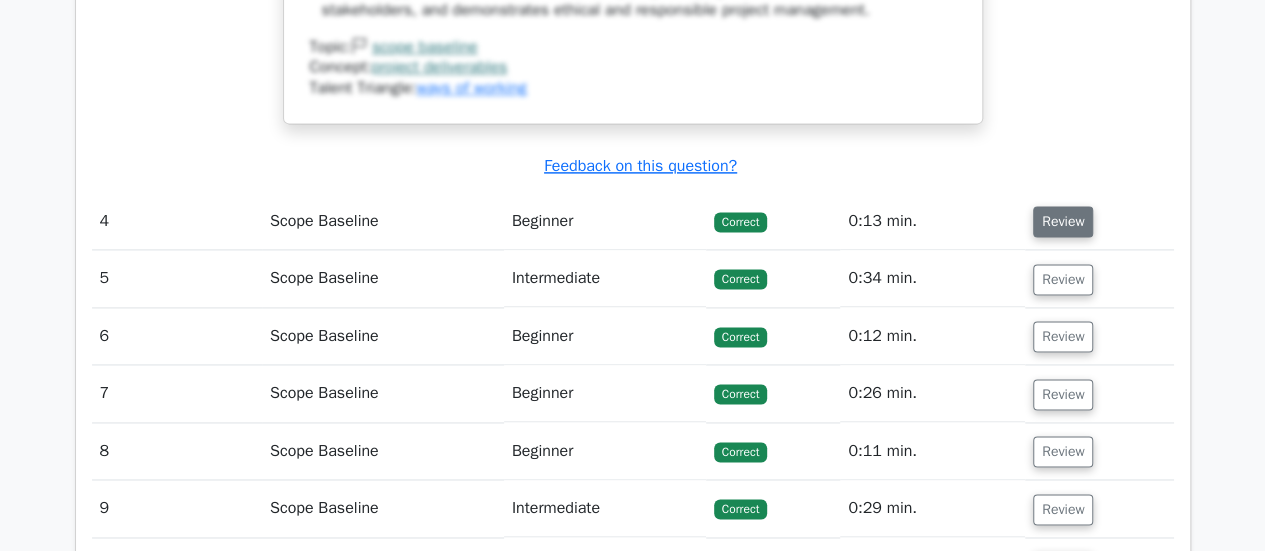 click on "Review" at bounding box center (1063, 221) 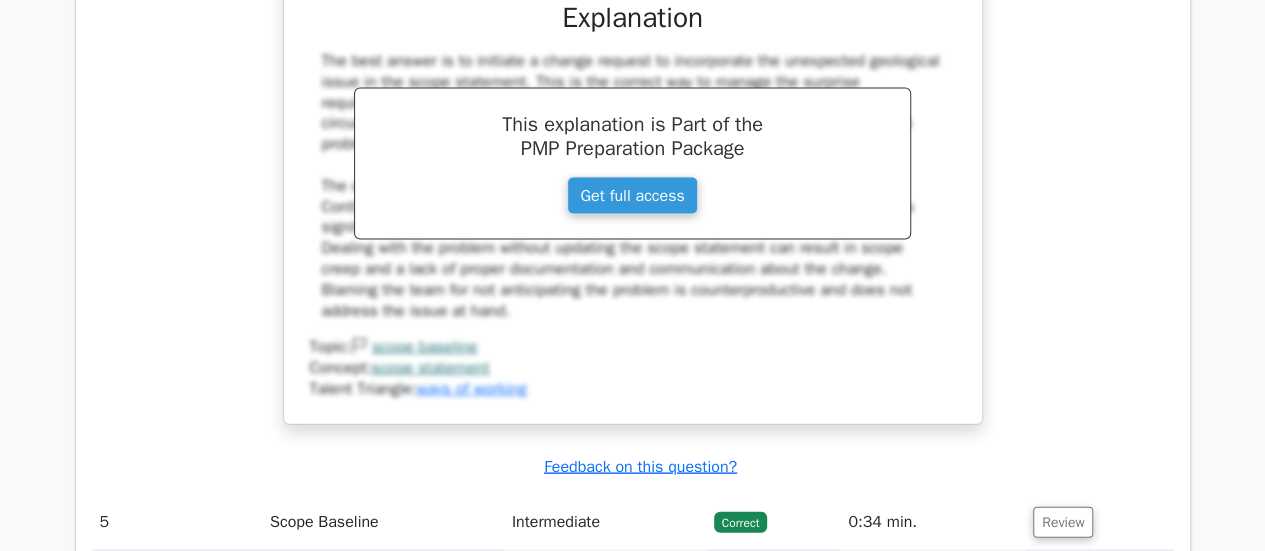 scroll, scrollTop: 5900, scrollLeft: 0, axis: vertical 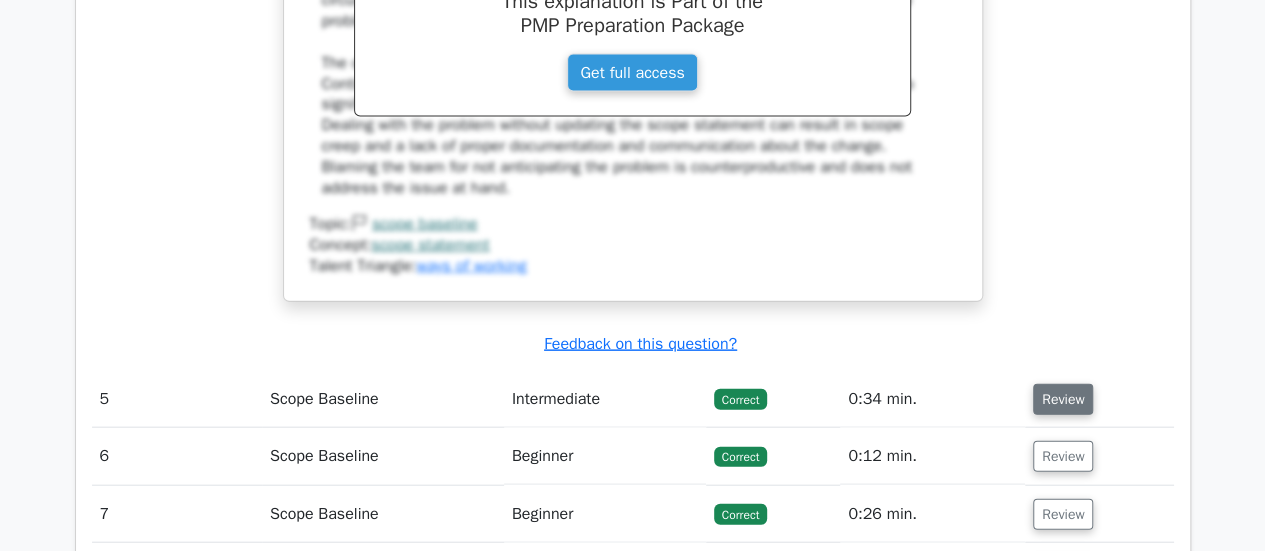 click on "Review" at bounding box center (1063, 399) 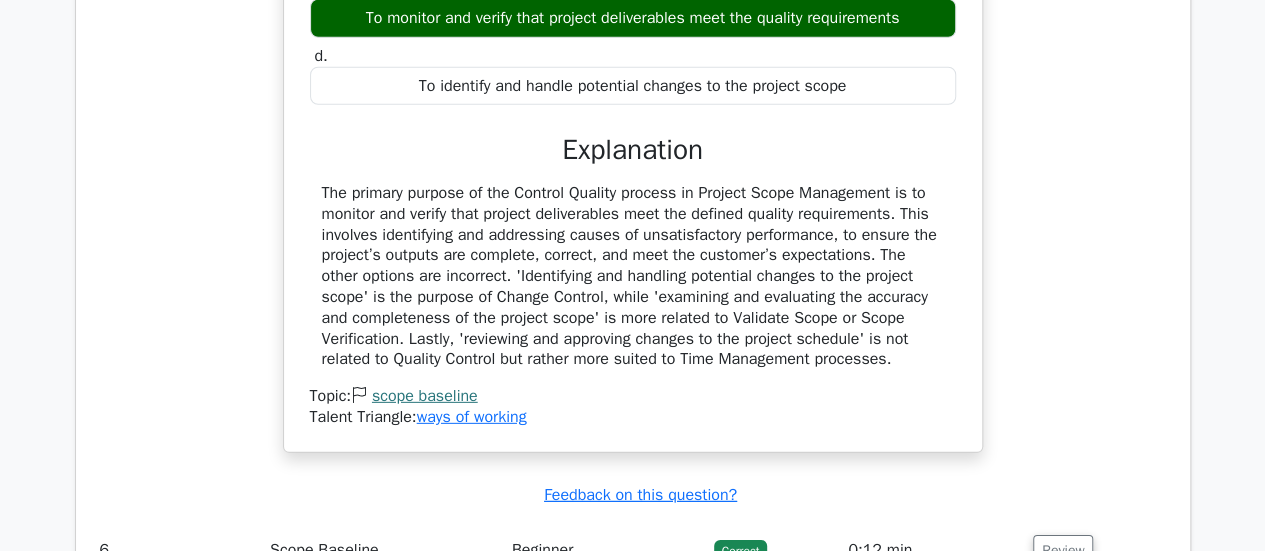 scroll, scrollTop: 6700, scrollLeft: 0, axis: vertical 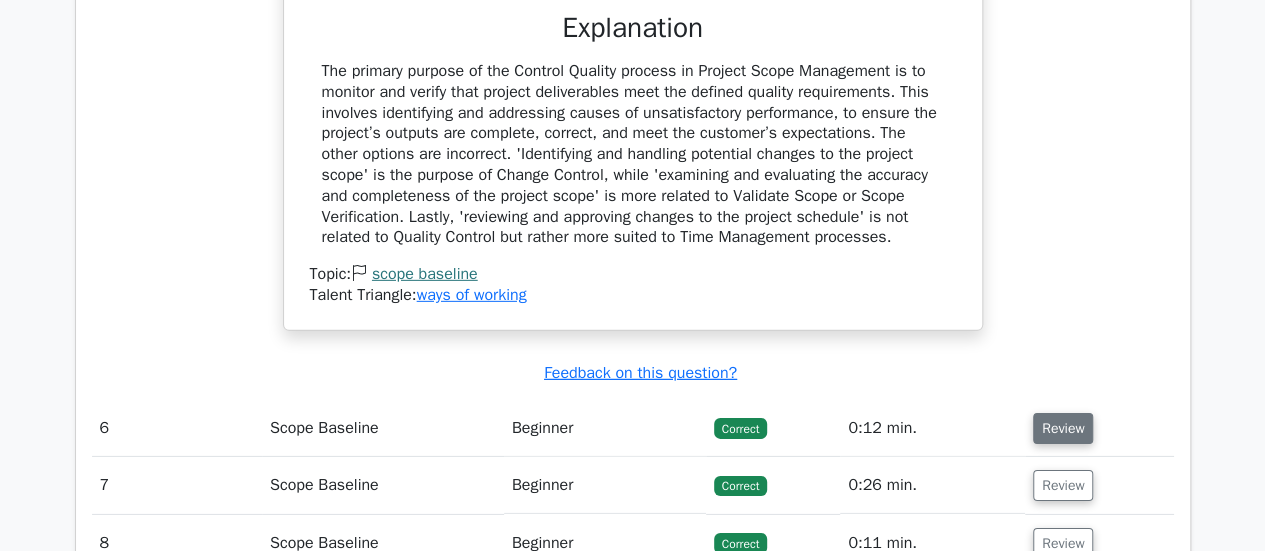 click on "Review" at bounding box center (1063, 428) 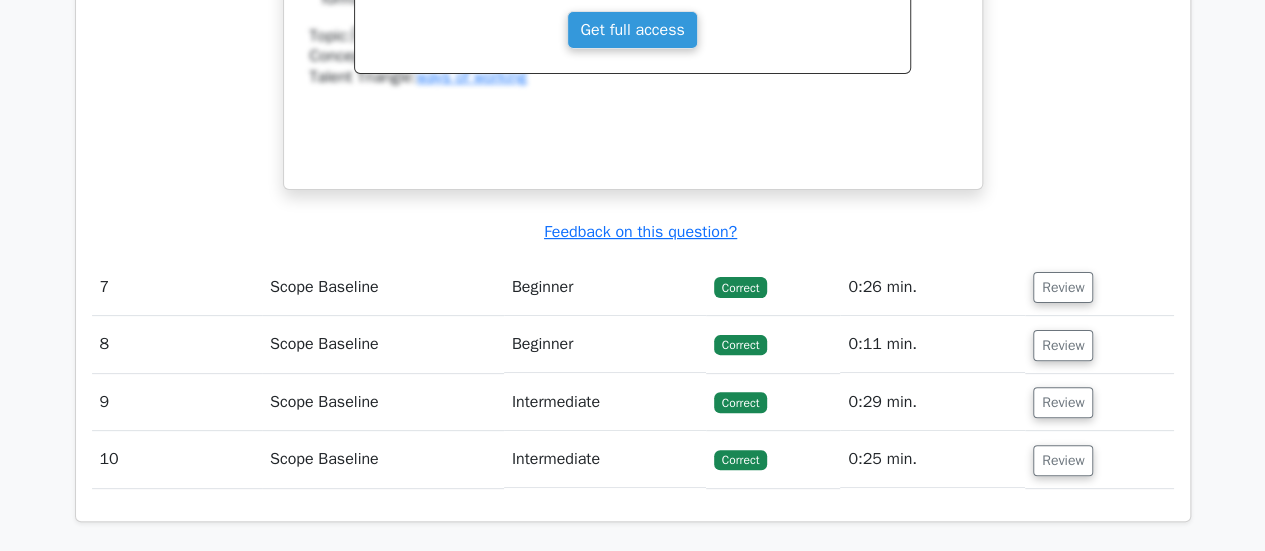 scroll, scrollTop: 7800, scrollLeft: 0, axis: vertical 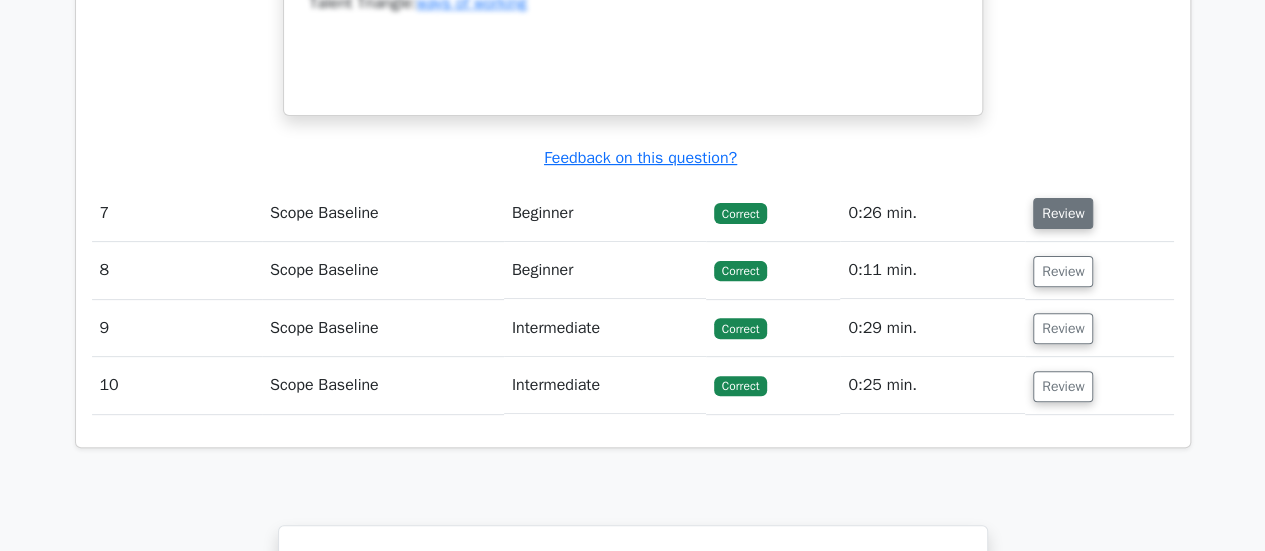 click on "Review" at bounding box center (1063, 213) 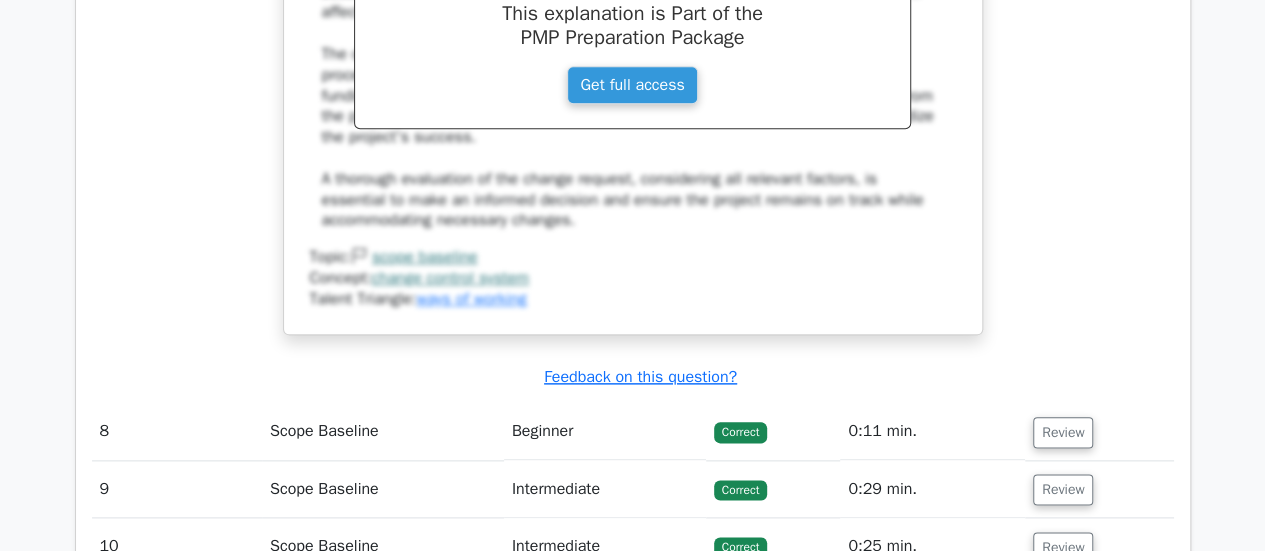 scroll, scrollTop: 8700, scrollLeft: 0, axis: vertical 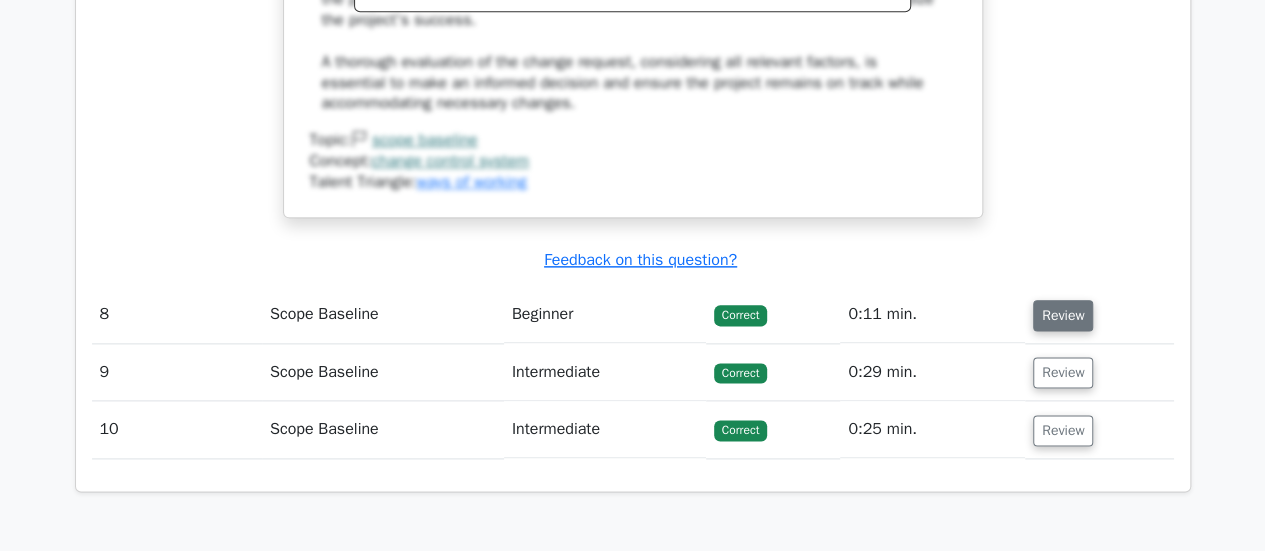 click on "Review" at bounding box center [1063, 315] 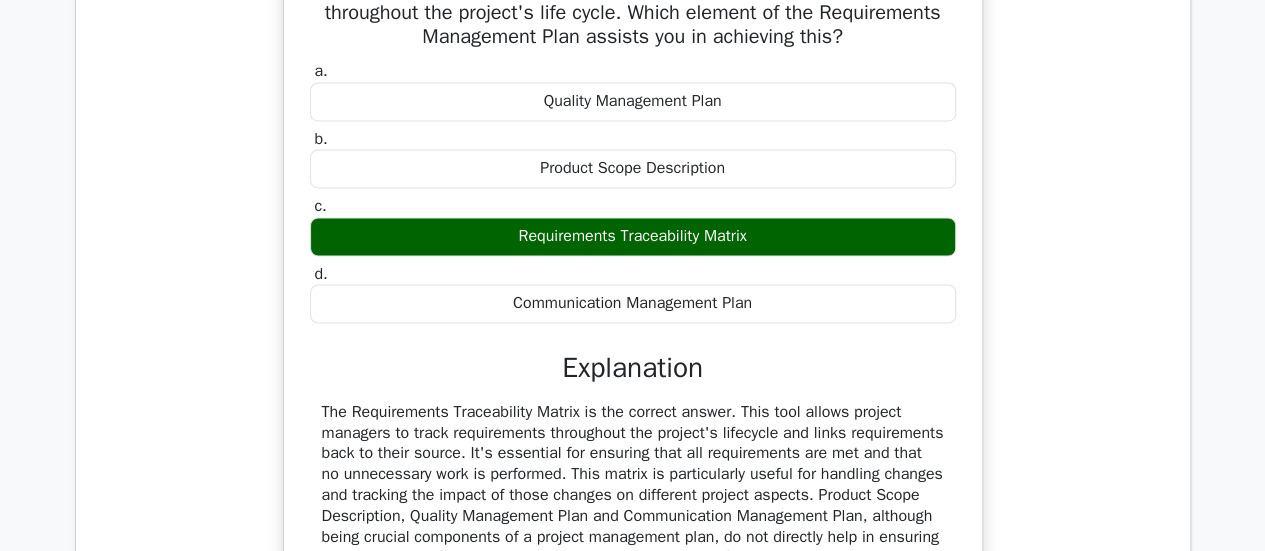 scroll, scrollTop: 9500, scrollLeft: 0, axis: vertical 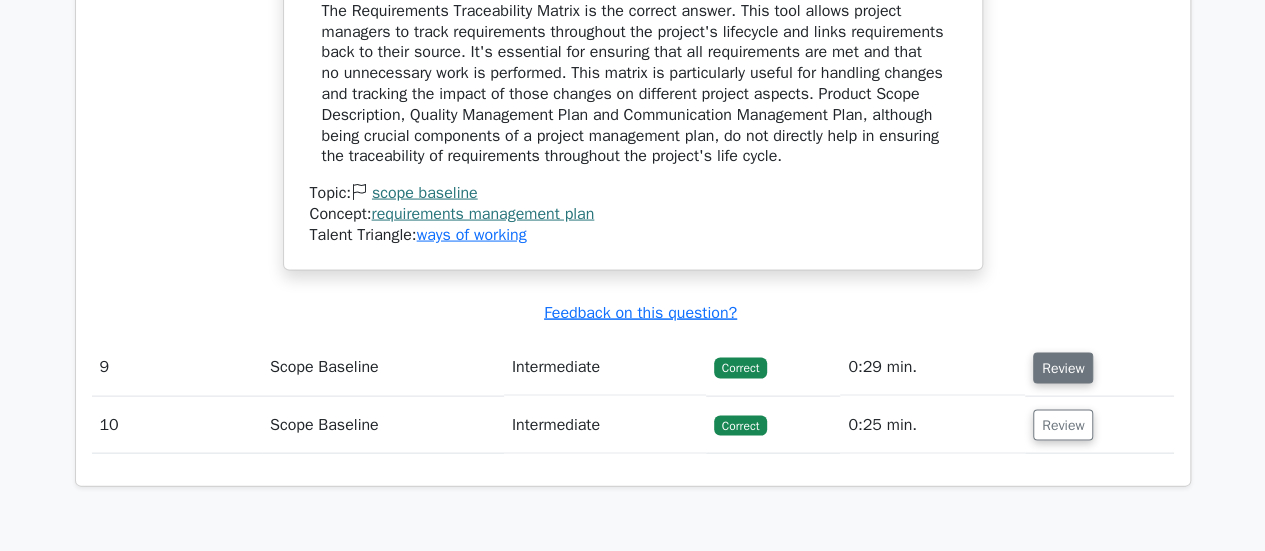 click on "Review" at bounding box center (1063, 368) 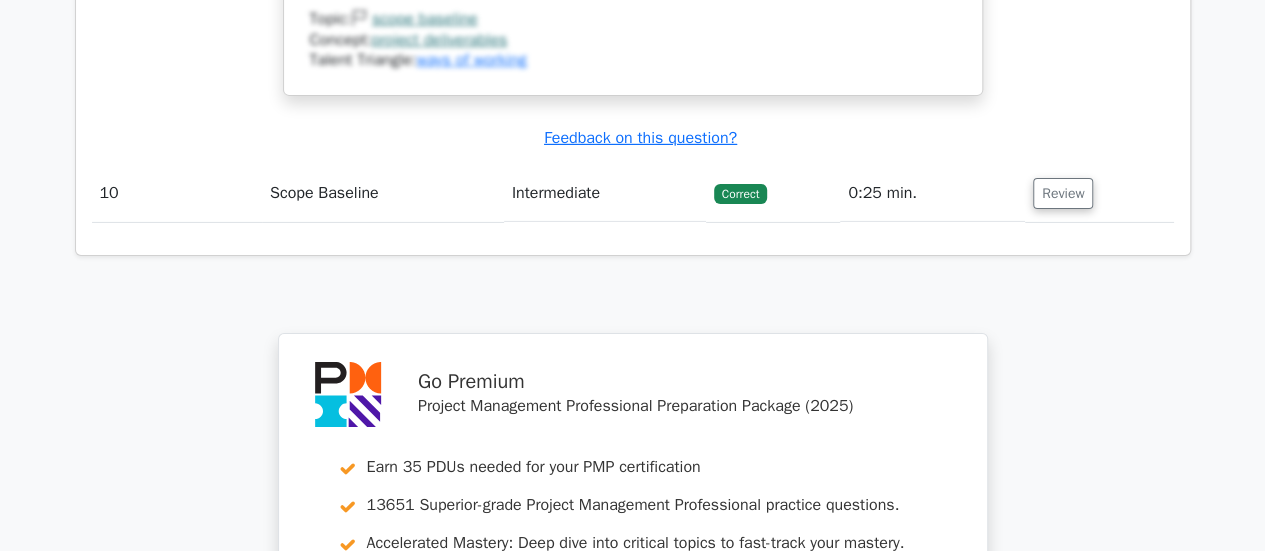 scroll, scrollTop: 10900, scrollLeft: 0, axis: vertical 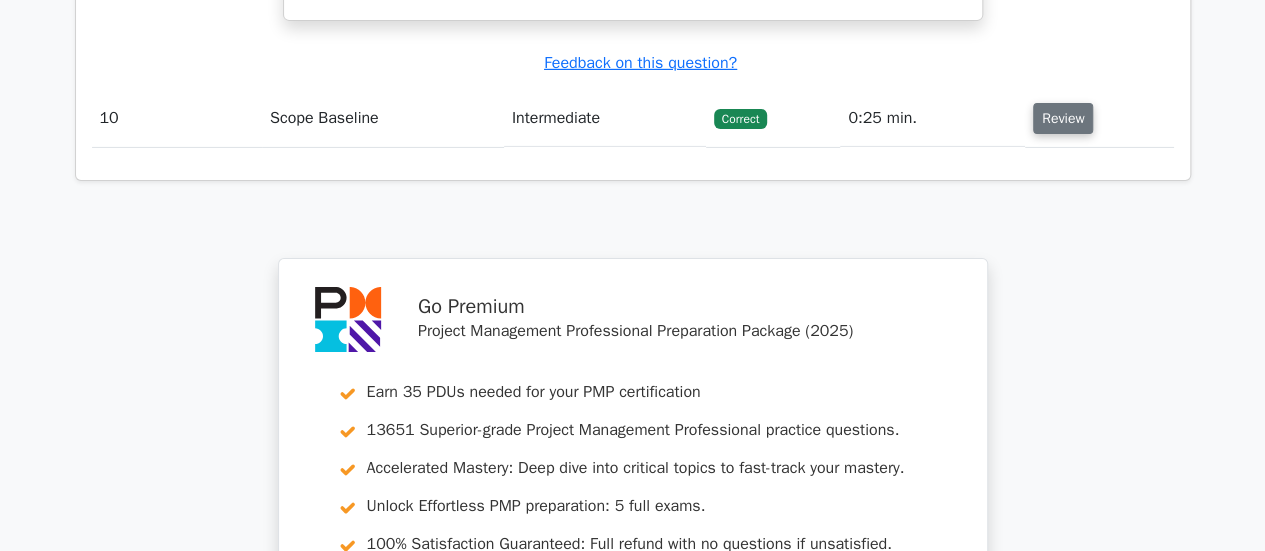 click on "Review" at bounding box center [1063, 118] 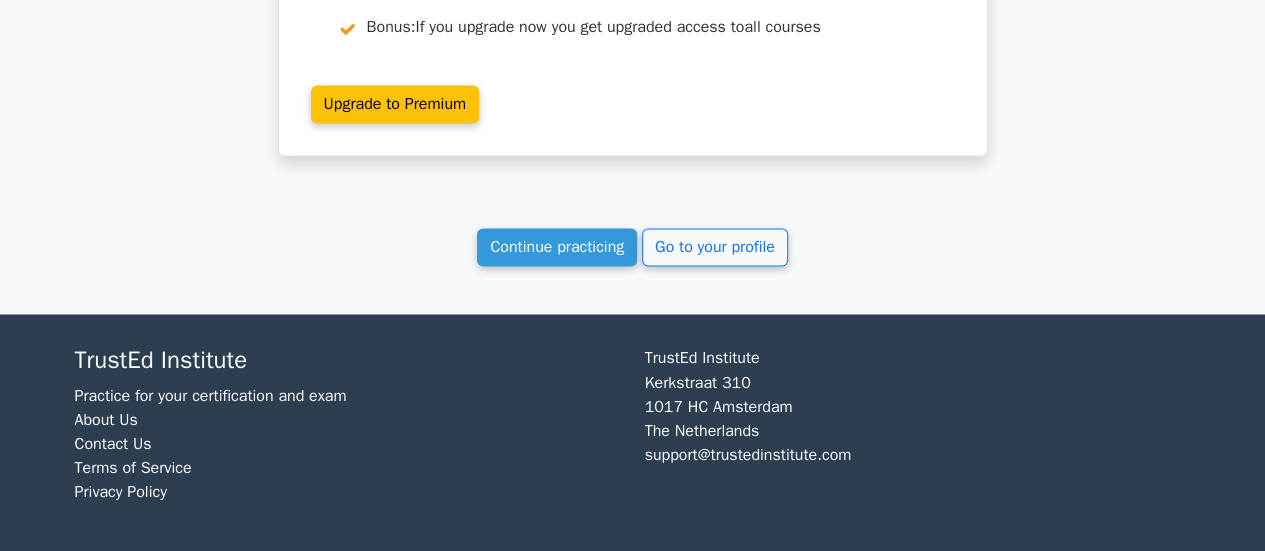scroll, scrollTop: 12993, scrollLeft: 0, axis: vertical 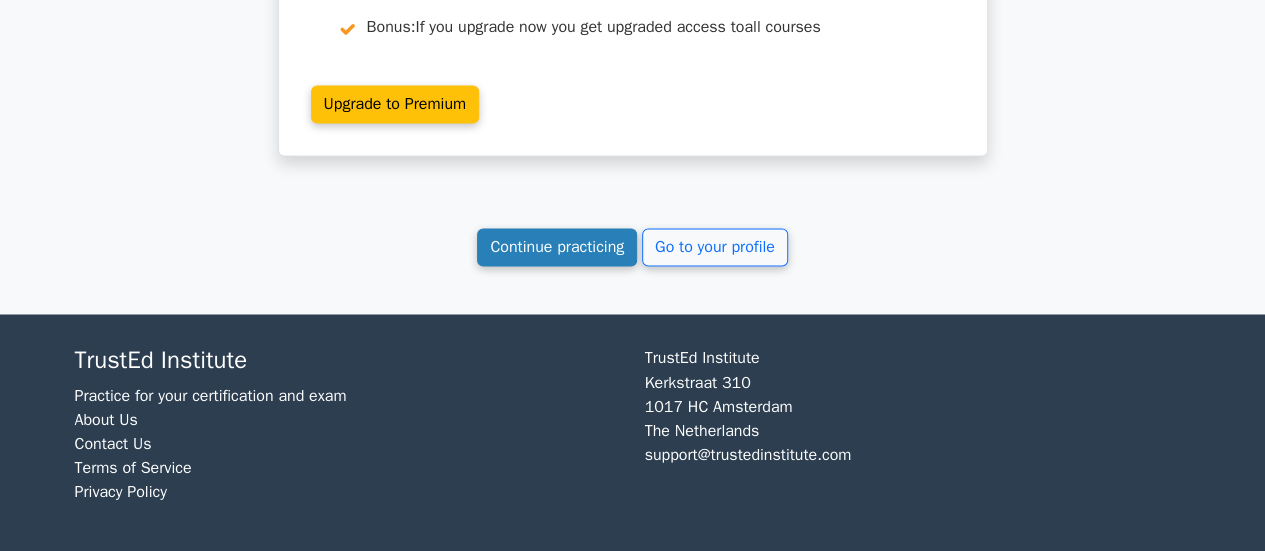 click on "Continue practicing" at bounding box center (557, 247) 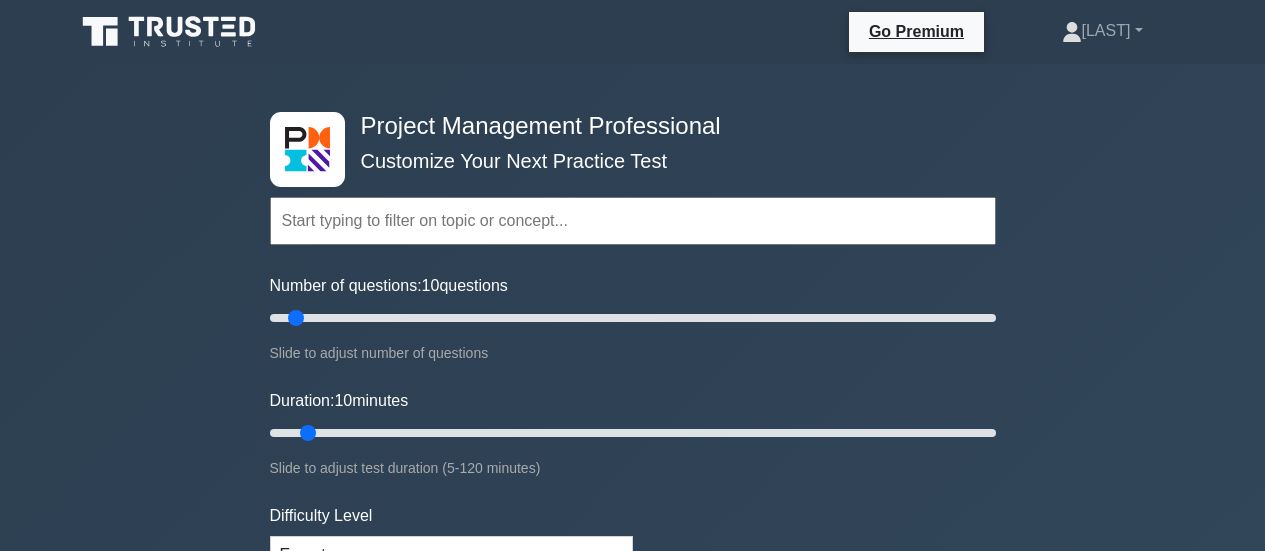 scroll, scrollTop: 0, scrollLeft: 0, axis: both 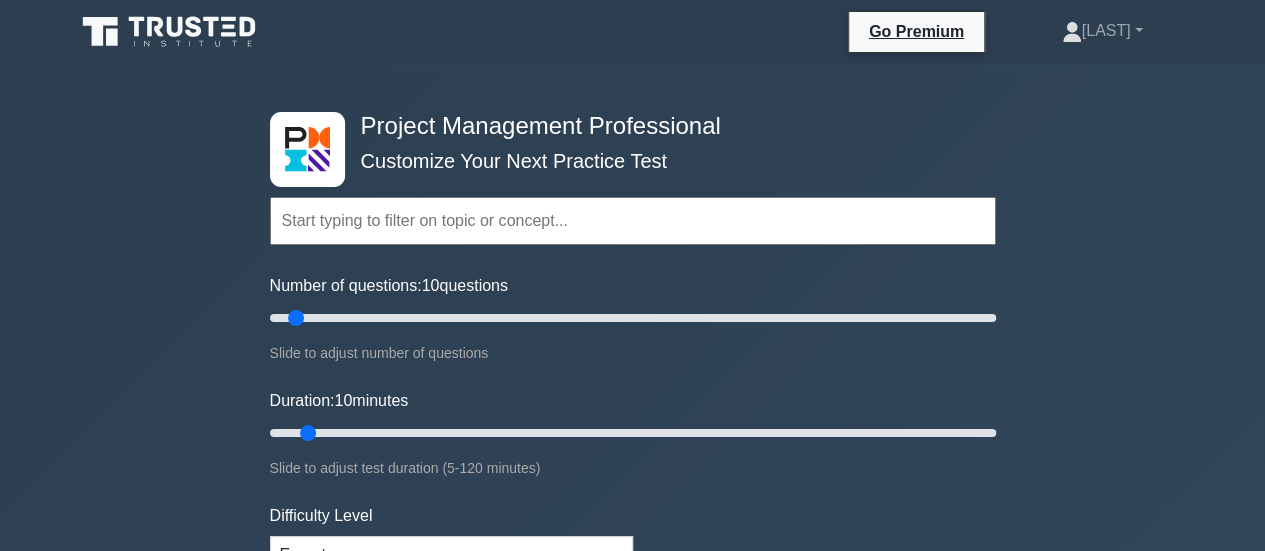 click at bounding box center (633, 221) 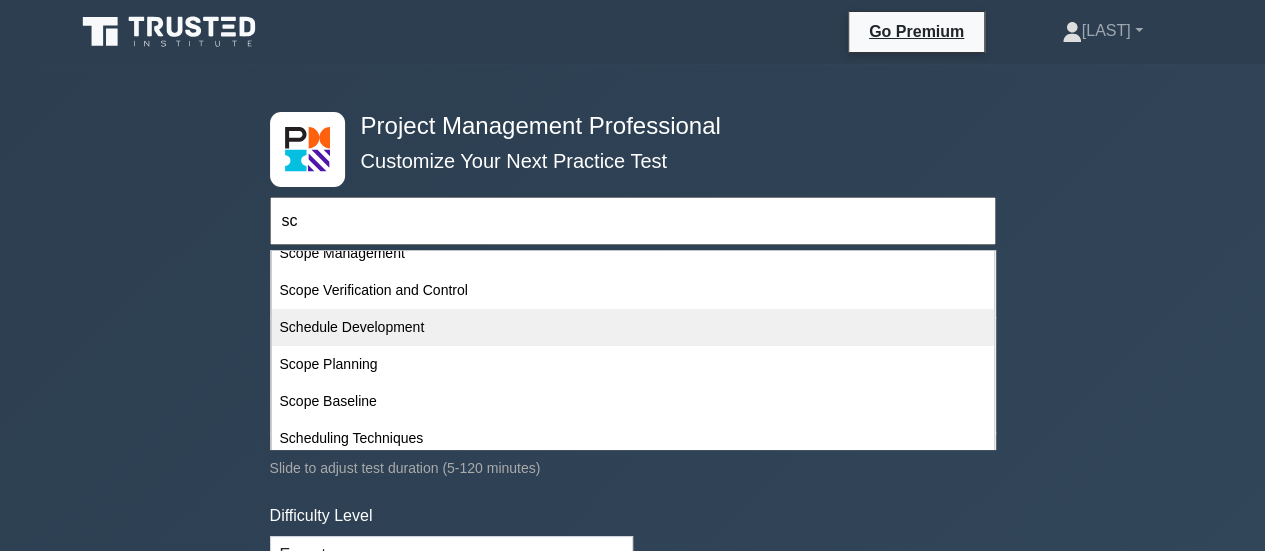 scroll, scrollTop: 100, scrollLeft: 0, axis: vertical 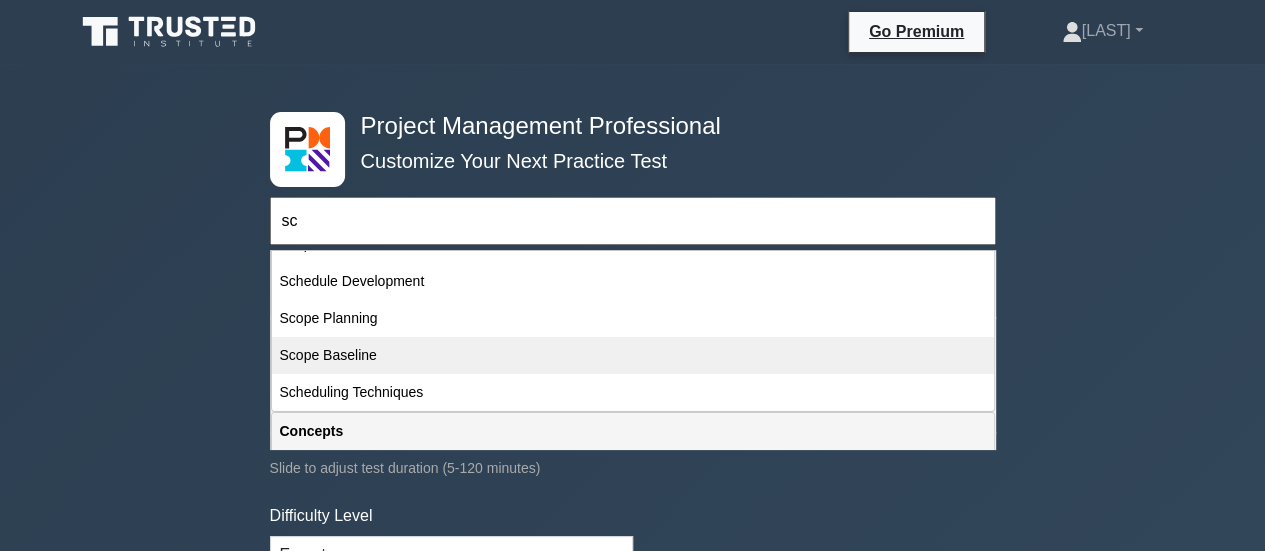 click on "Scope Baseline" at bounding box center (633, 355) 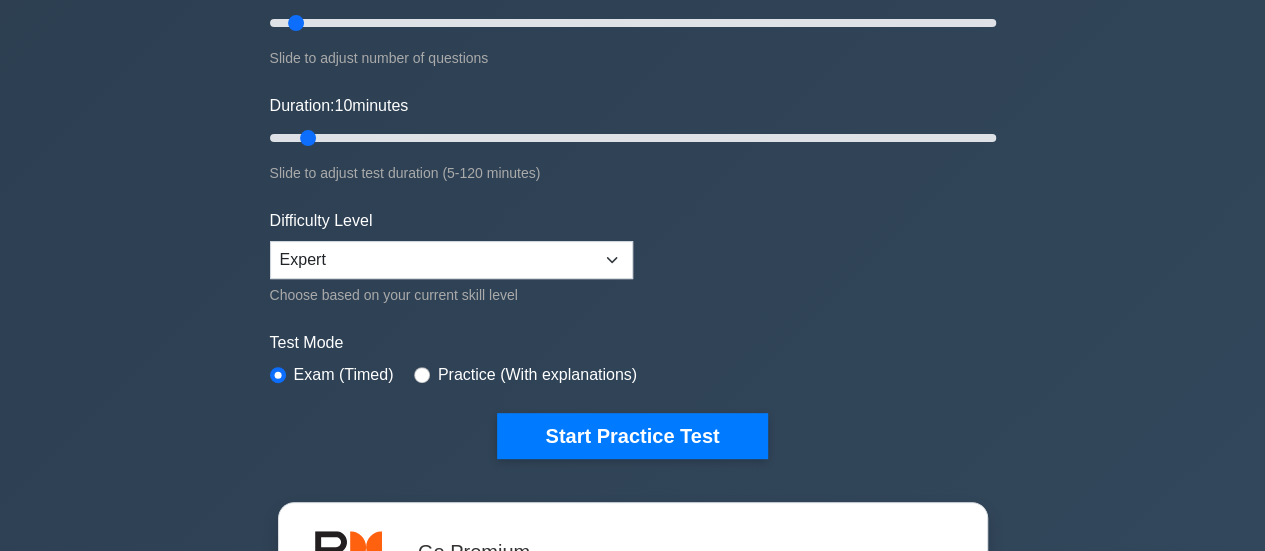 scroll, scrollTop: 400, scrollLeft: 0, axis: vertical 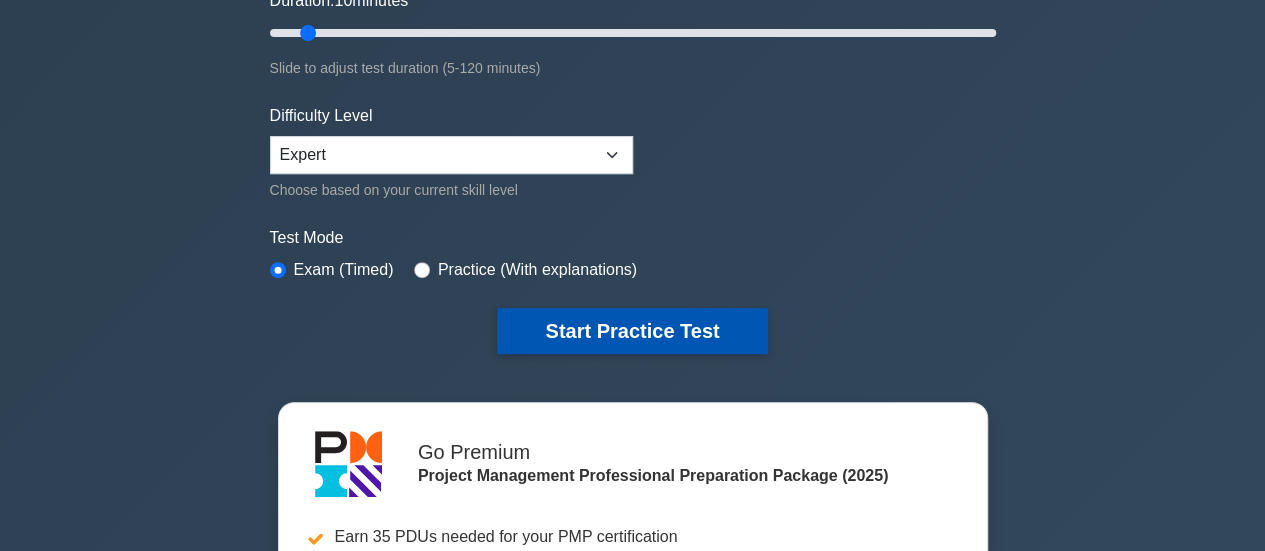 click on "Start Practice Test" at bounding box center [632, 331] 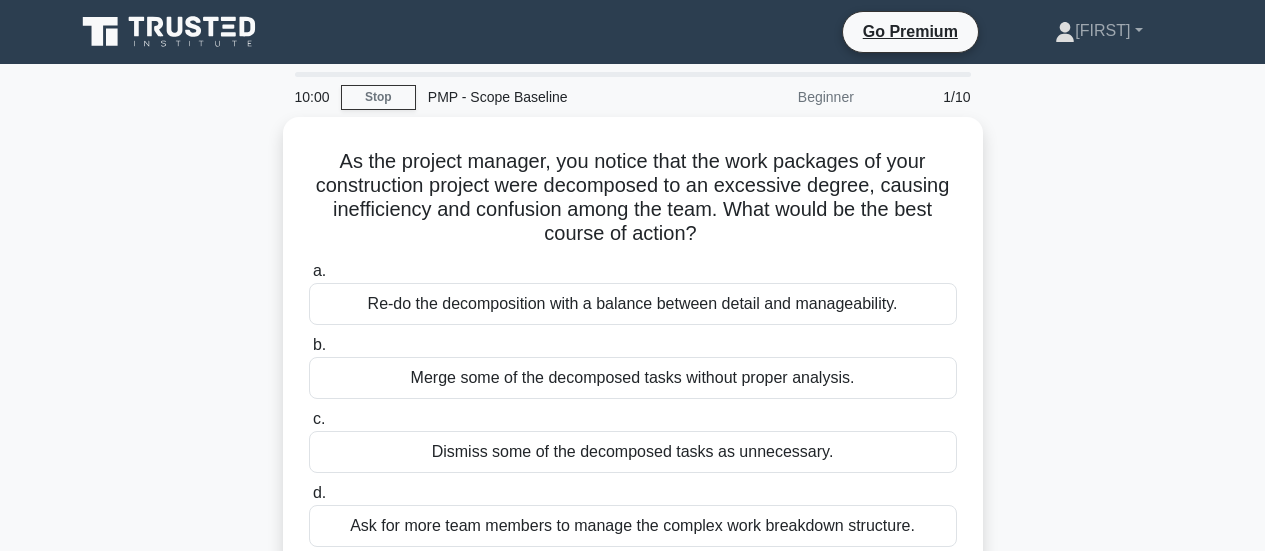 scroll, scrollTop: 0, scrollLeft: 0, axis: both 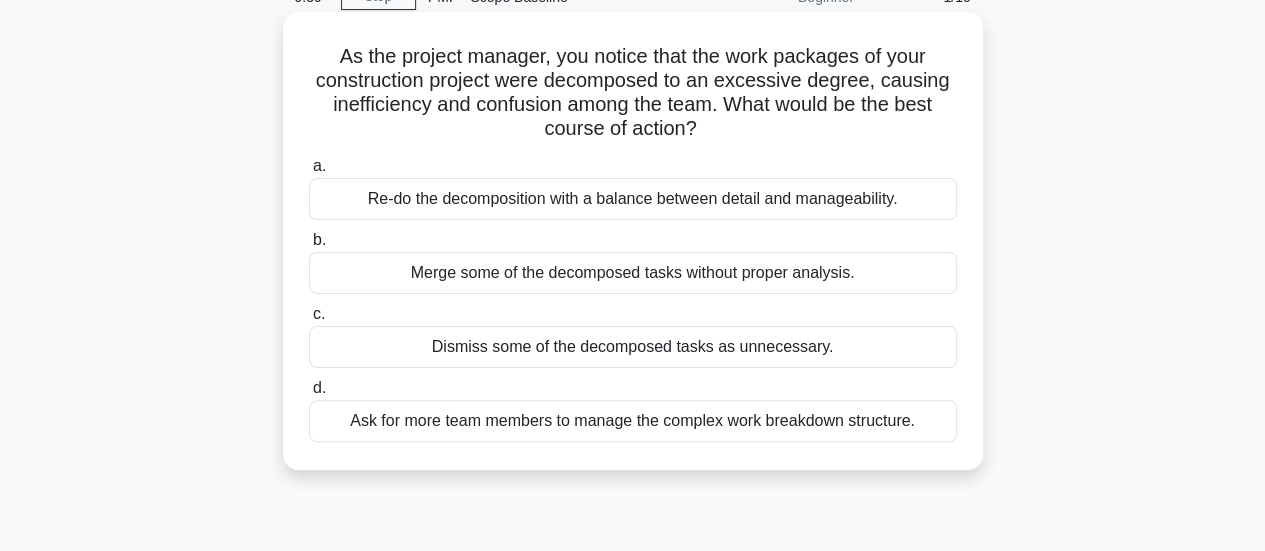 click on "Re-do the decomposition with a balance between detail and manageability." at bounding box center [633, 199] 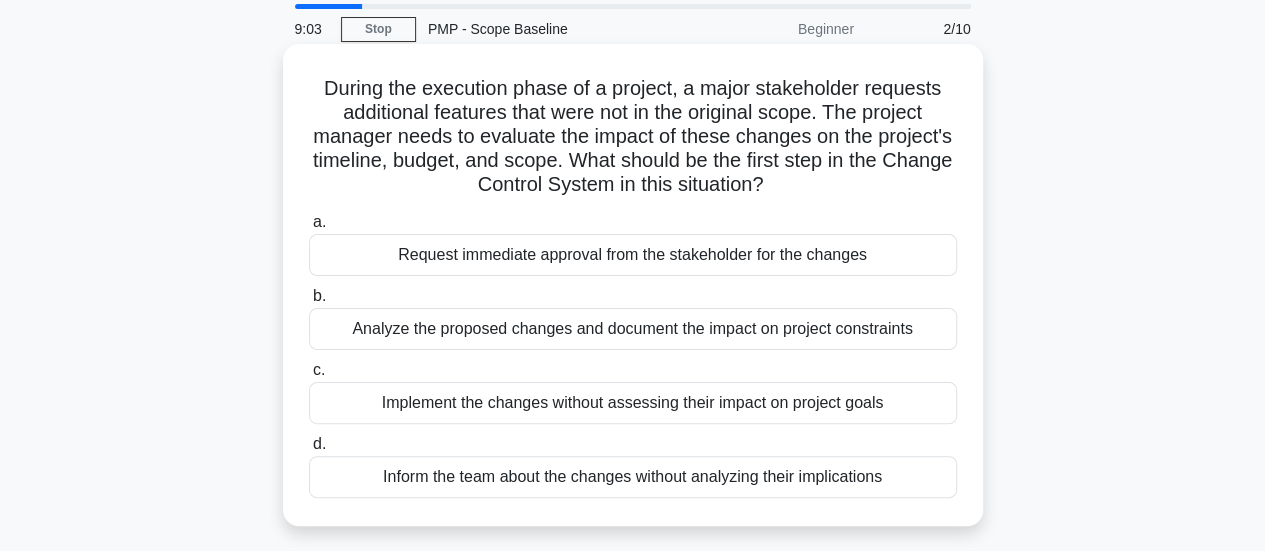 scroll, scrollTop: 100, scrollLeft: 0, axis: vertical 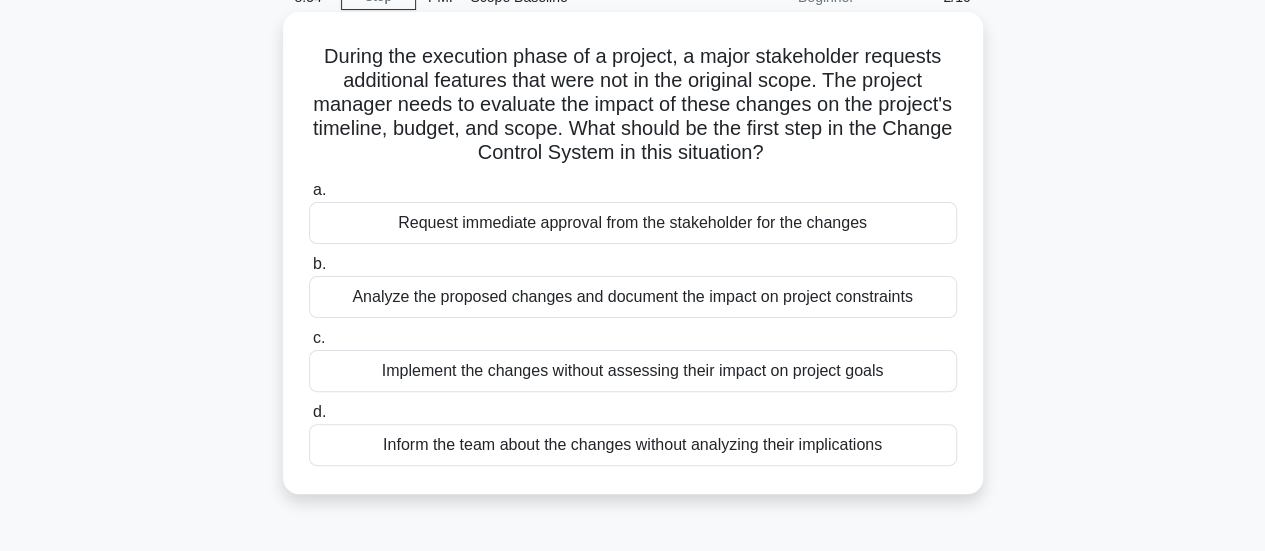 click on "Analyze the proposed changes and document the impact on project constraints" at bounding box center [633, 297] 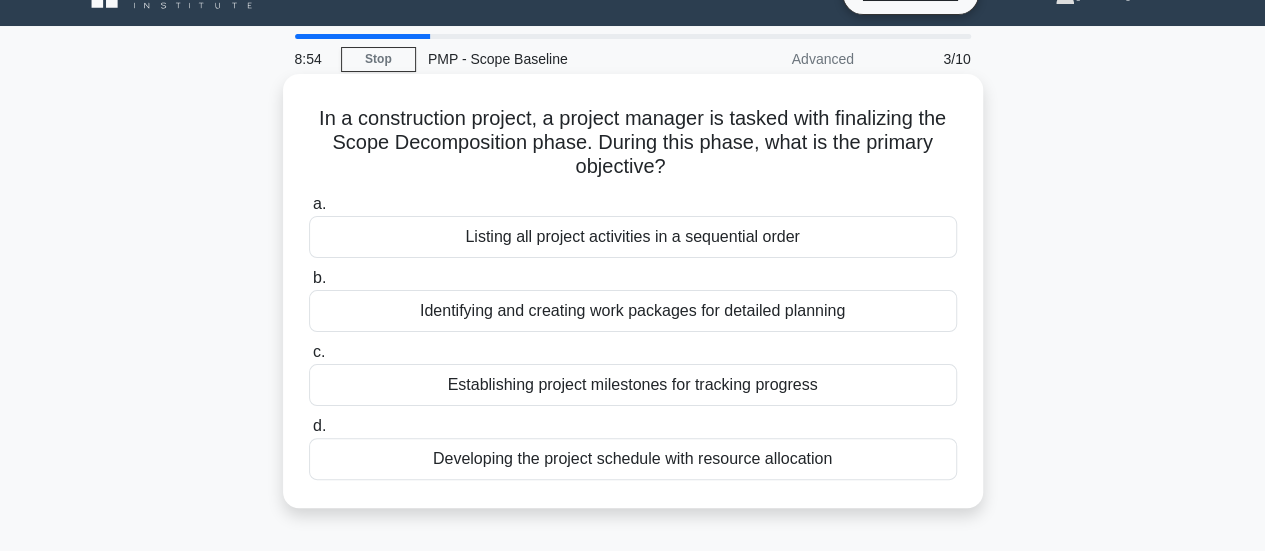 scroll, scrollTop: 0, scrollLeft: 0, axis: both 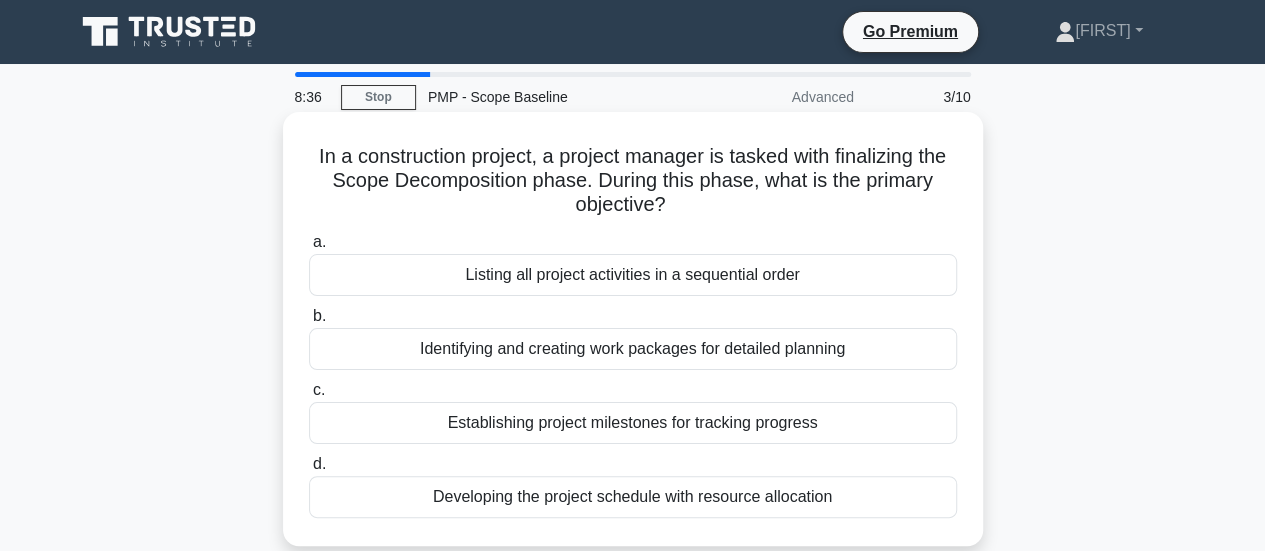 click on "Identifying and creating work packages for detailed planning" at bounding box center (633, 349) 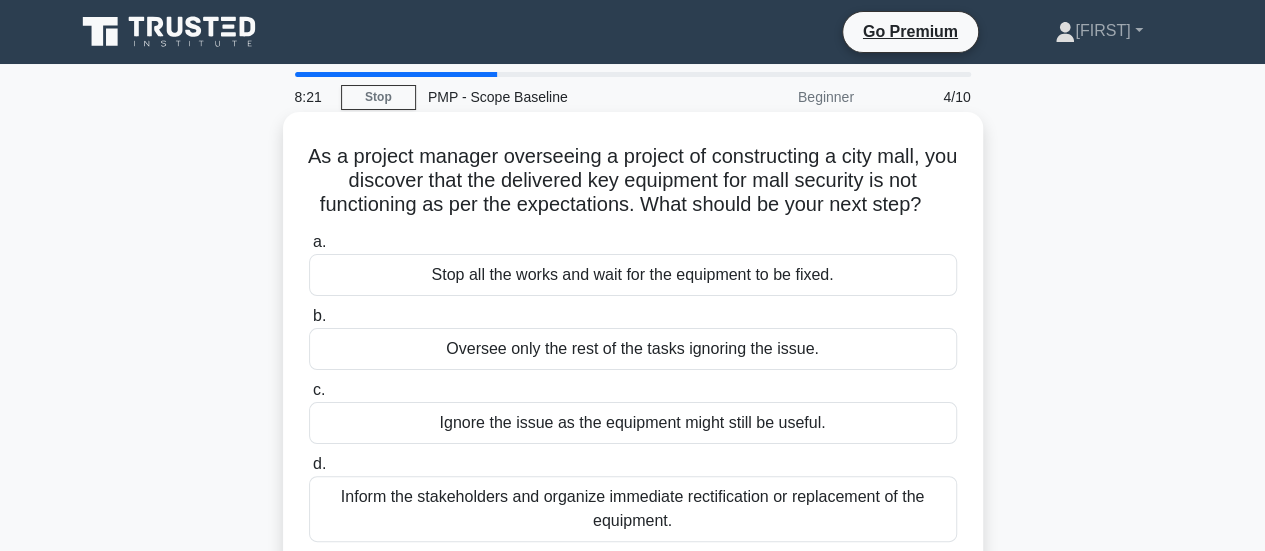 scroll, scrollTop: 100, scrollLeft: 0, axis: vertical 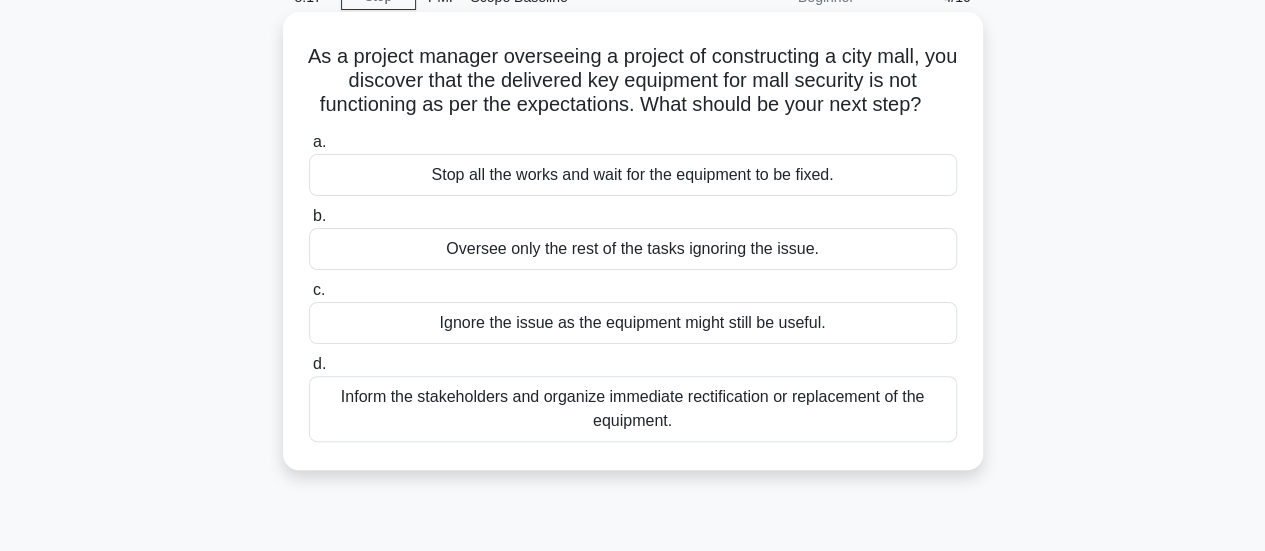 click on "Inform the stakeholders and organize immediate rectification or replacement of the equipment." at bounding box center (633, 409) 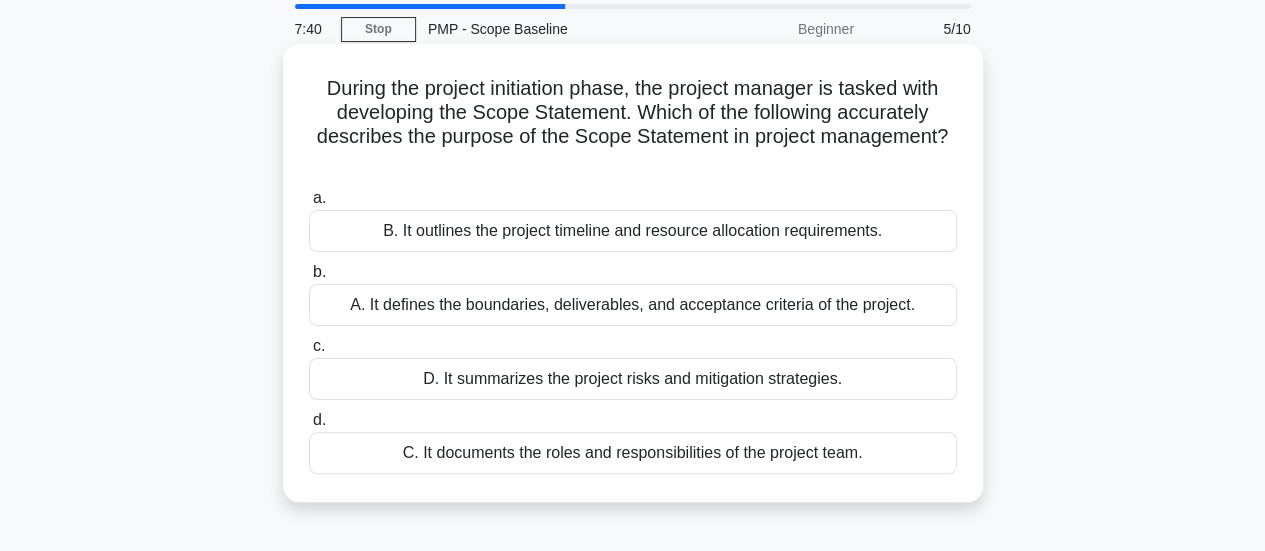 scroll, scrollTop: 100, scrollLeft: 0, axis: vertical 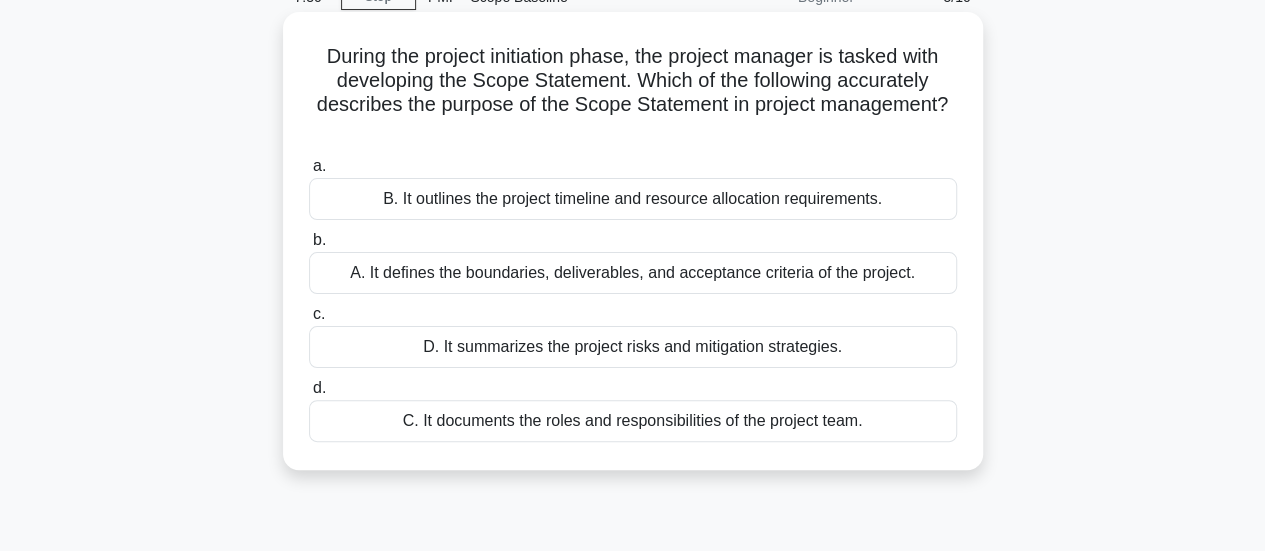 click on "A. It defines the boundaries, deliverables, and acceptance criteria of the project." at bounding box center (633, 273) 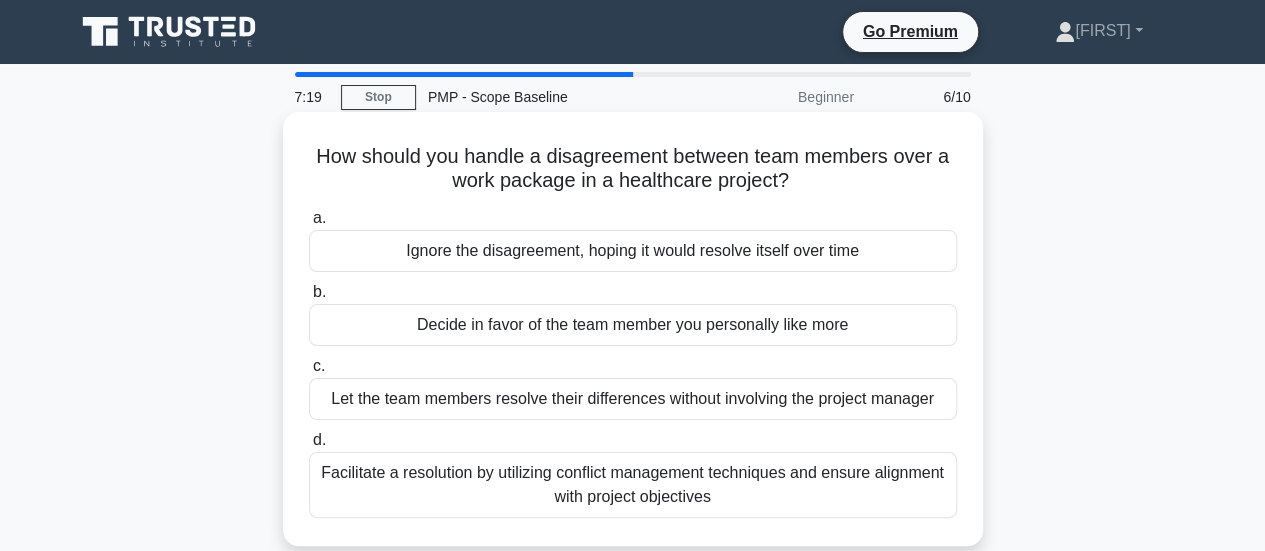 scroll, scrollTop: 100, scrollLeft: 0, axis: vertical 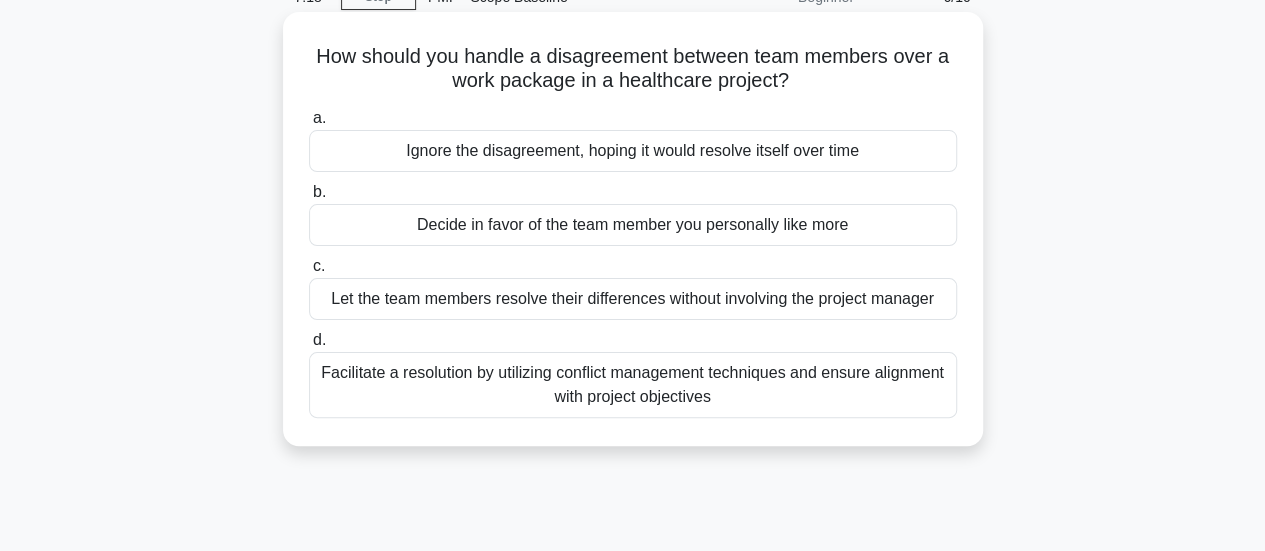 click on "Facilitate a resolution by utilizing conflict management techniques and ensure alignment with project objectives" at bounding box center [633, 385] 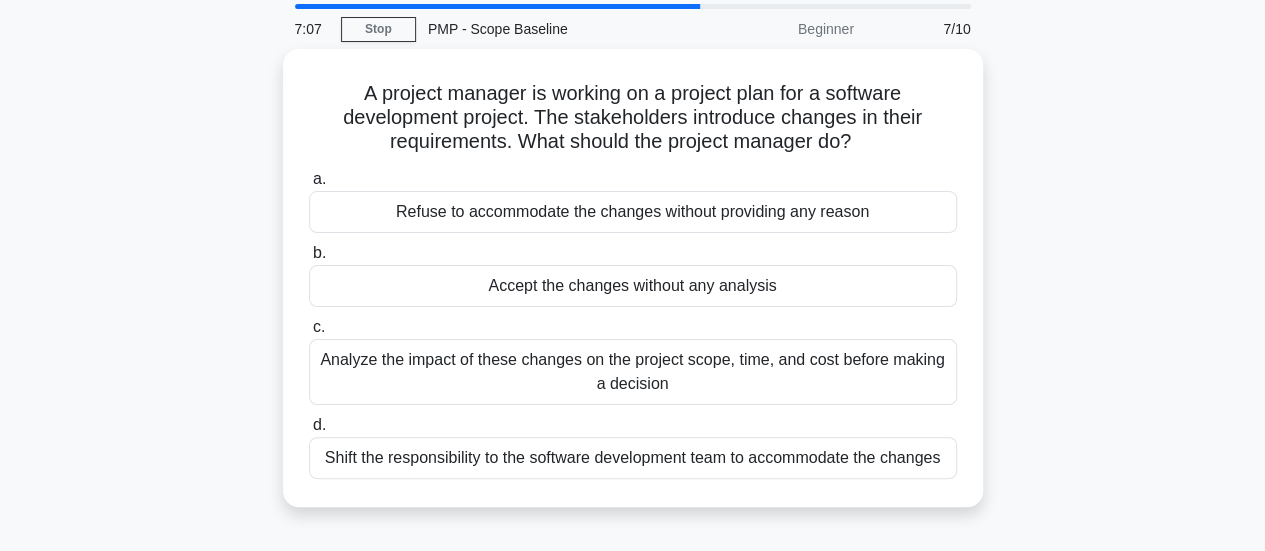 scroll, scrollTop: 100, scrollLeft: 0, axis: vertical 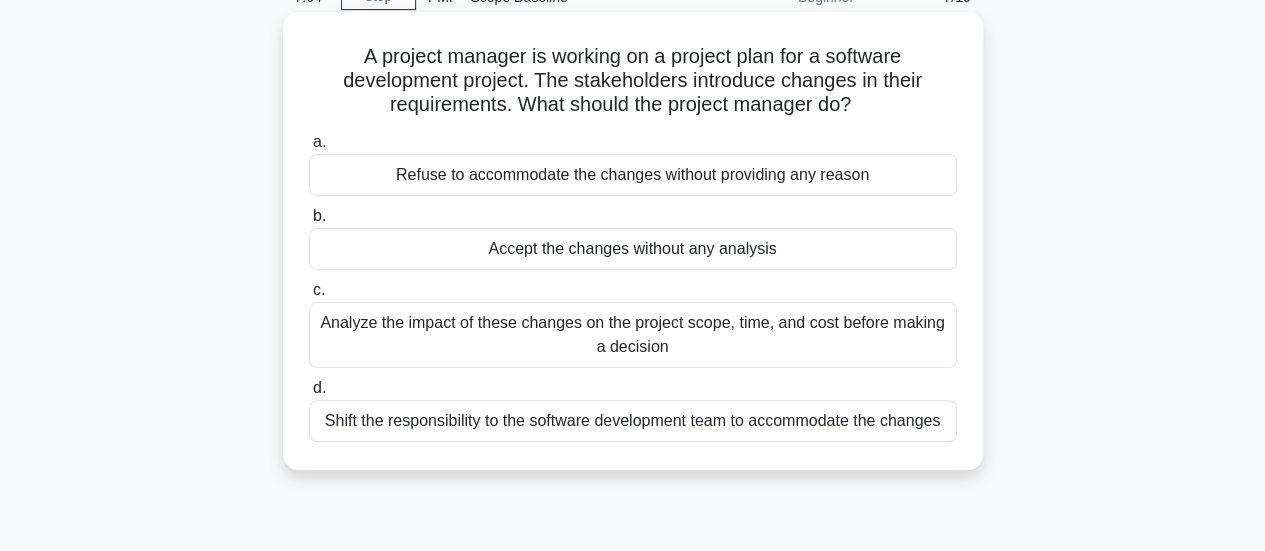 click on "Analyze the impact of these changes on the project scope, time, and cost before making a decision" at bounding box center (633, 335) 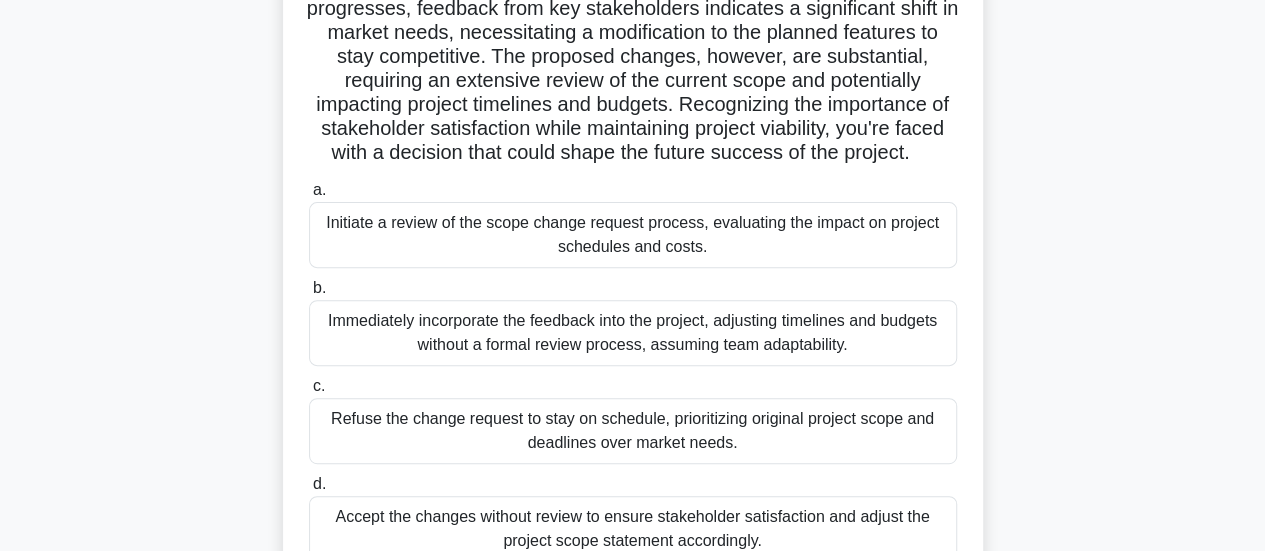 scroll, scrollTop: 300, scrollLeft: 0, axis: vertical 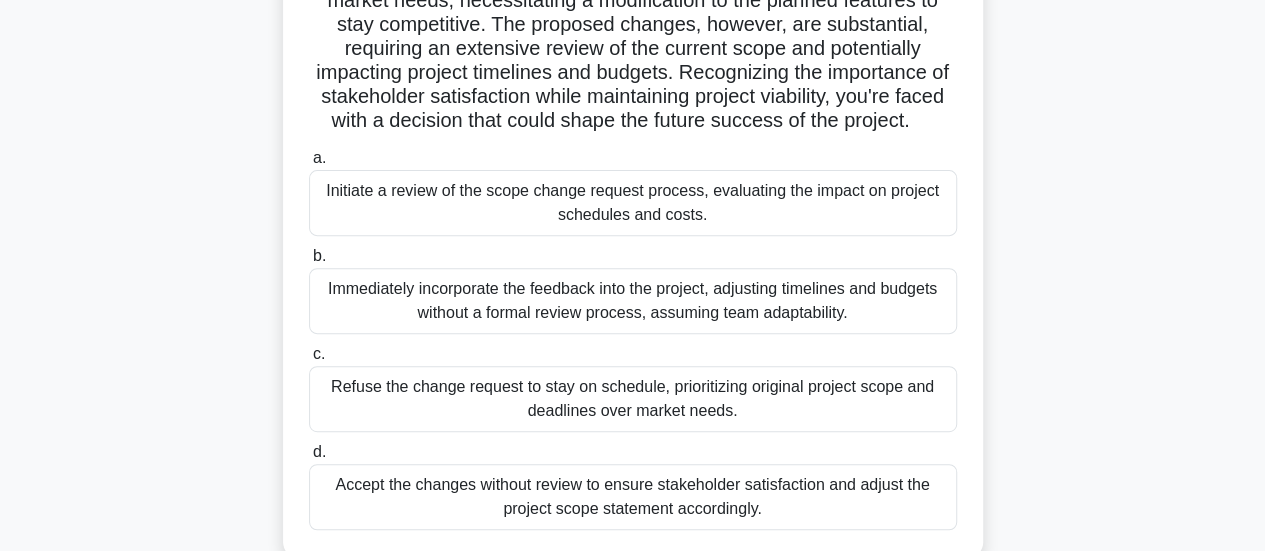 click on "Initiate a review of the scope change request process, evaluating the impact on project schedules and costs." at bounding box center [633, 203] 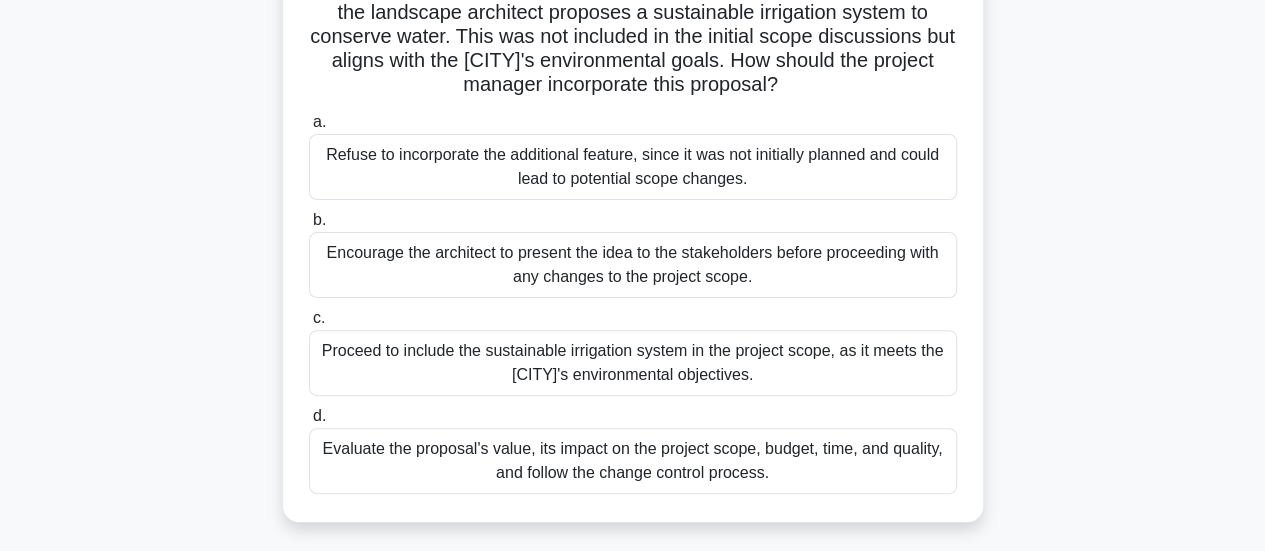 scroll, scrollTop: 200, scrollLeft: 0, axis: vertical 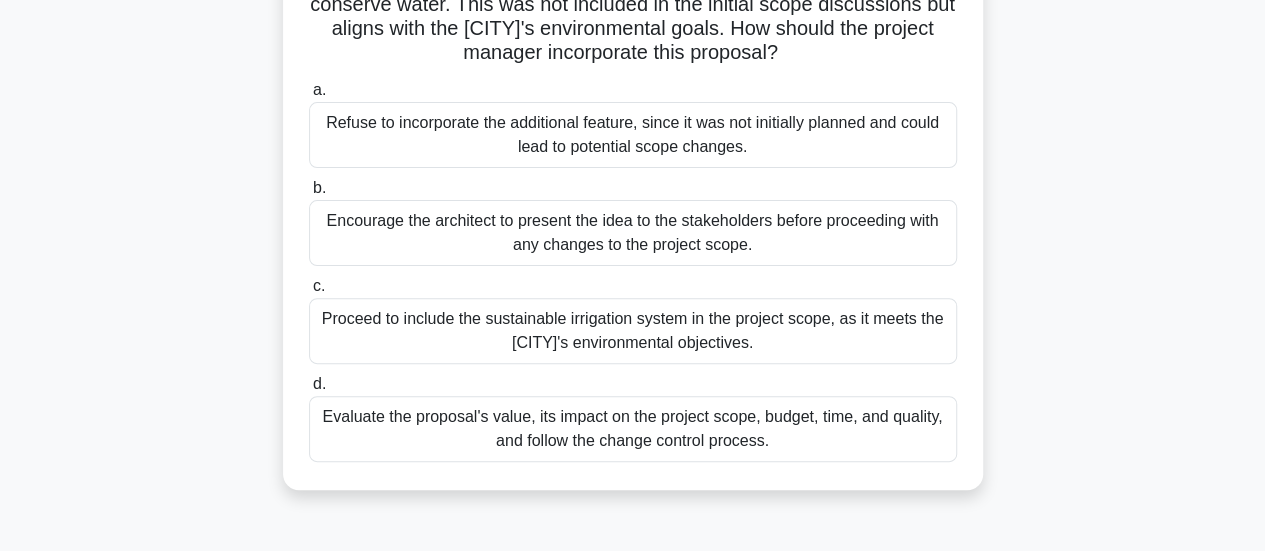 click on "Evaluate the proposal's value, its impact on the project scope, budget, time, and quality, and follow the change control process." at bounding box center [633, 429] 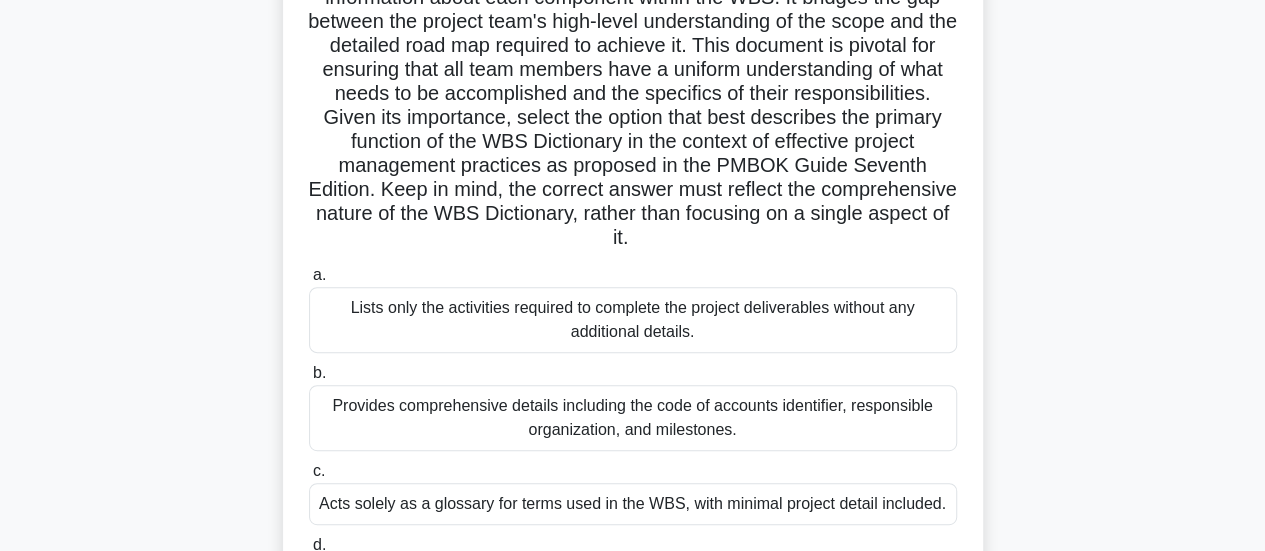 scroll, scrollTop: 200, scrollLeft: 0, axis: vertical 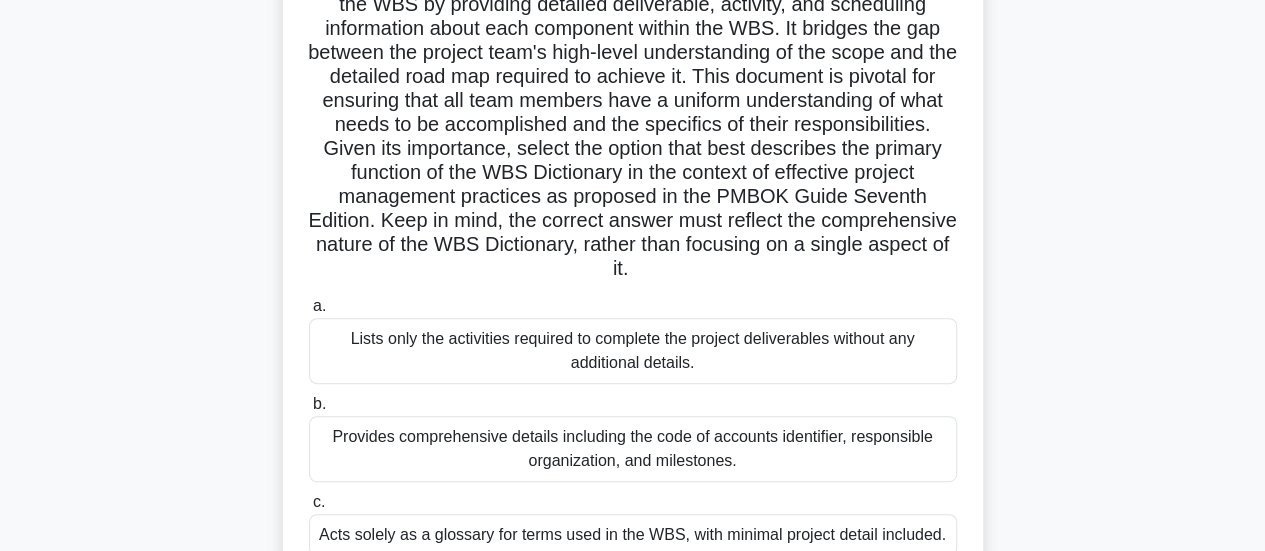 click on "Provides comprehensive details including the code of accounts identifier, responsible organization, and milestones." at bounding box center (633, 449) 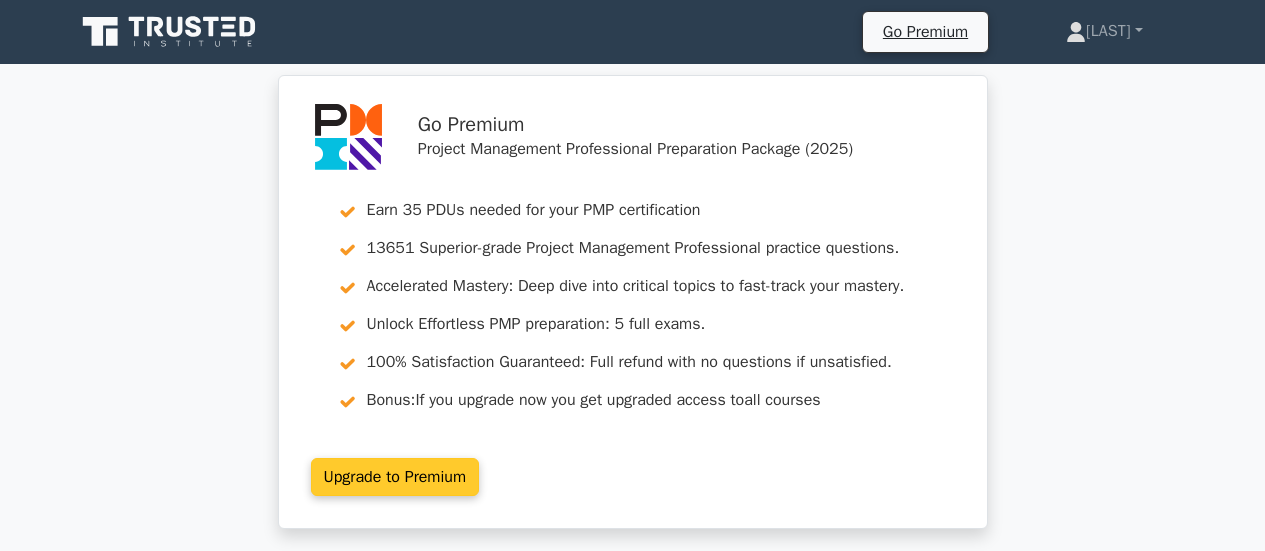 scroll, scrollTop: 0, scrollLeft: 0, axis: both 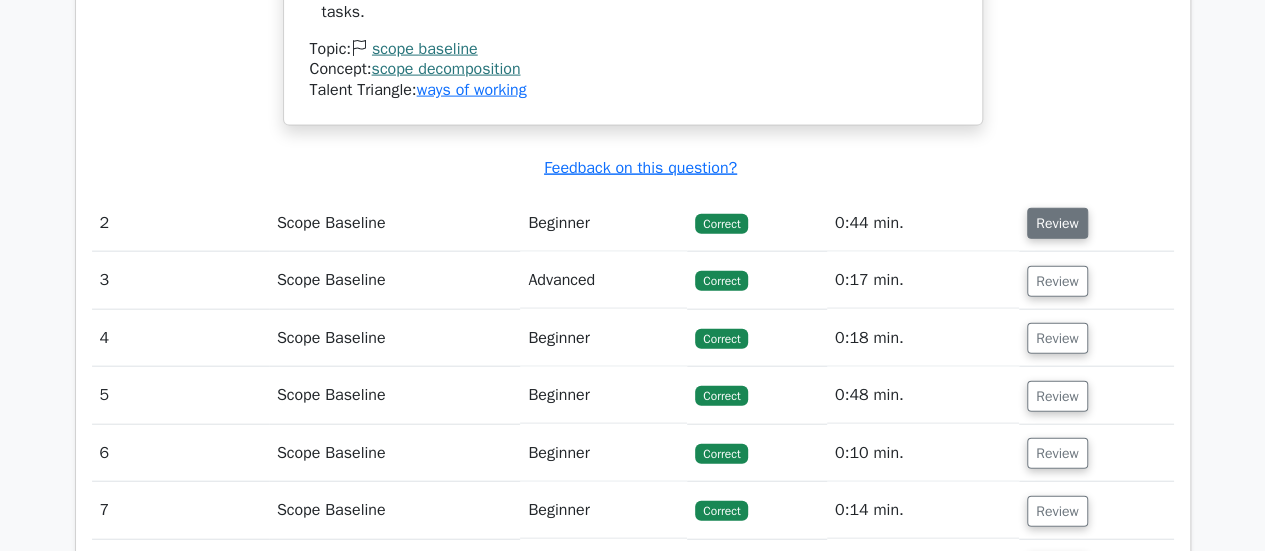 click on "Review" at bounding box center [1057, 223] 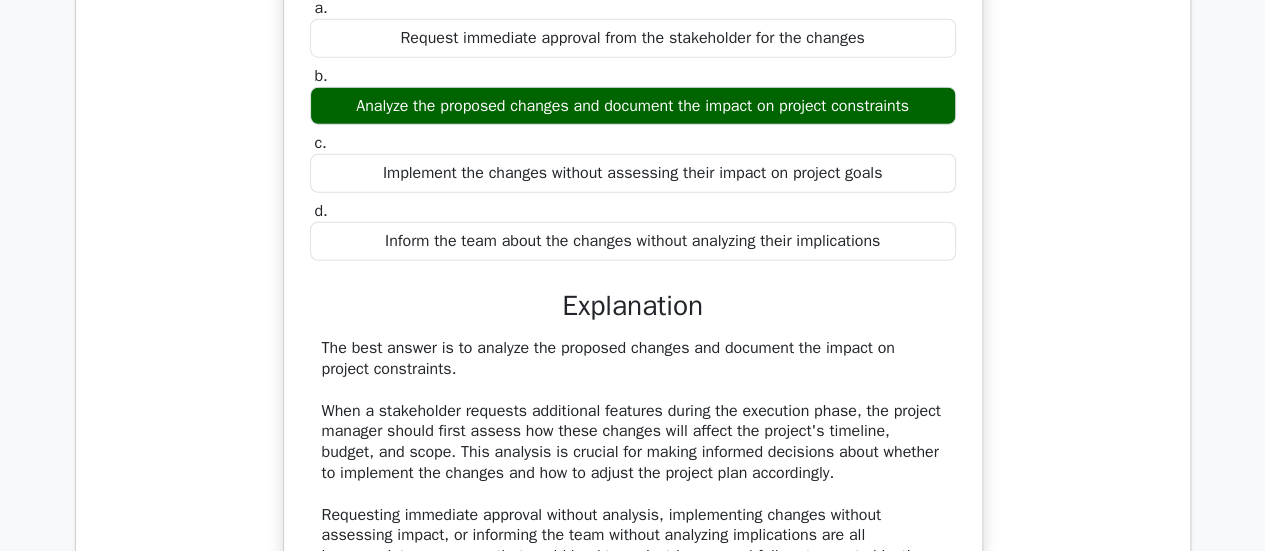 scroll, scrollTop: 3000, scrollLeft: 0, axis: vertical 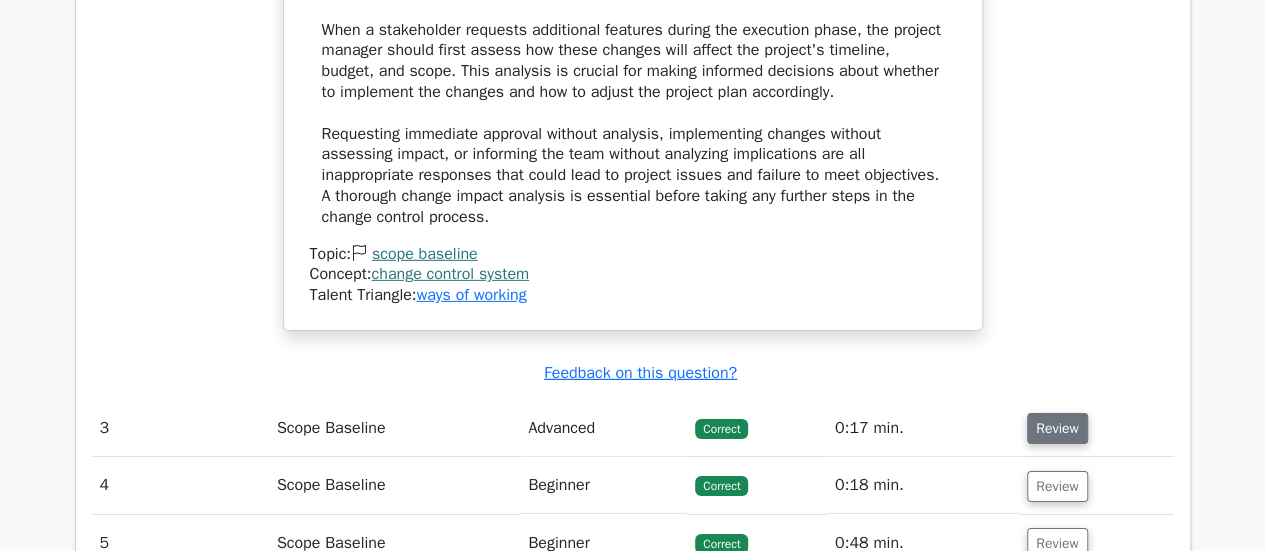 click on "Review" at bounding box center [1057, 428] 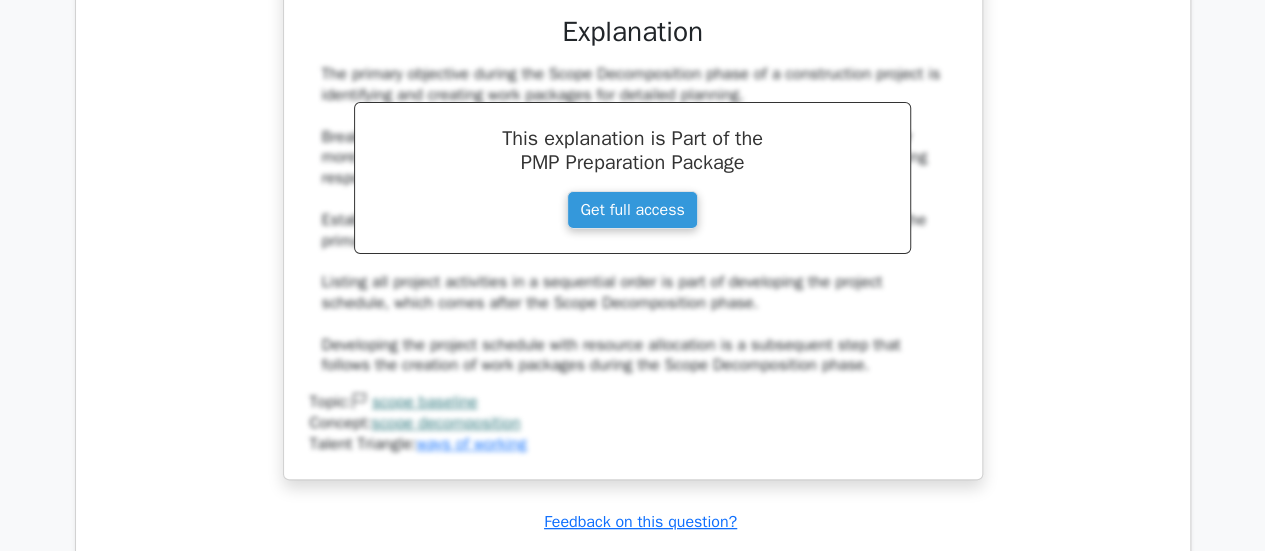 scroll, scrollTop: 4000, scrollLeft: 0, axis: vertical 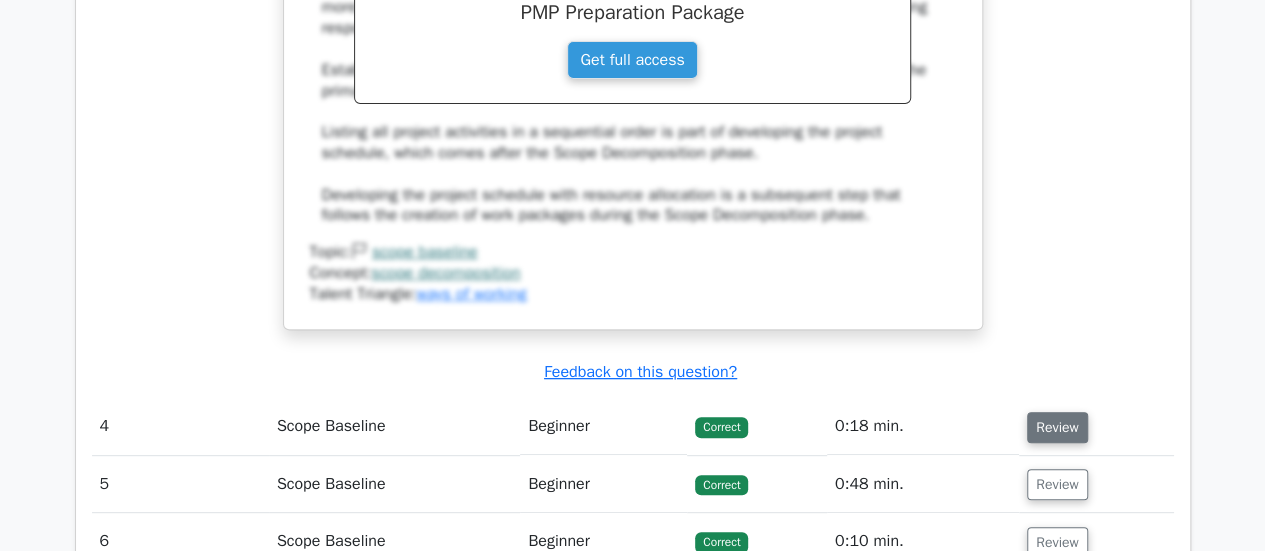 click on "Review" at bounding box center [1057, 427] 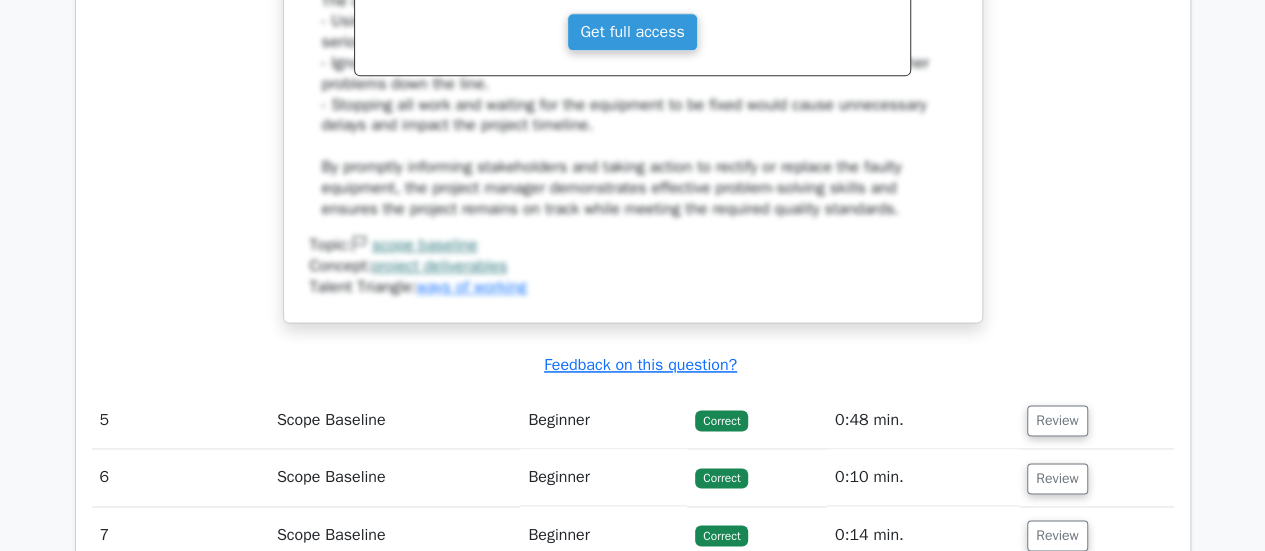 scroll, scrollTop: 5200, scrollLeft: 0, axis: vertical 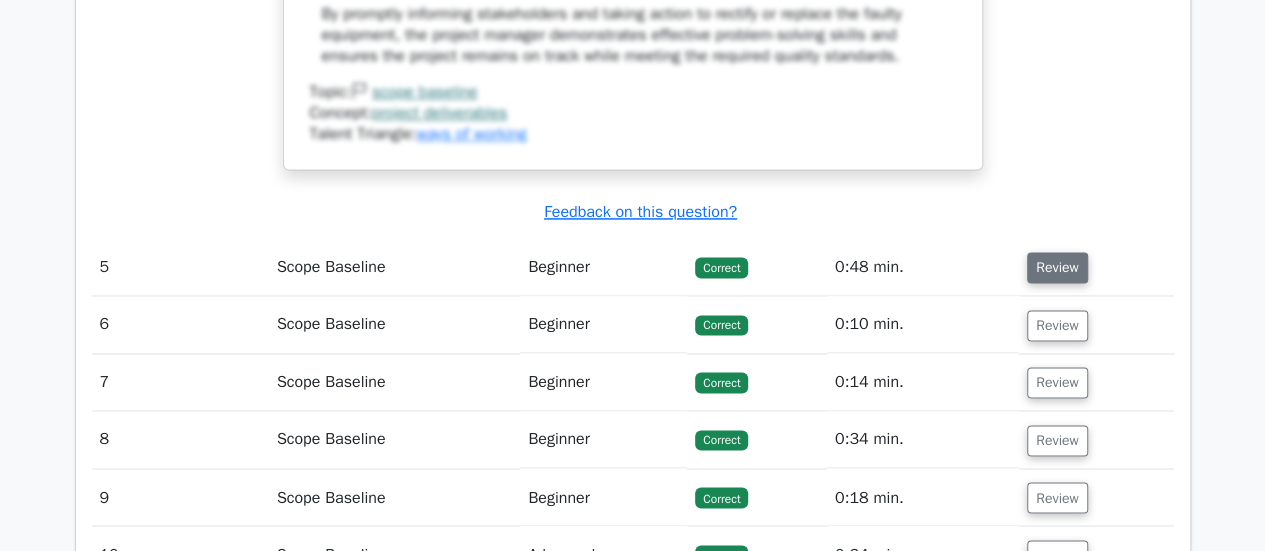 click on "Review" at bounding box center (1057, 267) 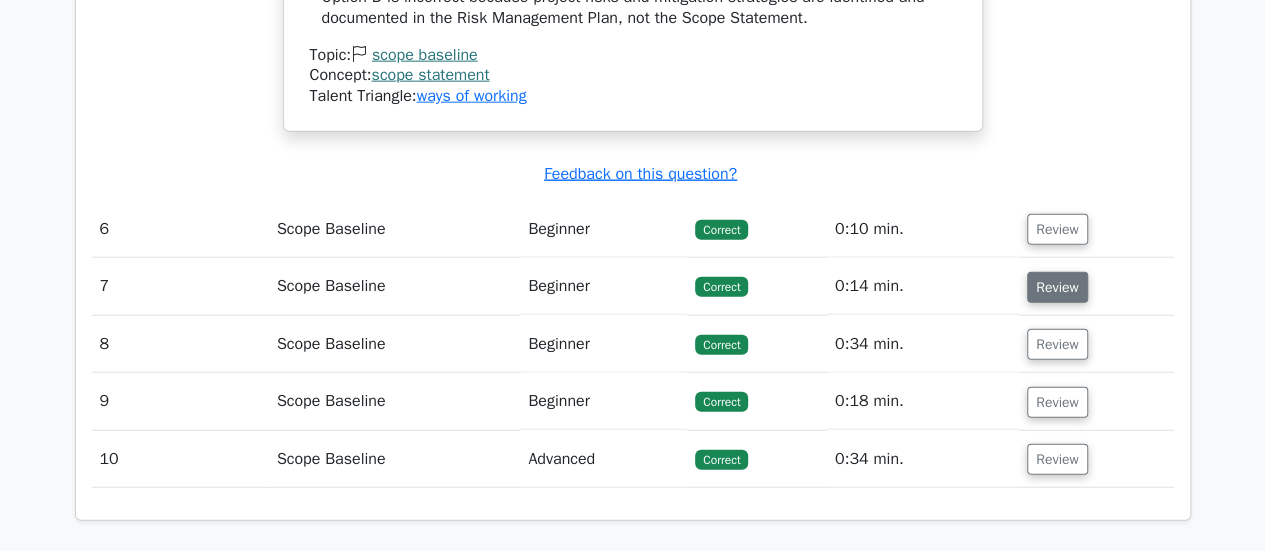 scroll, scrollTop: 6200, scrollLeft: 0, axis: vertical 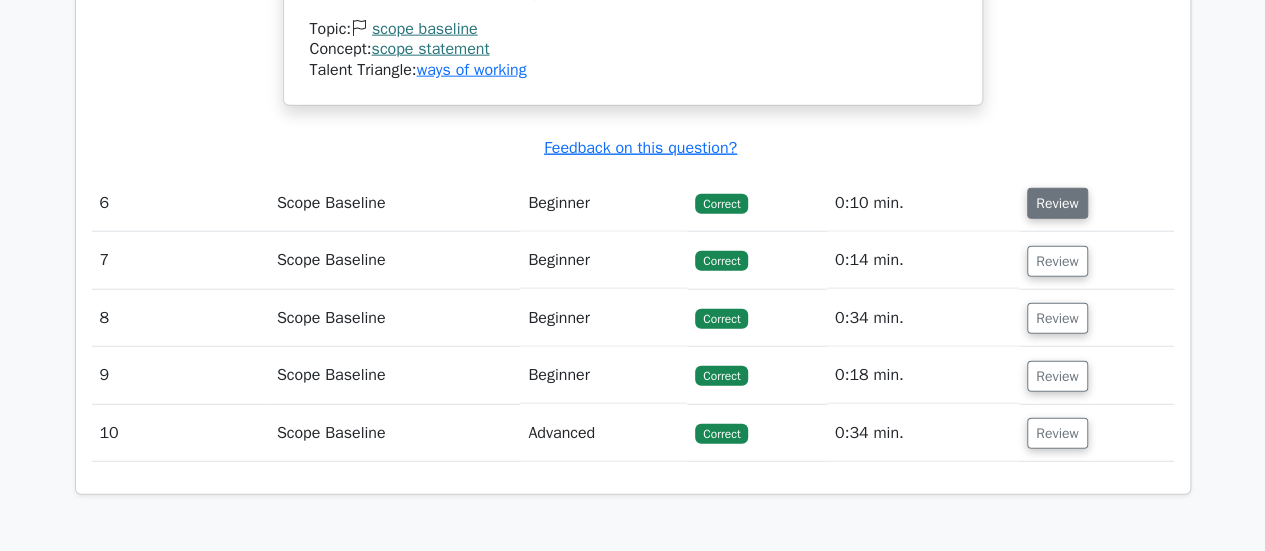 click on "Review" at bounding box center (1057, 203) 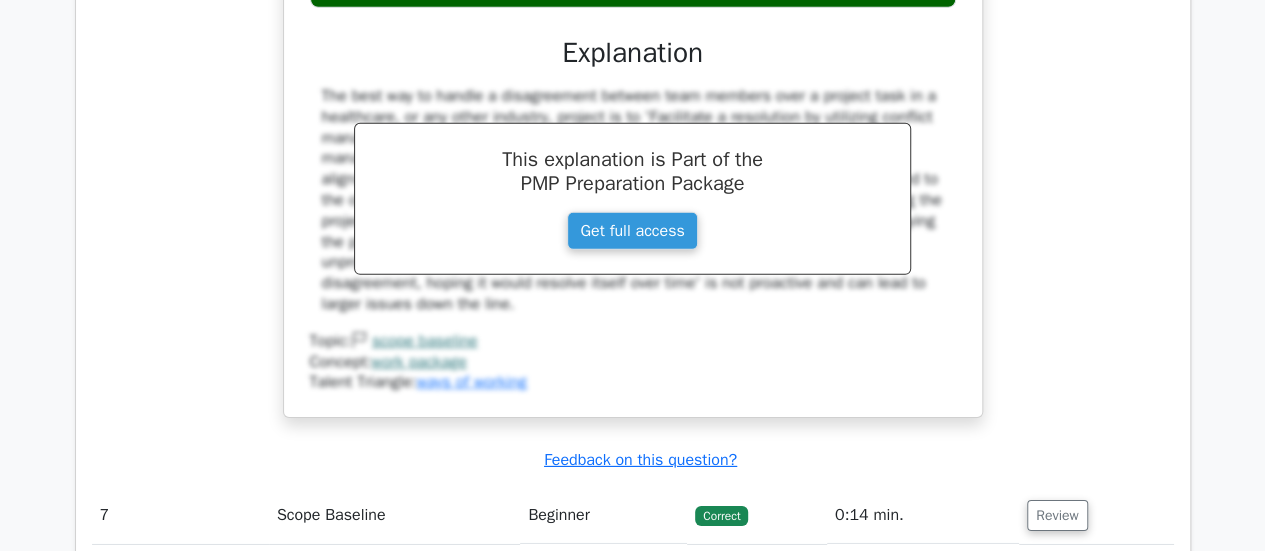 scroll, scrollTop: 7000, scrollLeft: 0, axis: vertical 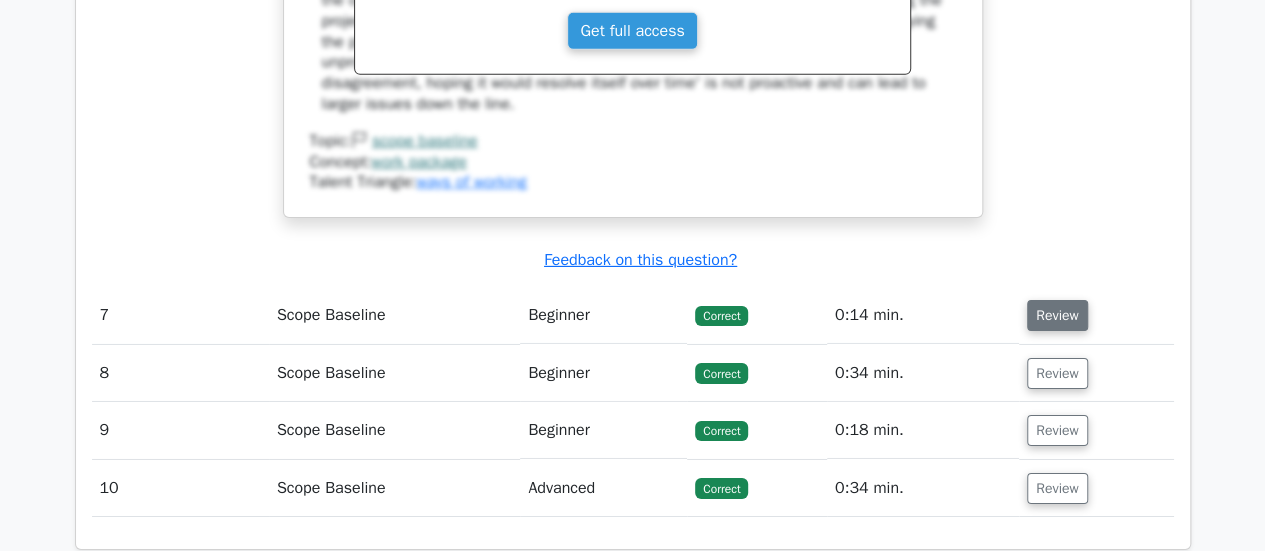 click on "Review" at bounding box center (1057, 315) 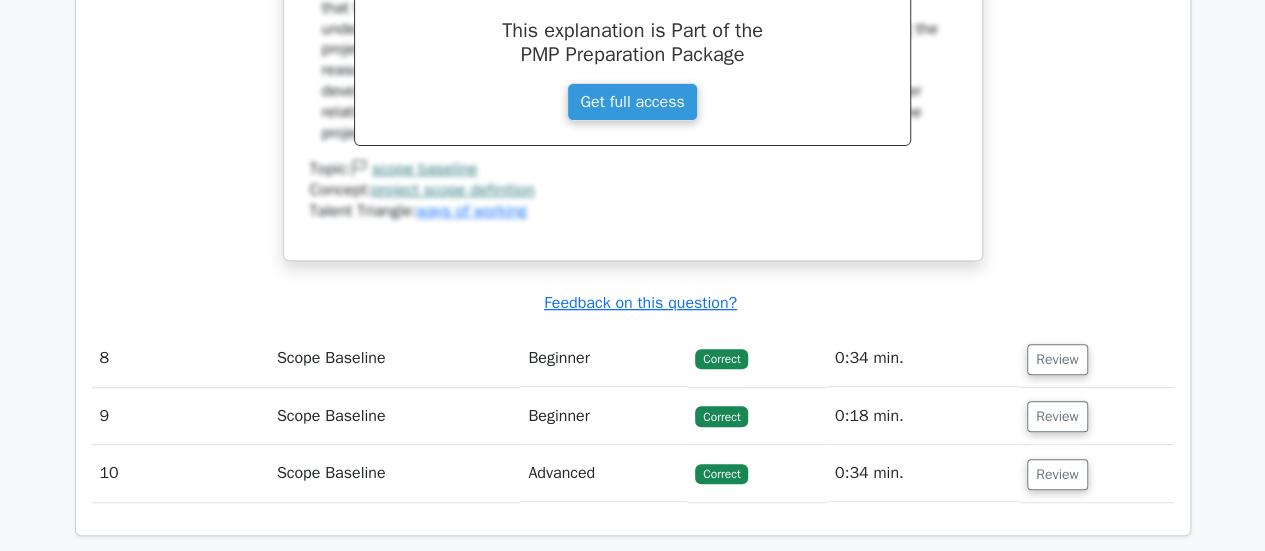scroll, scrollTop: 7900, scrollLeft: 0, axis: vertical 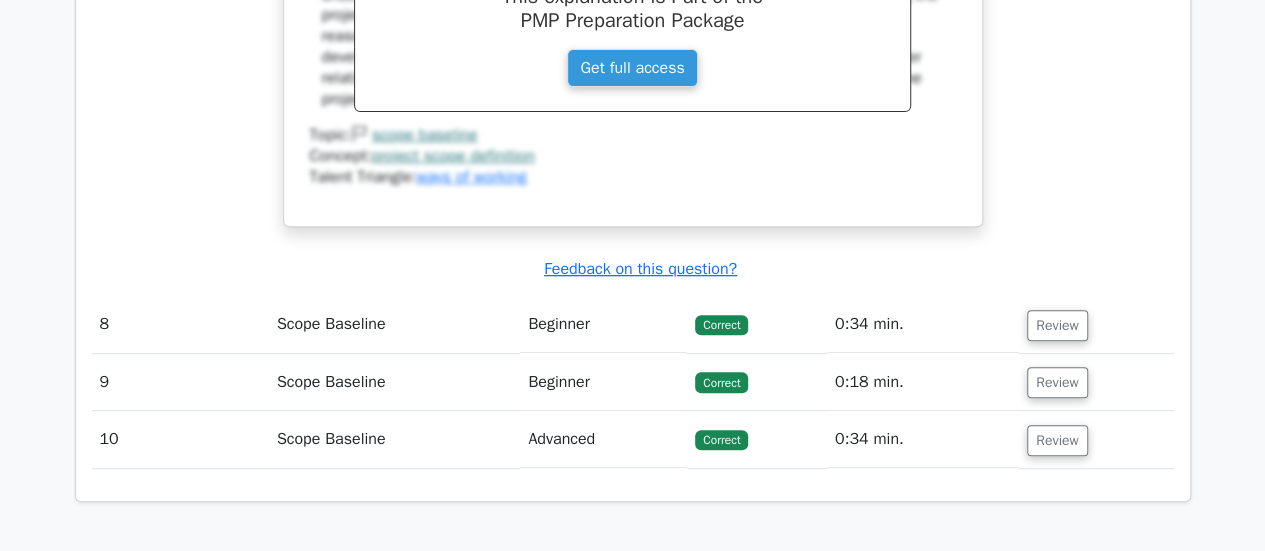 click on "Review" at bounding box center (1096, 324) 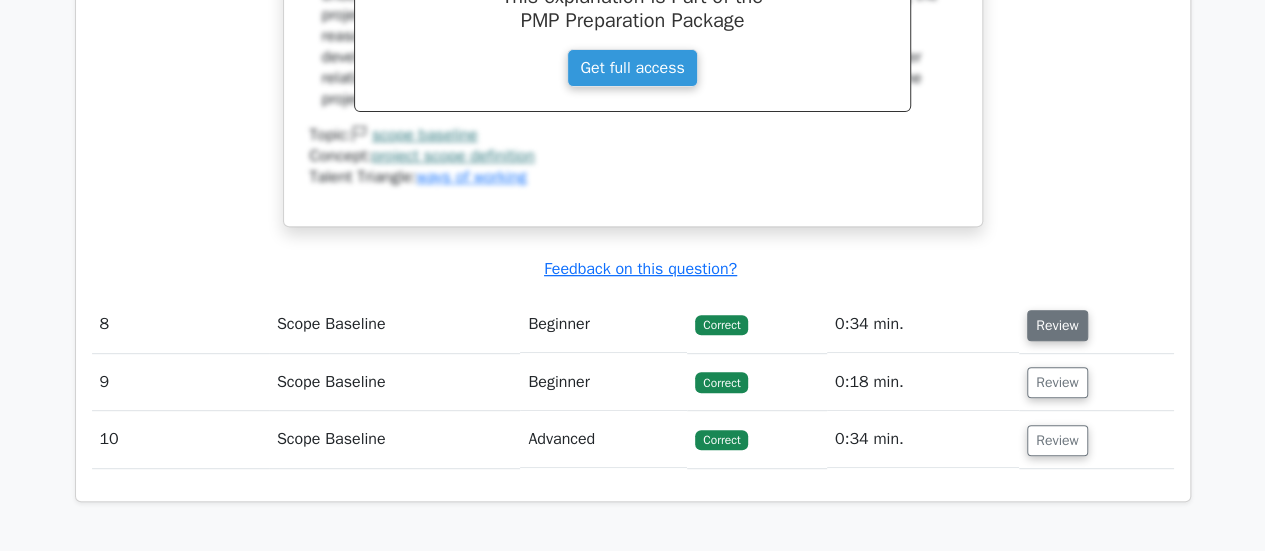 click on "Review" at bounding box center (1057, 325) 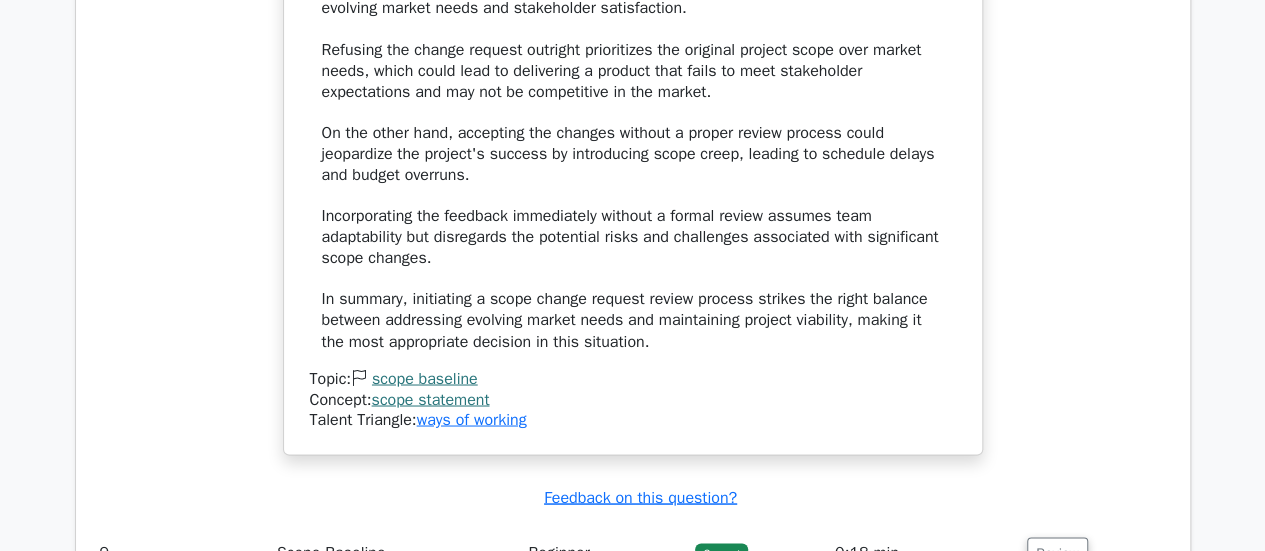 scroll, scrollTop: 9300, scrollLeft: 0, axis: vertical 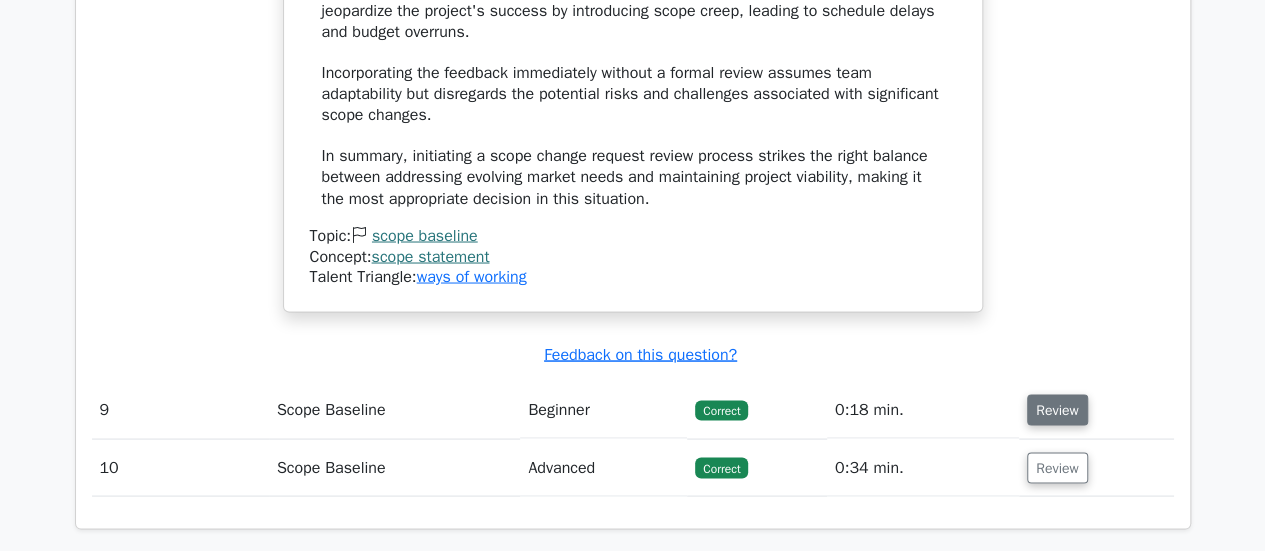click on "Review" at bounding box center [1057, 409] 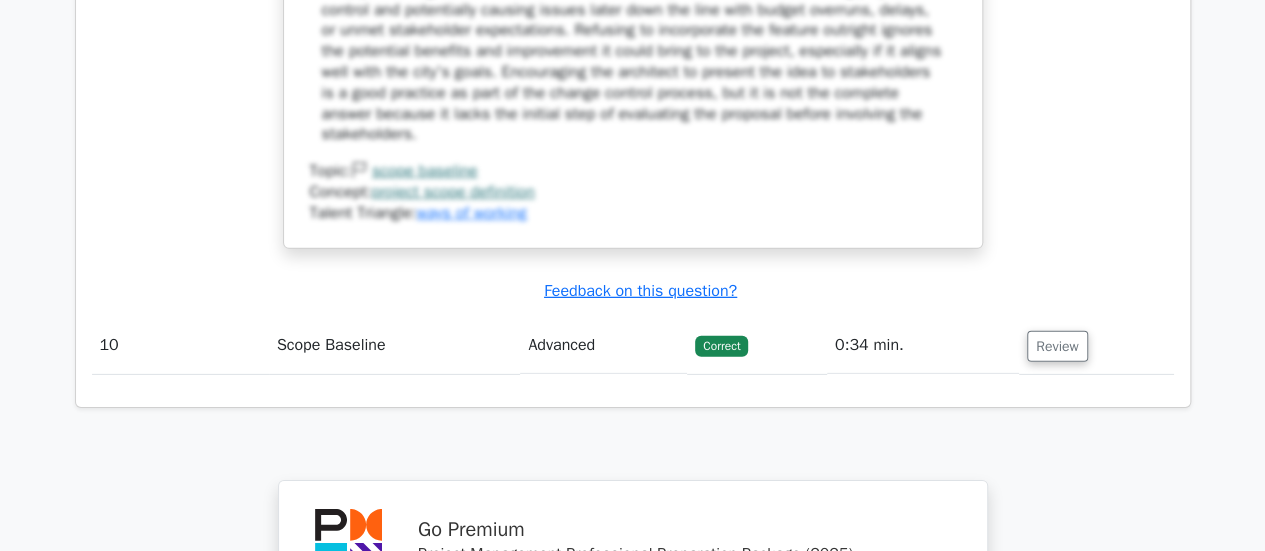 scroll, scrollTop: 10600, scrollLeft: 0, axis: vertical 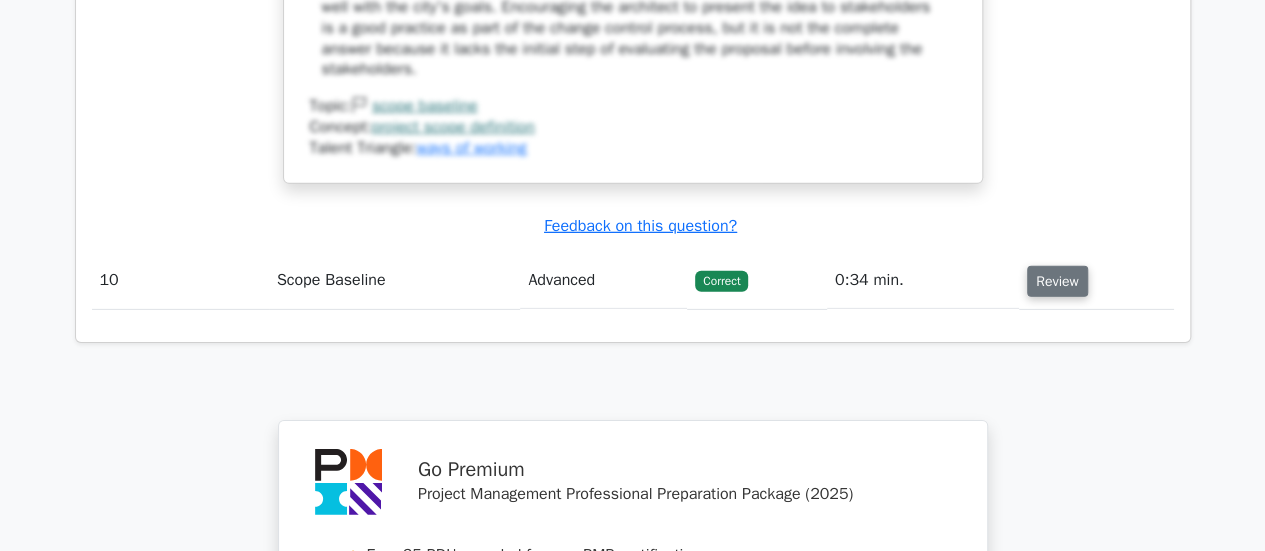 click on "Review" at bounding box center (1057, 281) 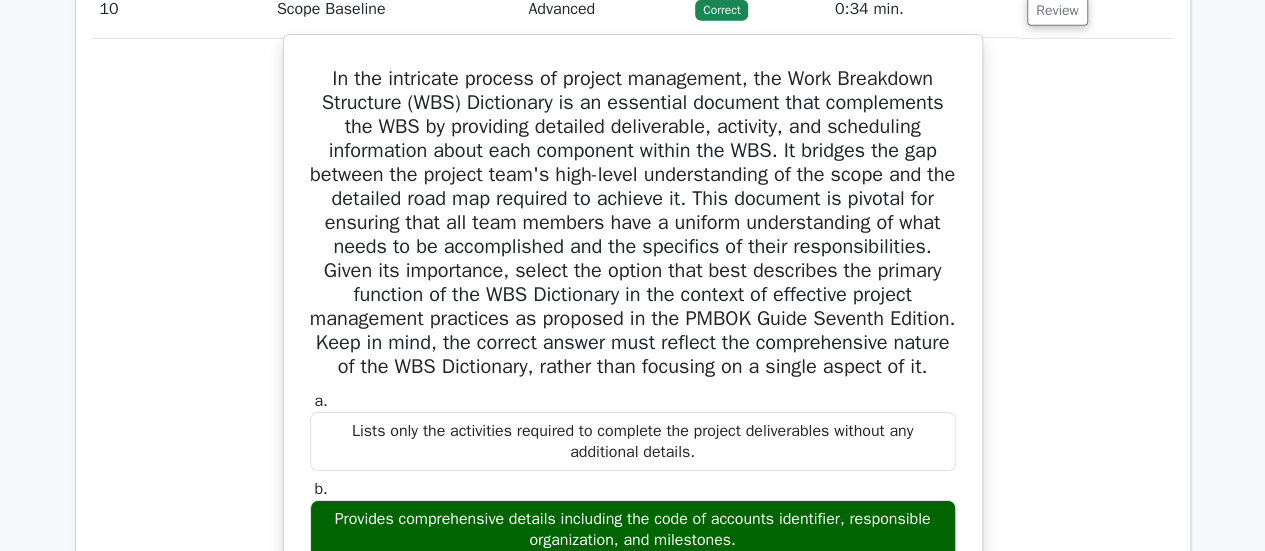 scroll, scrollTop: 11000, scrollLeft: 0, axis: vertical 